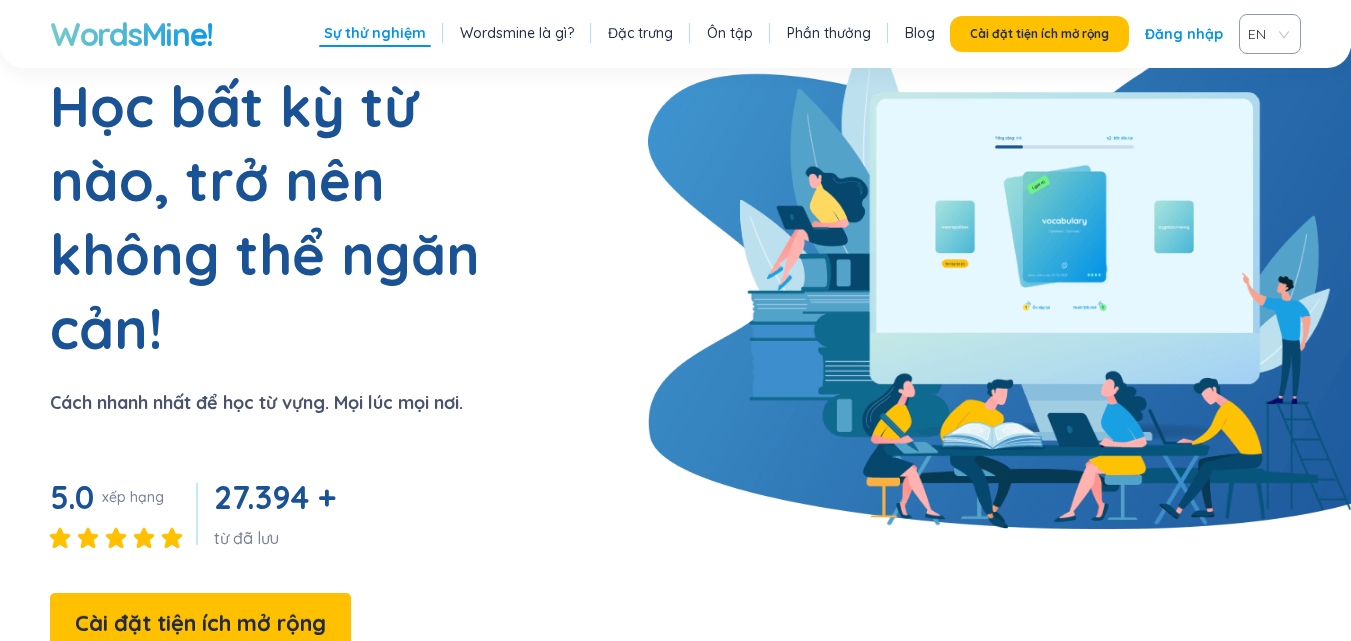 scroll, scrollTop: 0, scrollLeft: 0, axis: both 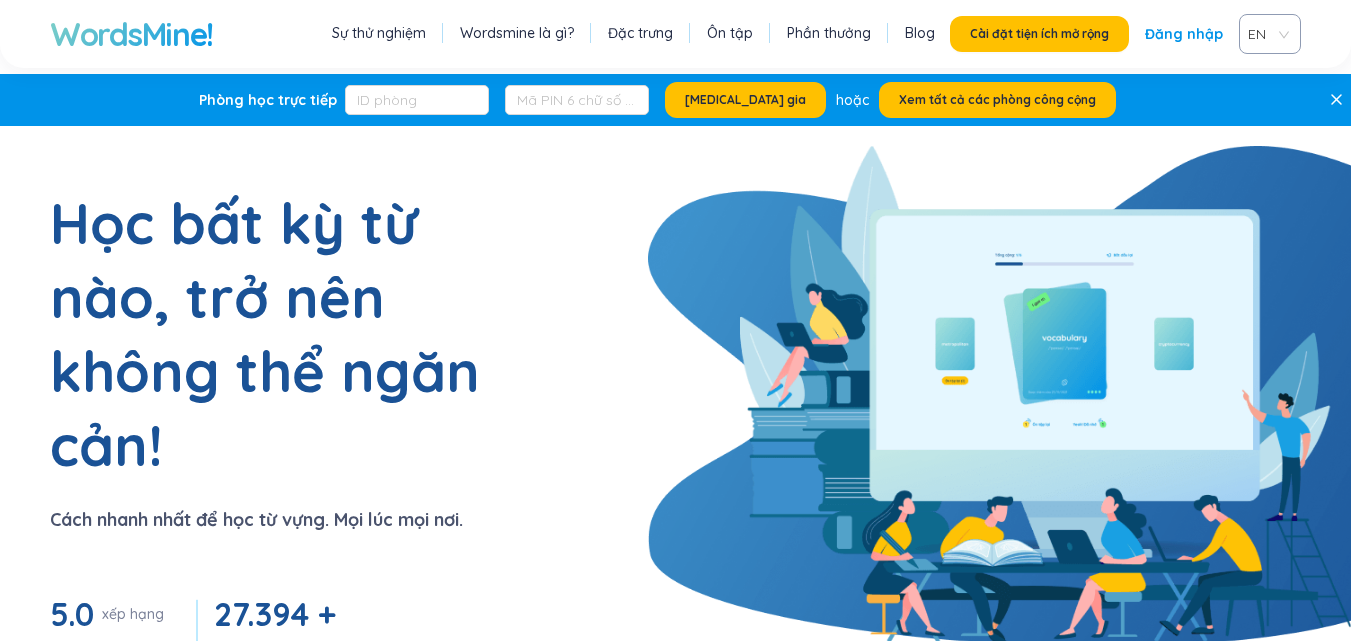 click on "Đăng nhập" at bounding box center [1184, 34] 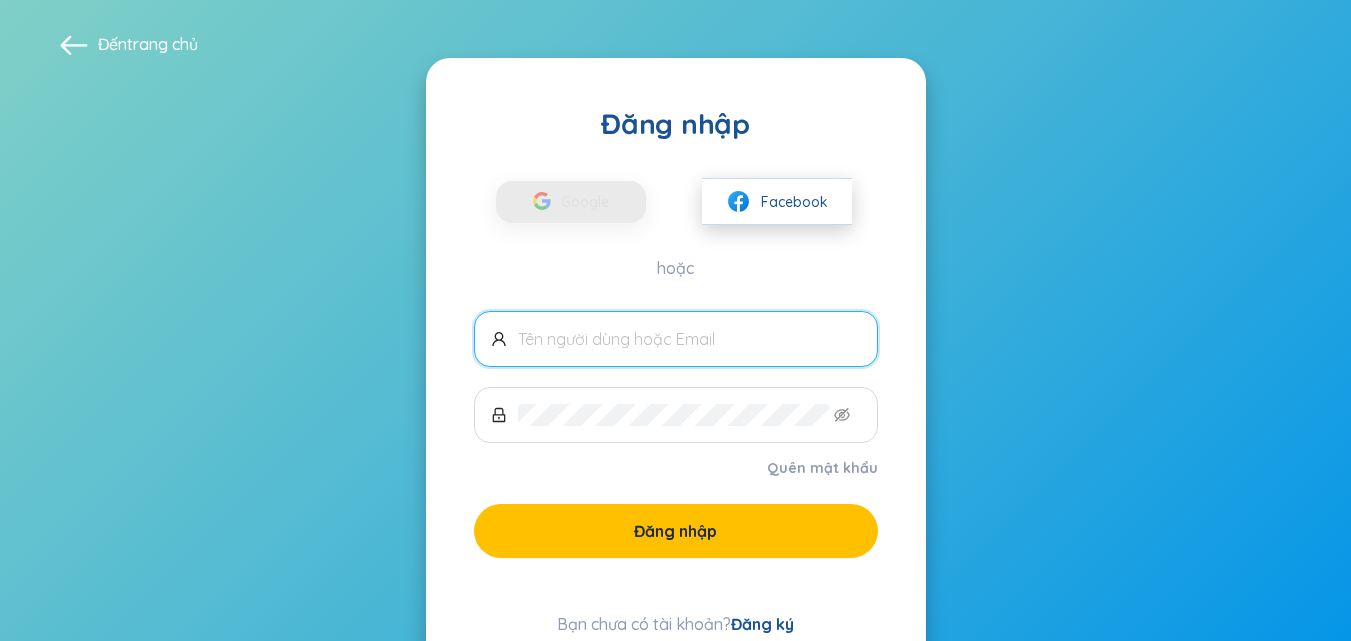 click on "Facebook" at bounding box center (794, 202) 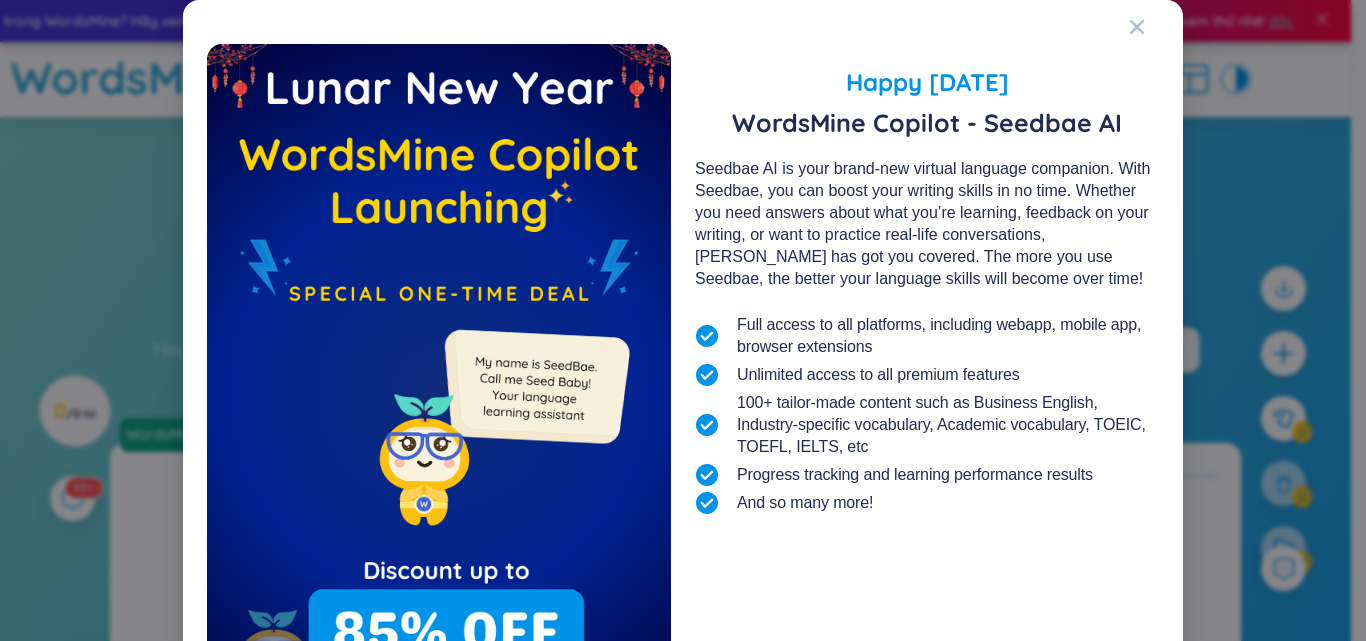 scroll, scrollTop: 0, scrollLeft: 0, axis: both 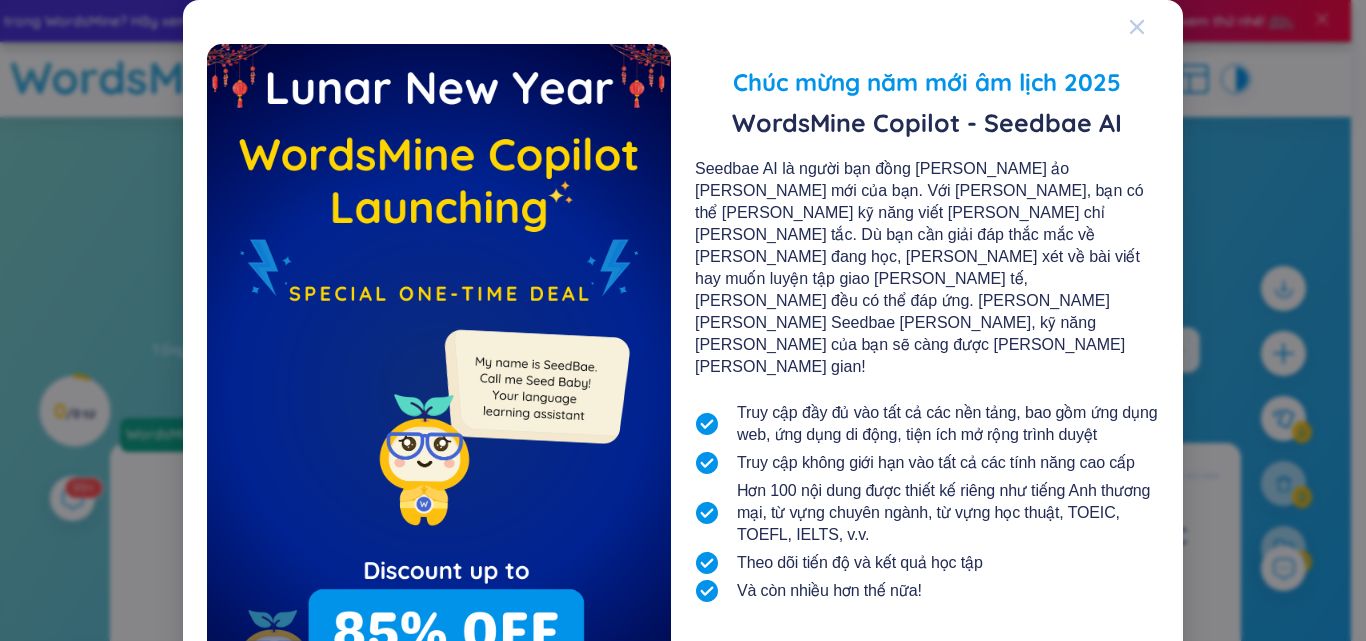 click 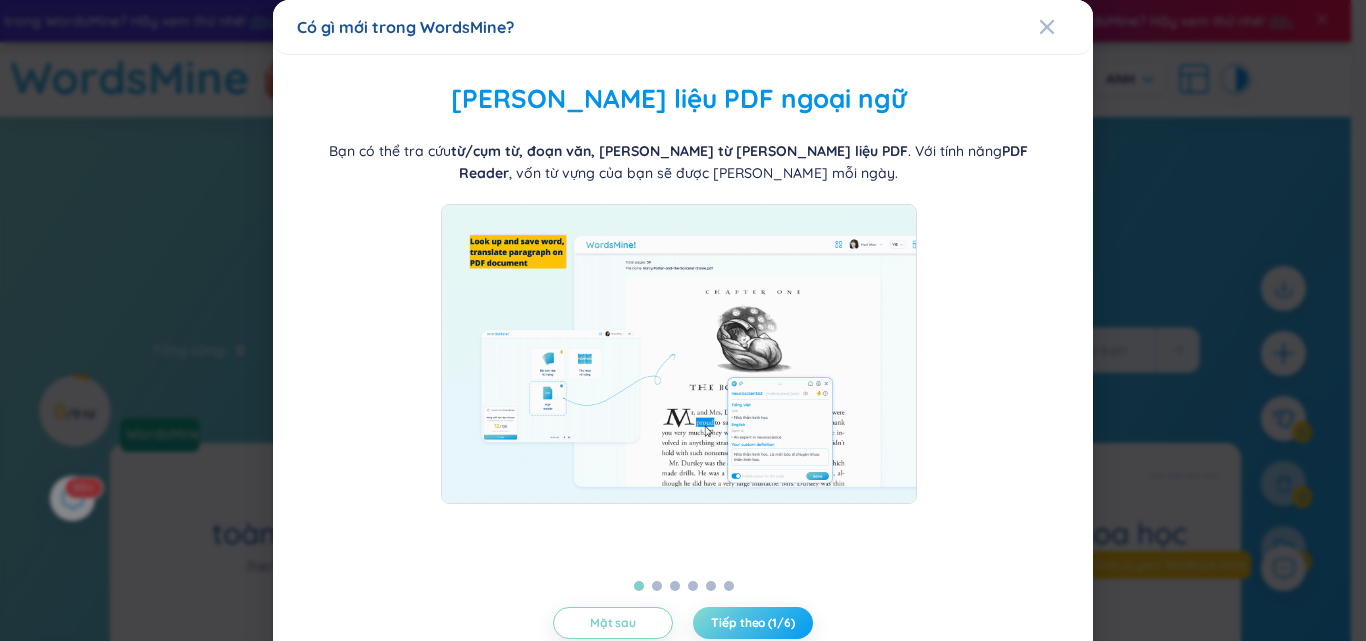 click on "Tiếp theo (1/6)" at bounding box center [753, 623] 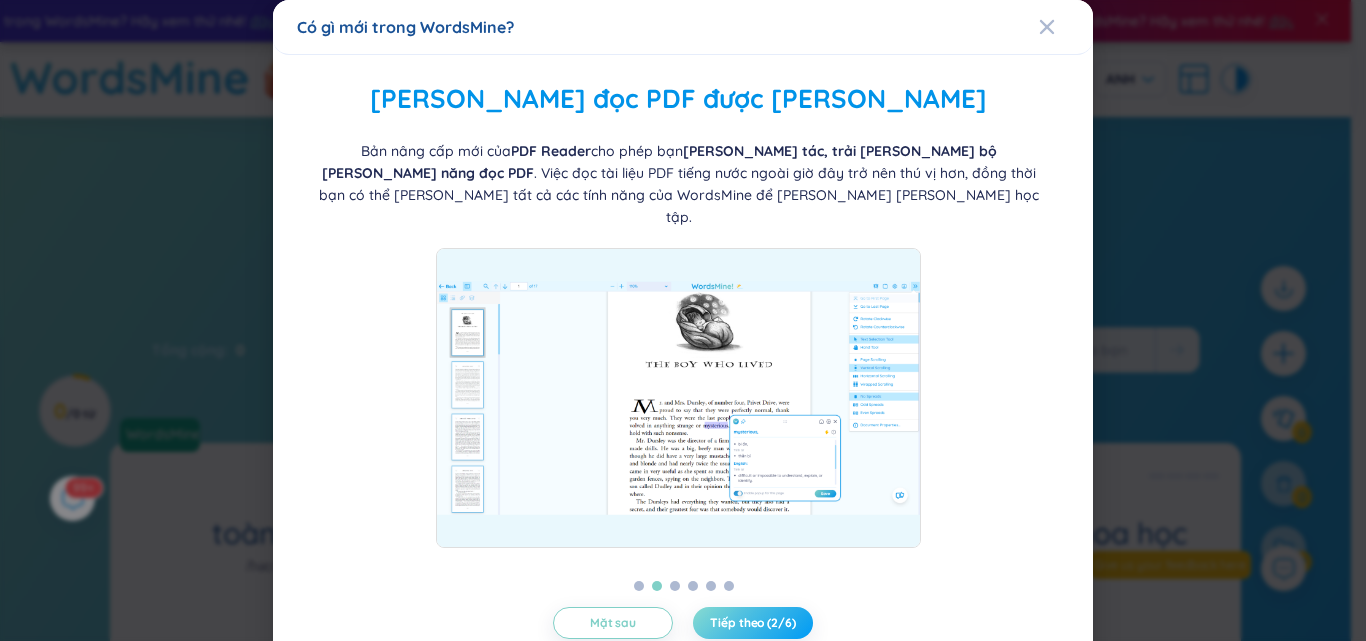 click on "Tiếp theo (2/6)" at bounding box center [753, 623] 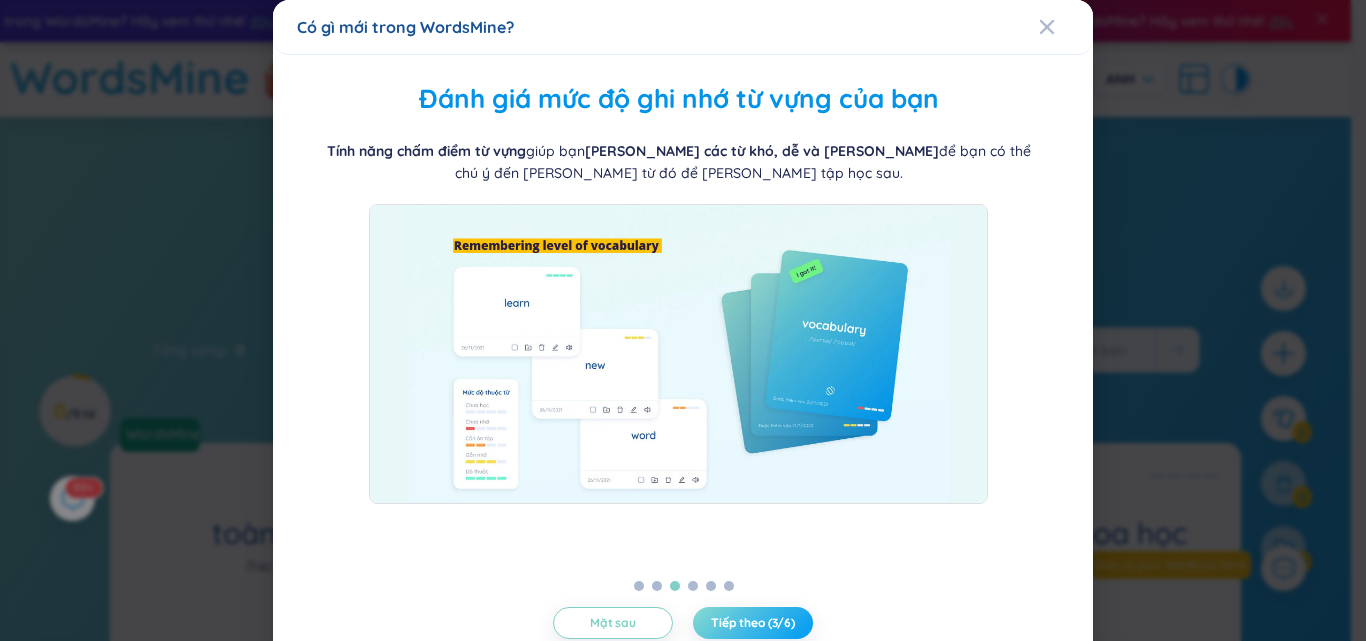 click on "Tiếp theo (3/6)" at bounding box center (753, 623) 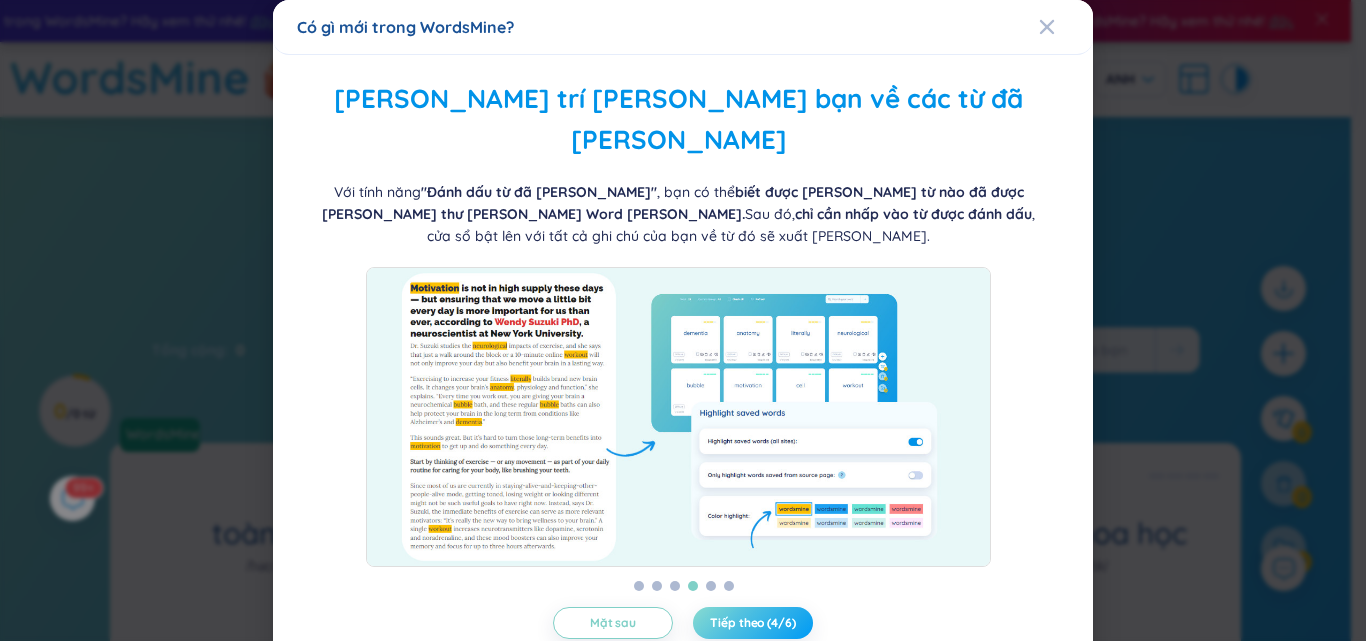 click on "Tiếp theo (4/6)" at bounding box center (753, 623) 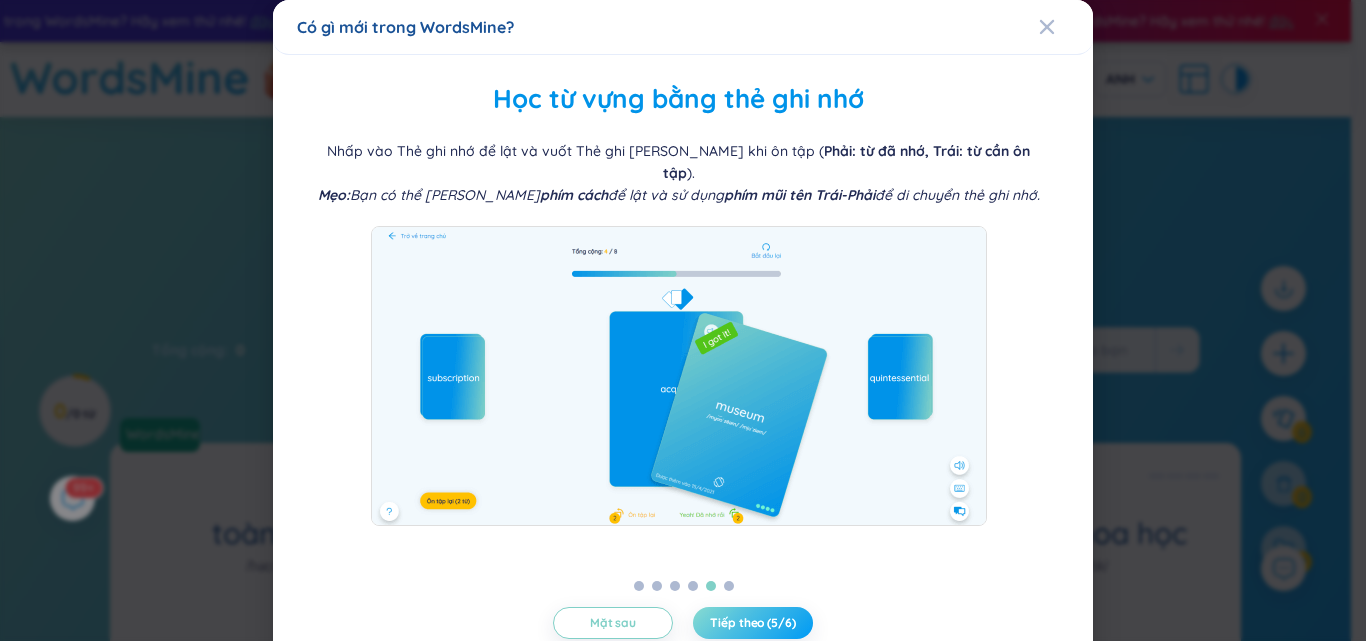 click on "Tiếp theo (5/6)" at bounding box center [753, 623] 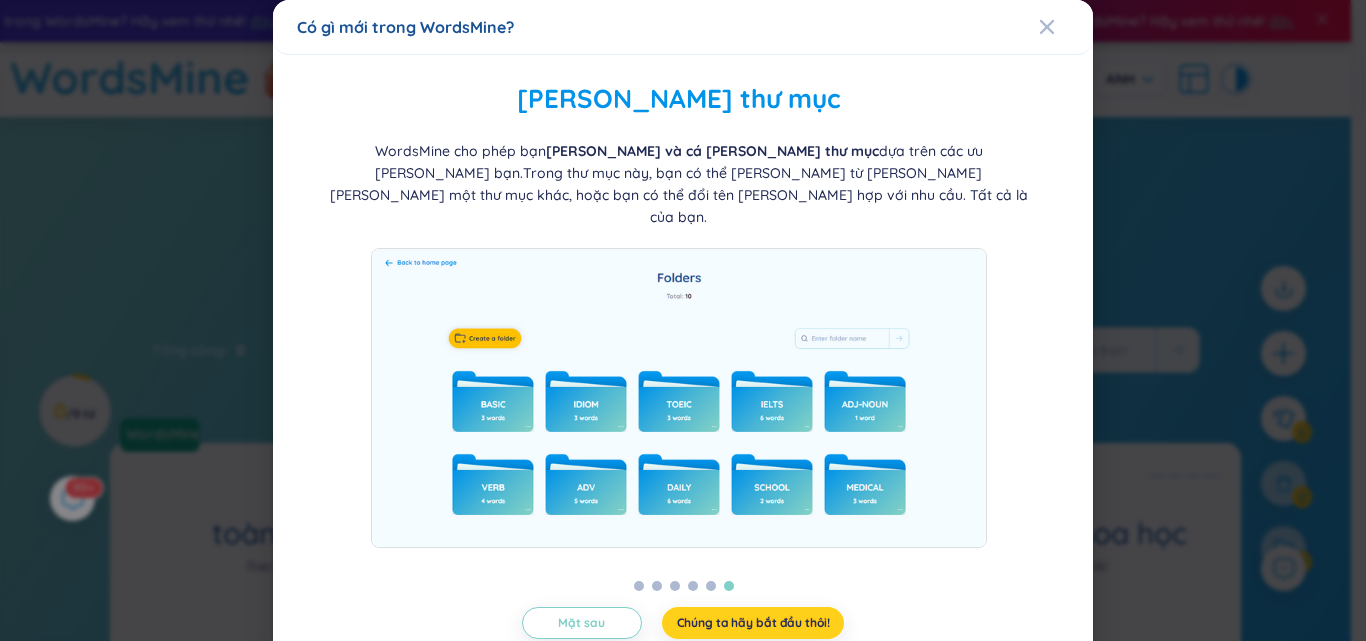 click on "Chúng ta hãy bắt đầu thôi!" at bounding box center [753, 623] 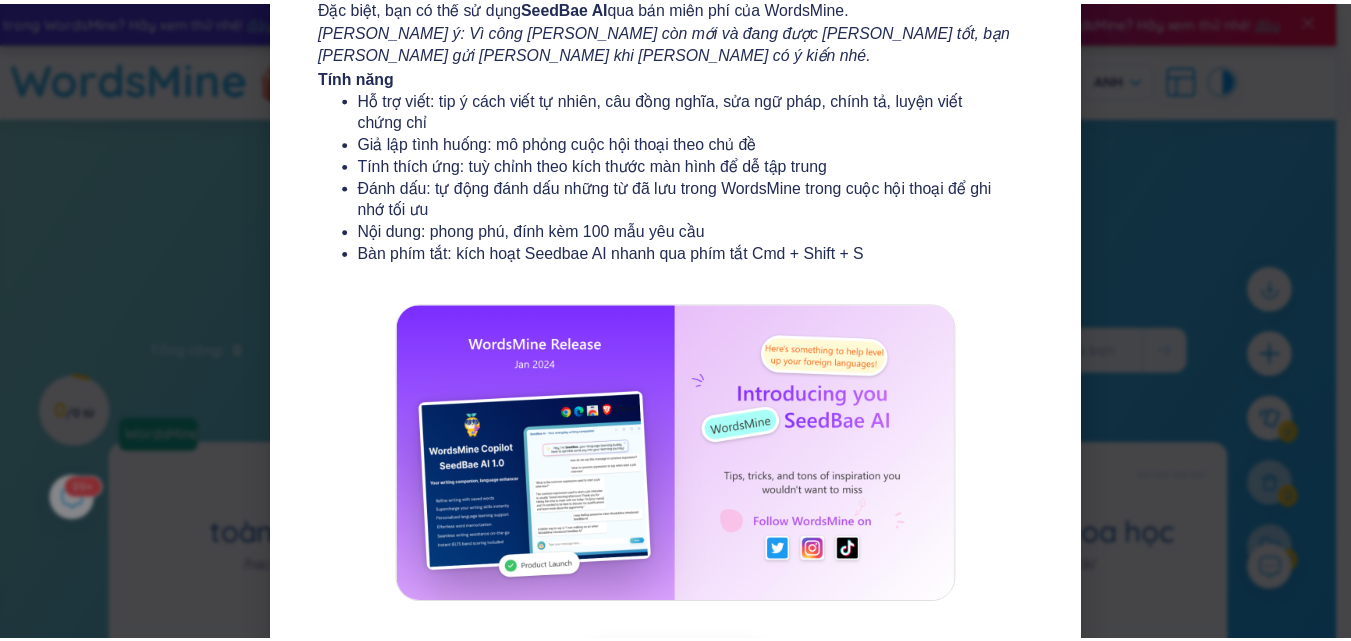 scroll, scrollTop: 369, scrollLeft: 0, axis: vertical 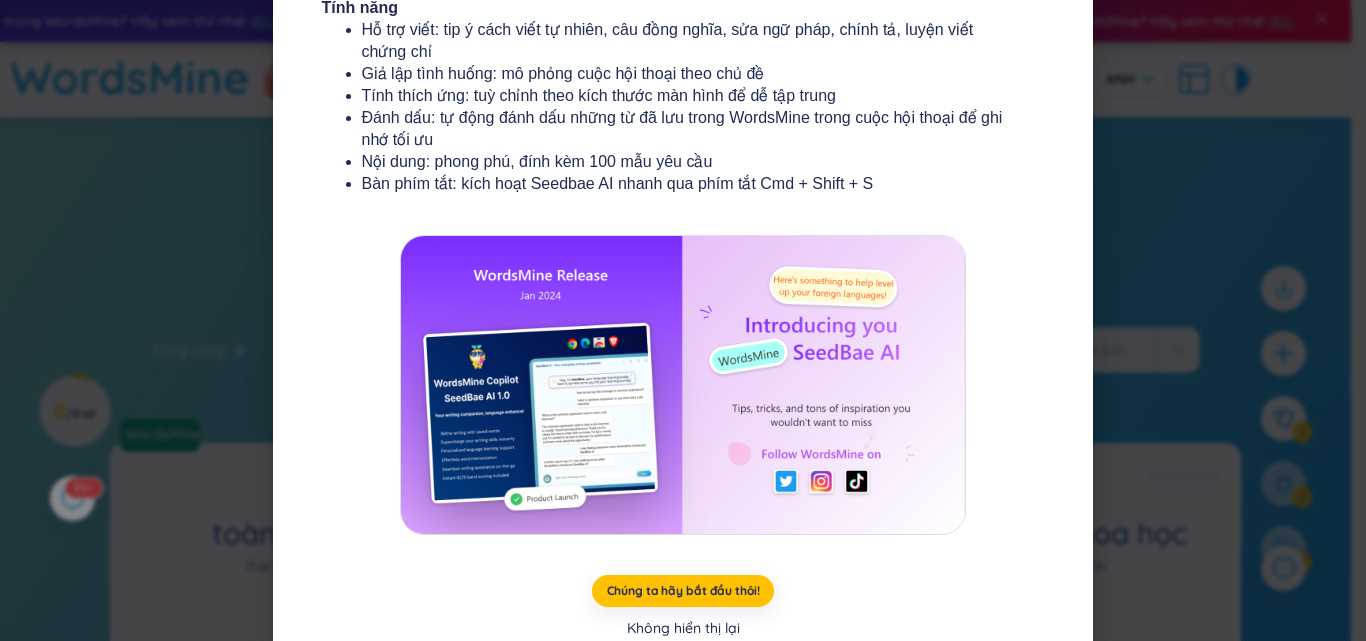 click on "Không hiển thị lại" at bounding box center [683, 628] 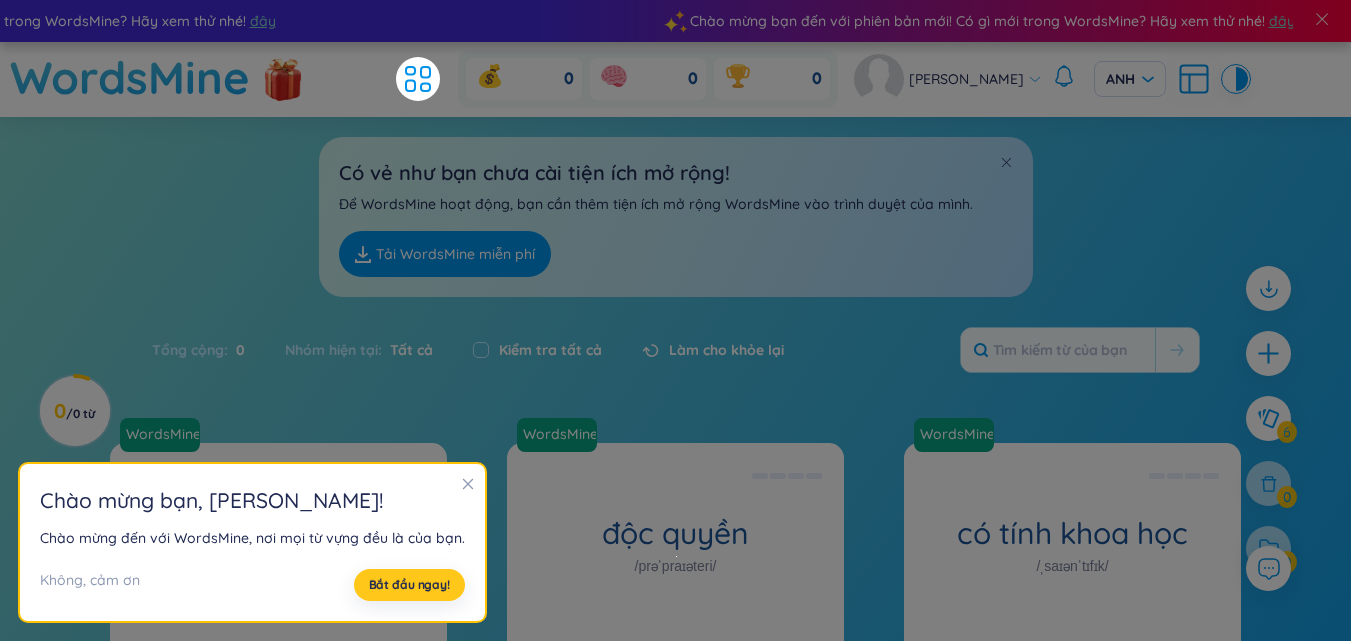 click on "Bắt đầu ngay!" at bounding box center [409, 584] 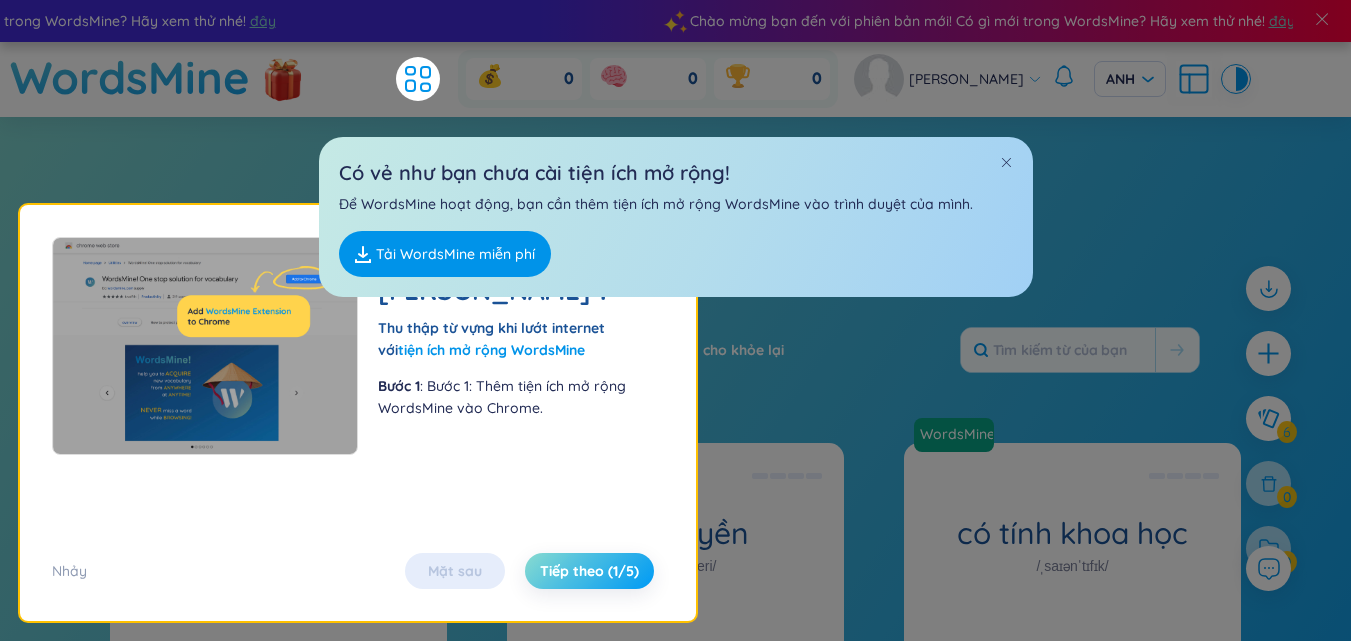 click on "Tiếp theo (1/5)" at bounding box center (589, 571) 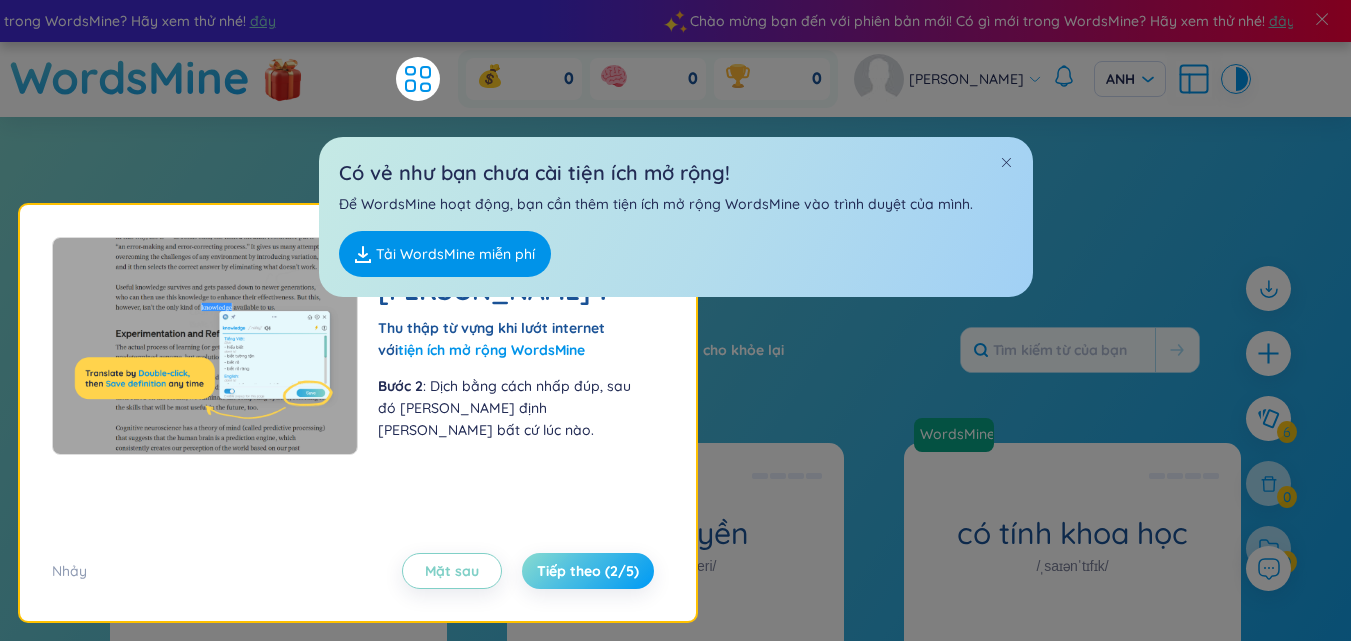 click on "Tiếp theo (2/5)" at bounding box center (588, 571) 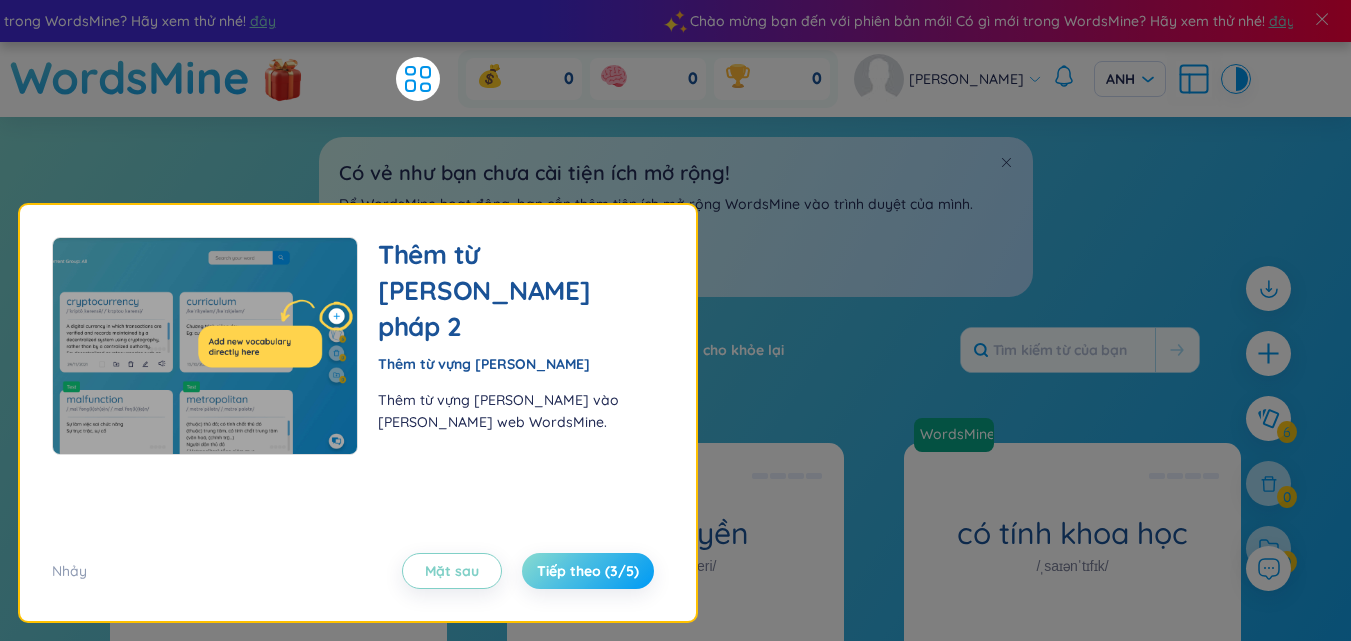 click on "Tiếp theo (3/5)" at bounding box center (588, 571) 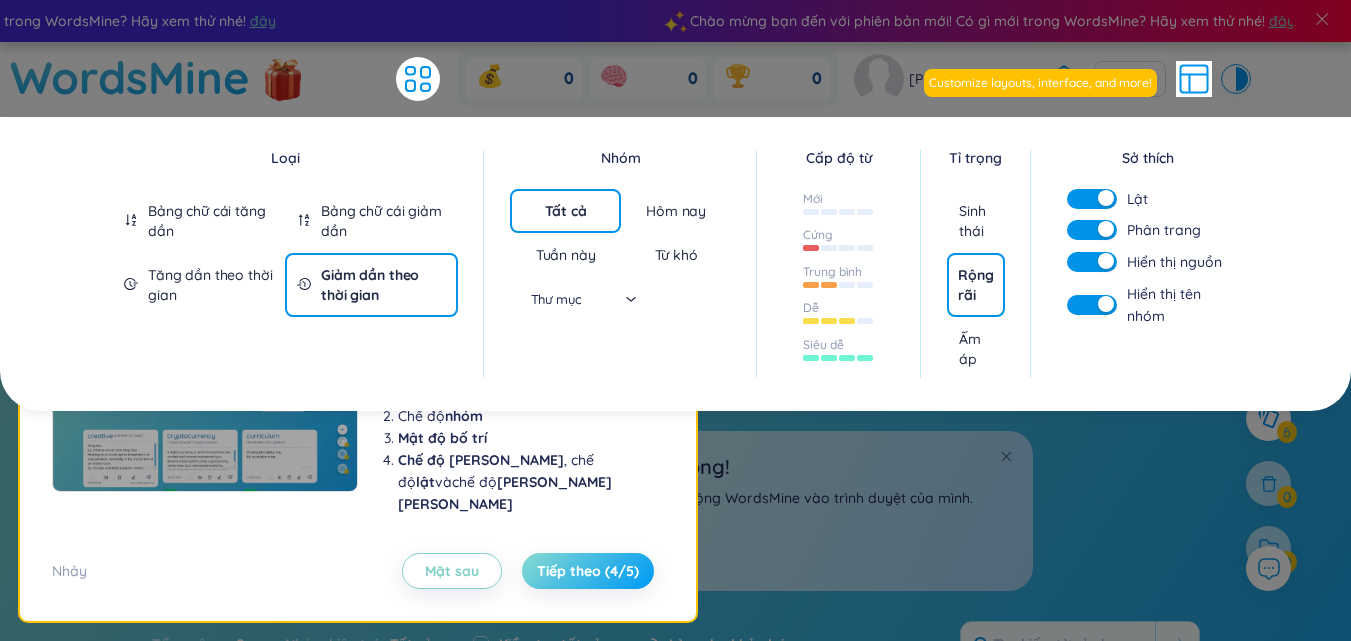 click on "Tiếp theo (4/5)" at bounding box center [588, 571] 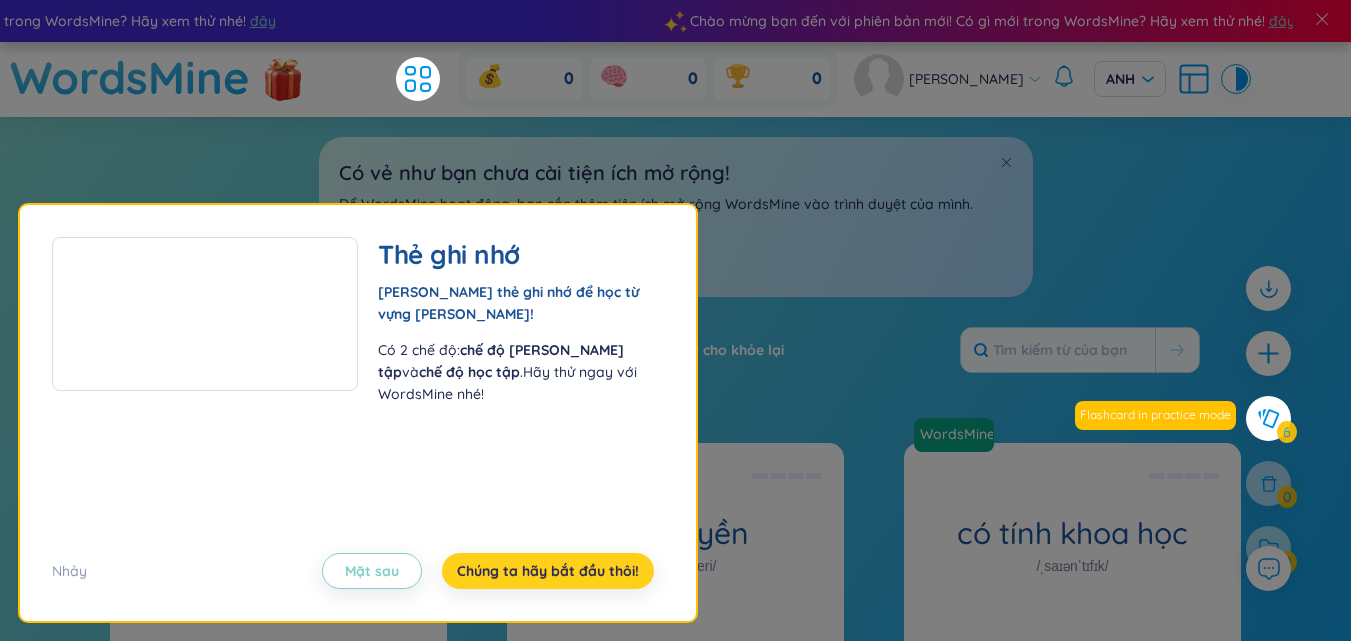 click on "Chúng ta hãy bắt đầu thôi!" at bounding box center (548, 571) 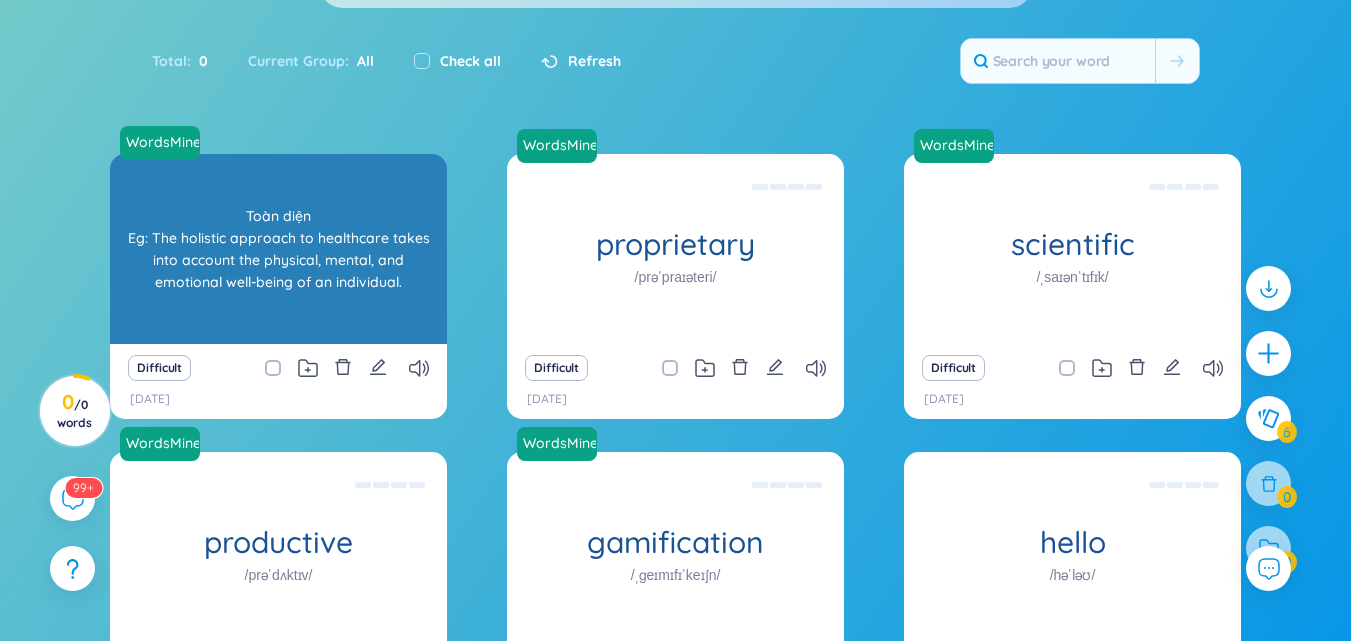 scroll, scrollTop: 300, scrollLeft: 0, axis: vertical 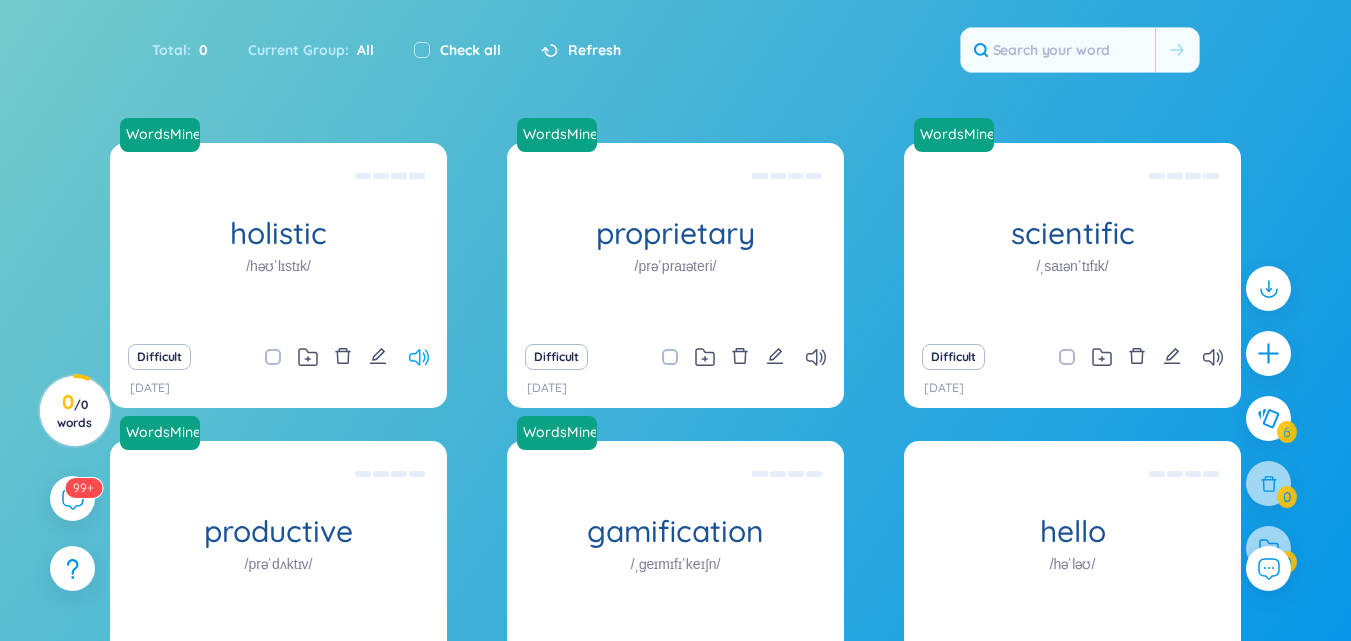 click 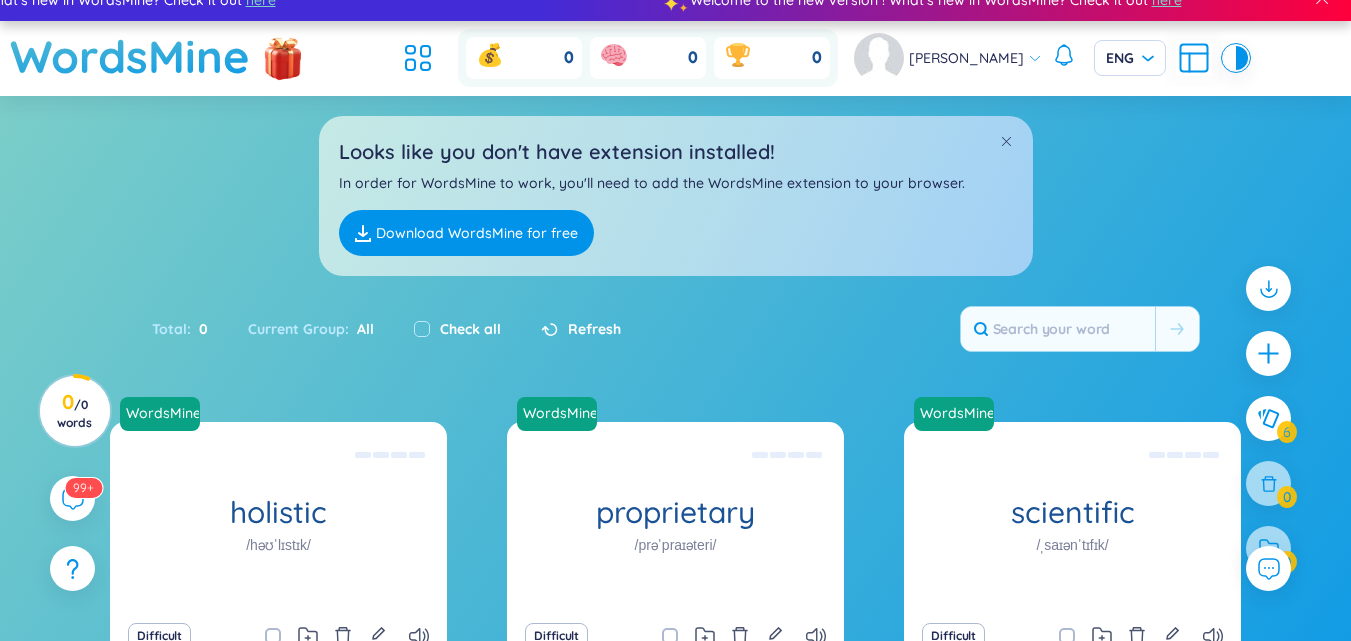 scroll, scrollTop: 0, scrollLeft: 0, axis: both 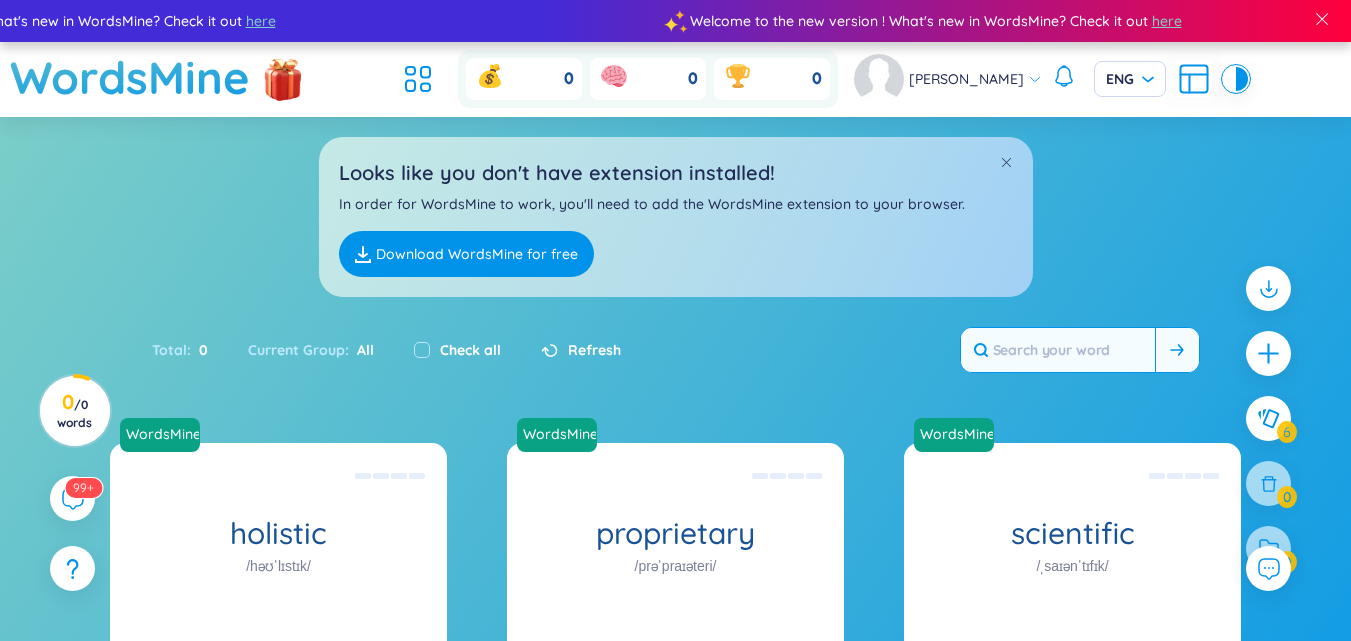 click at bounding box center (1058, 350) 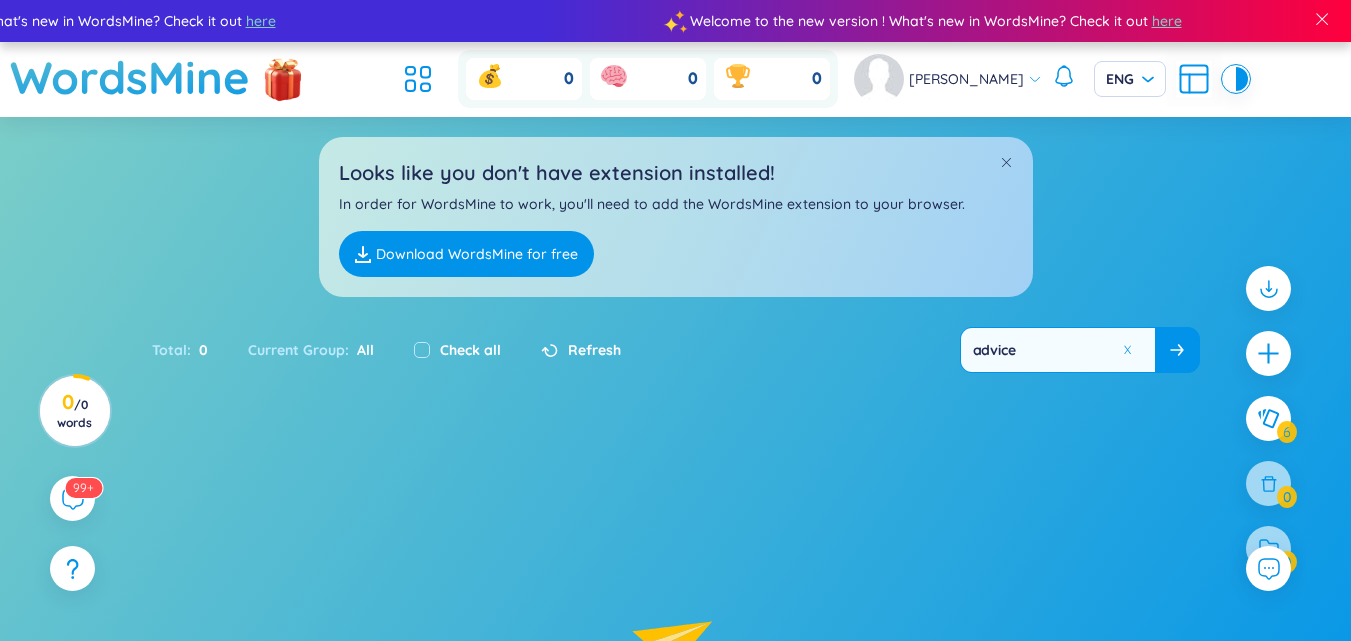 type on "advice" 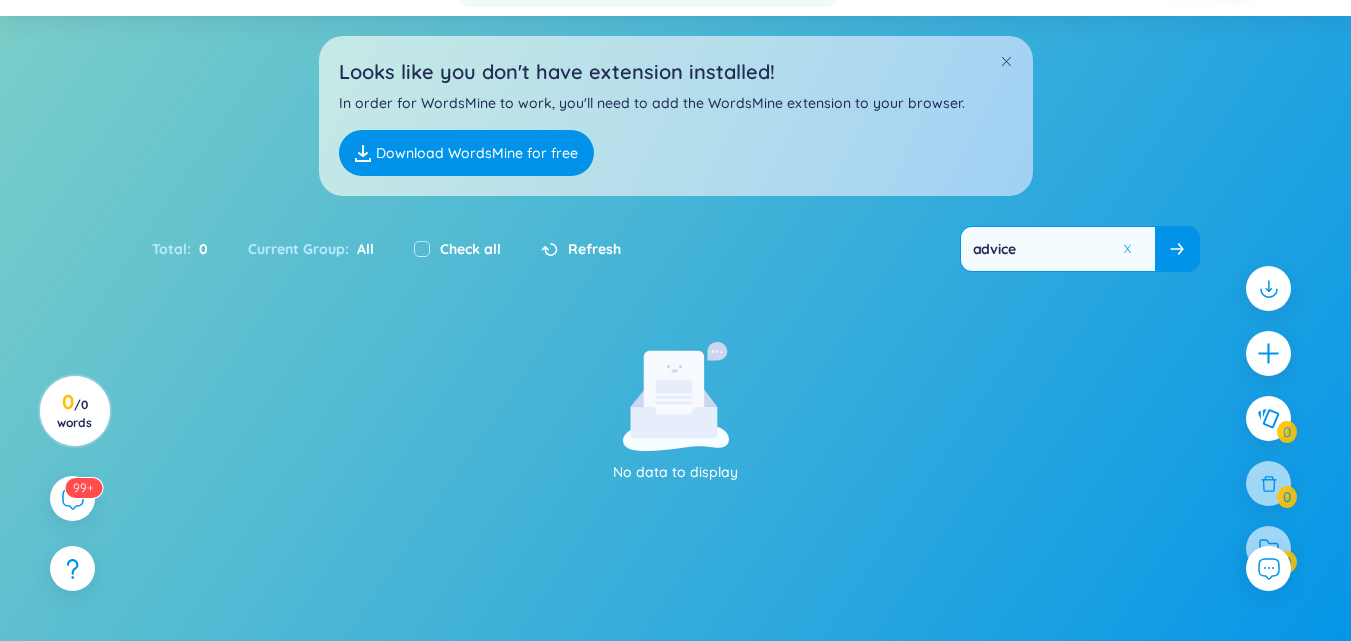 scroll, scrollTop: 0, scrollLeft: 0, axis: both 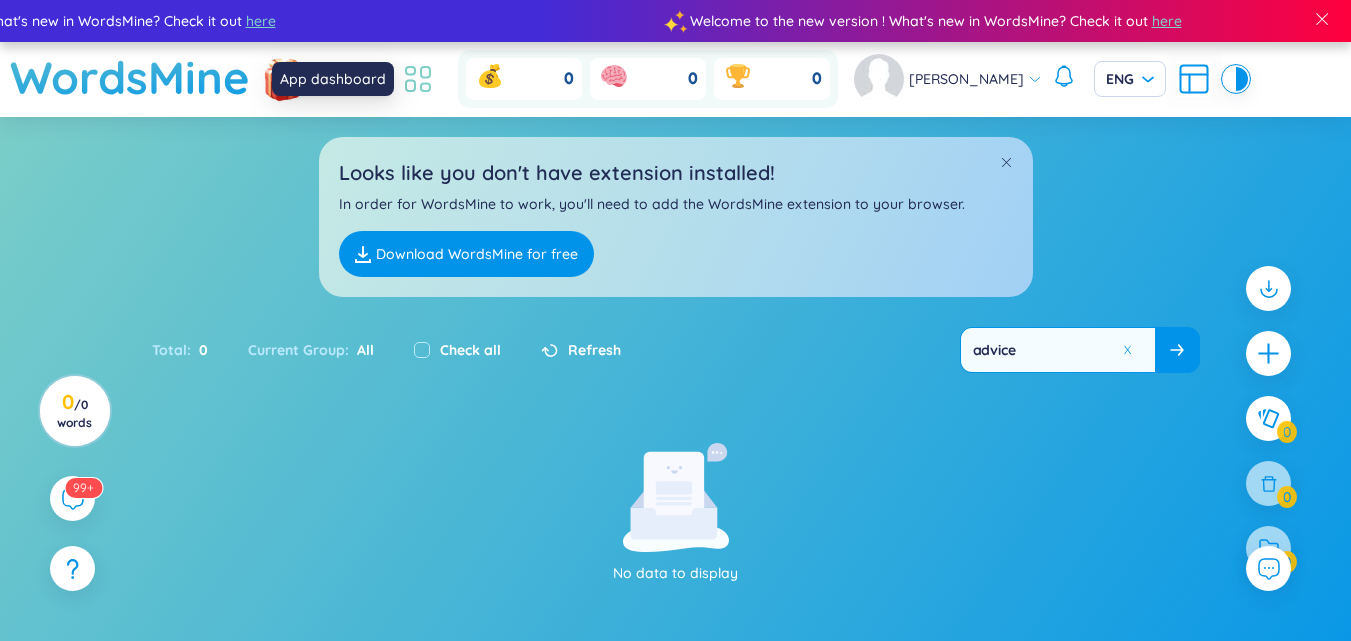click 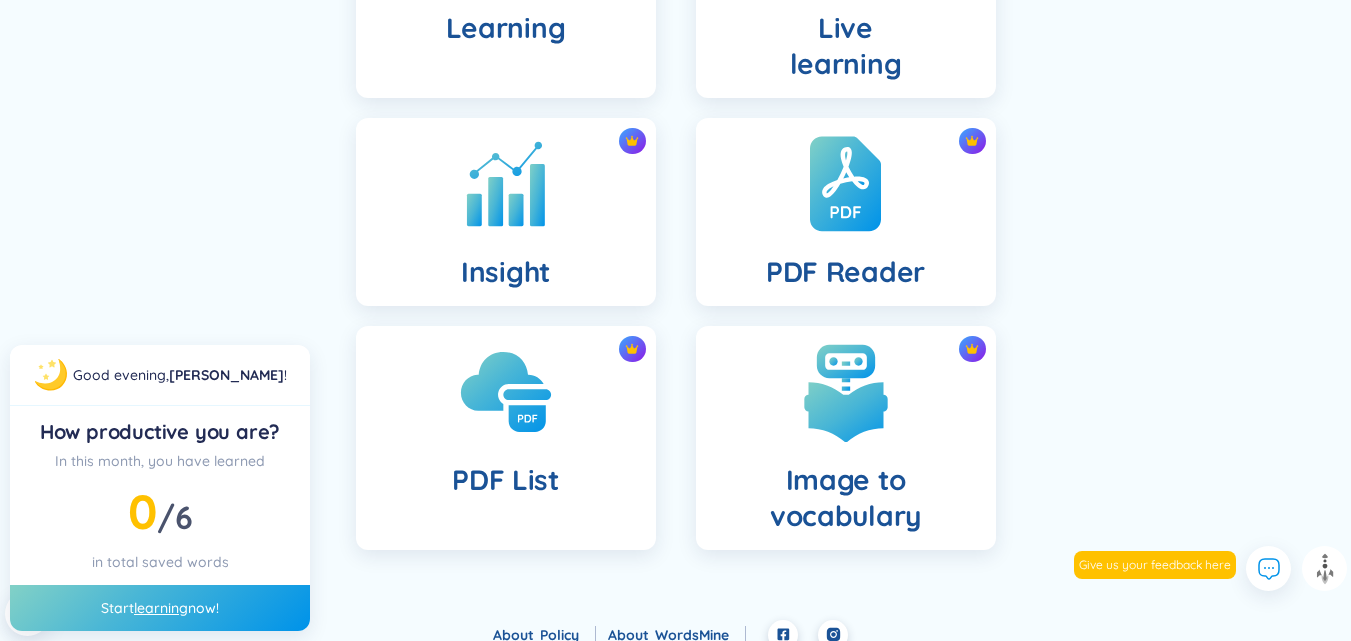 scroll, scrollTop: 800, scrollLeft: 0, axis: vertical 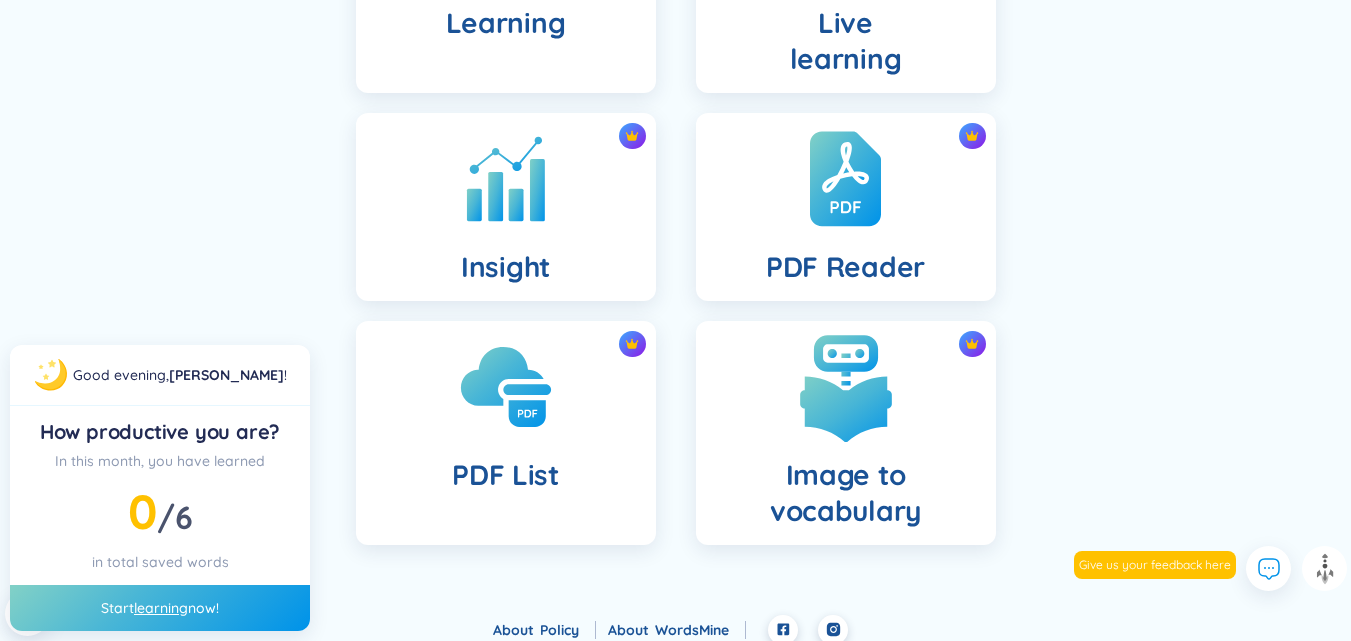click at bounding box center [846, 387] 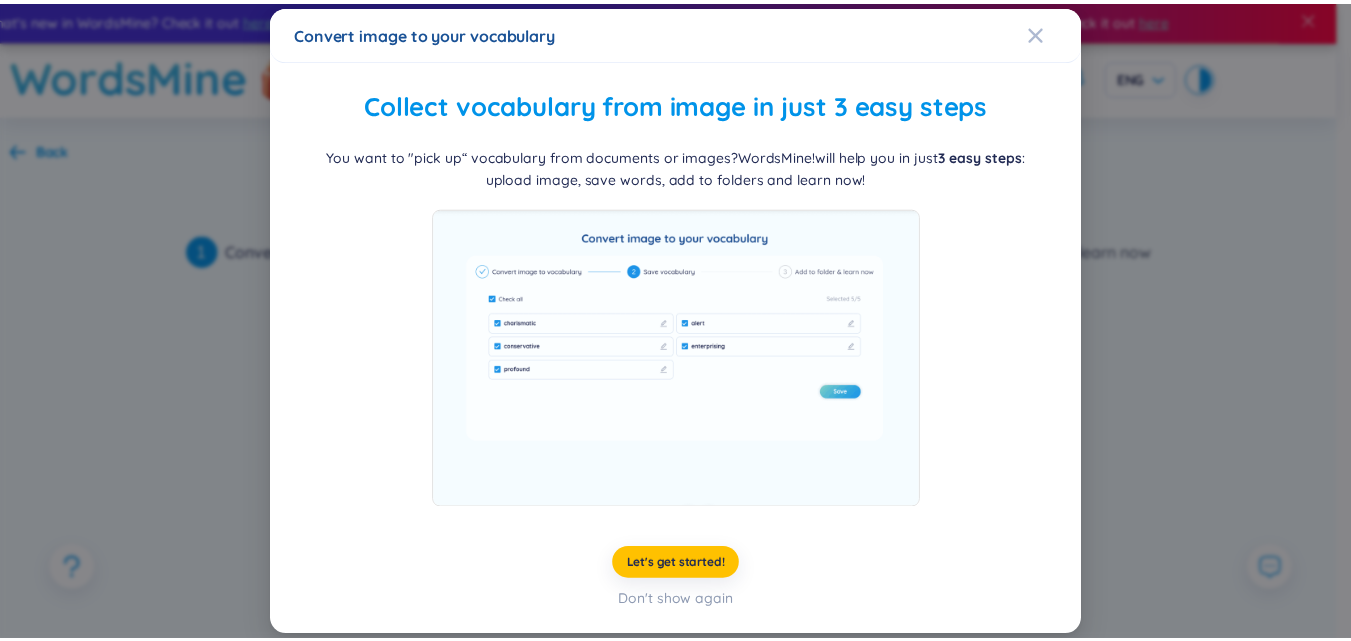 scroll, scrollTop: 0, scrollLeft: 0, axis: both 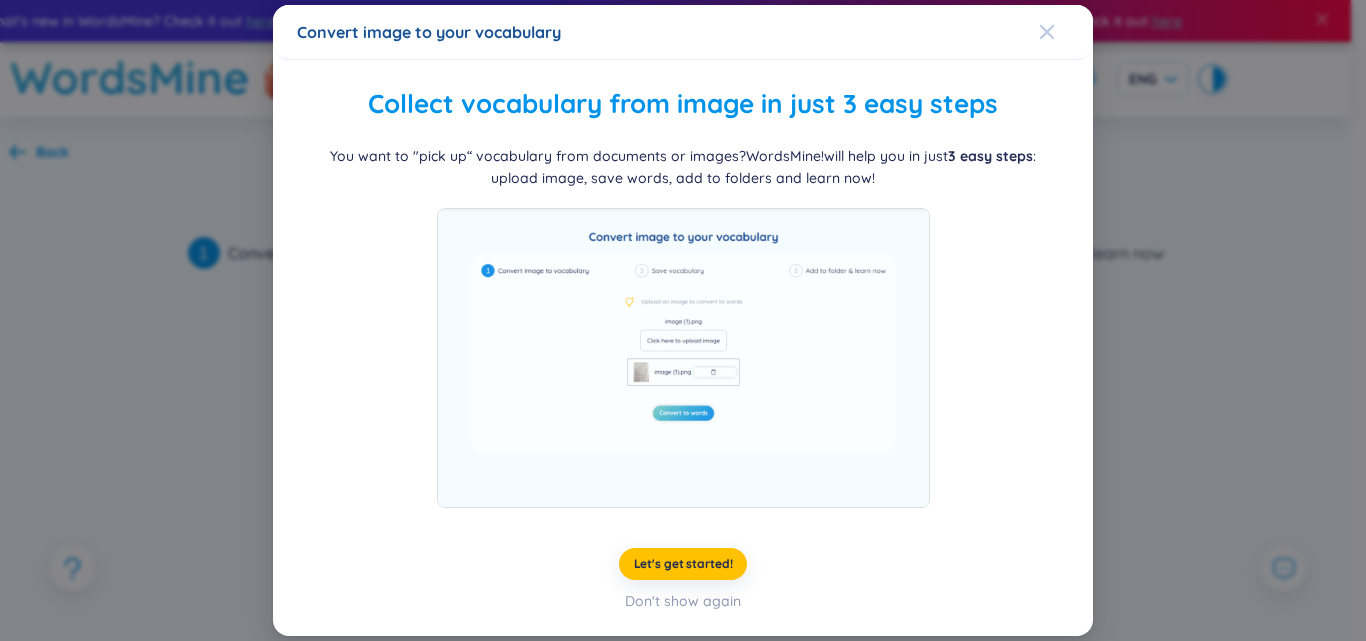 click 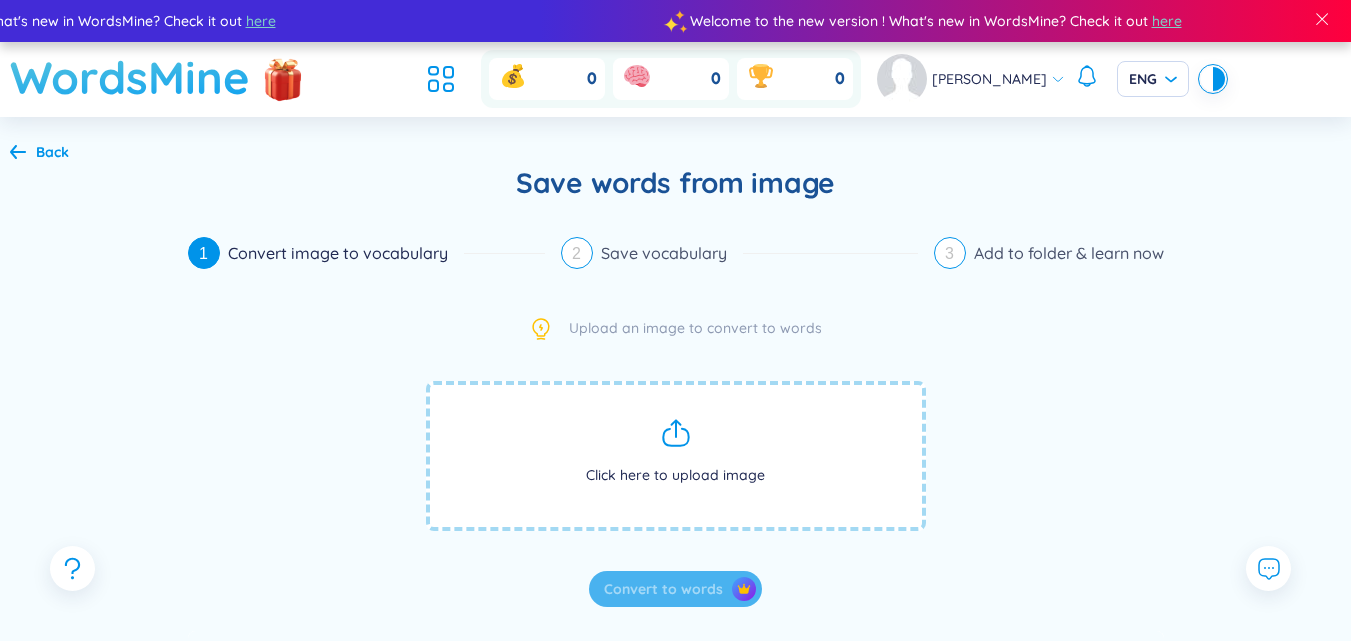 click on "WordsMine" at bounding box center [130, 77] 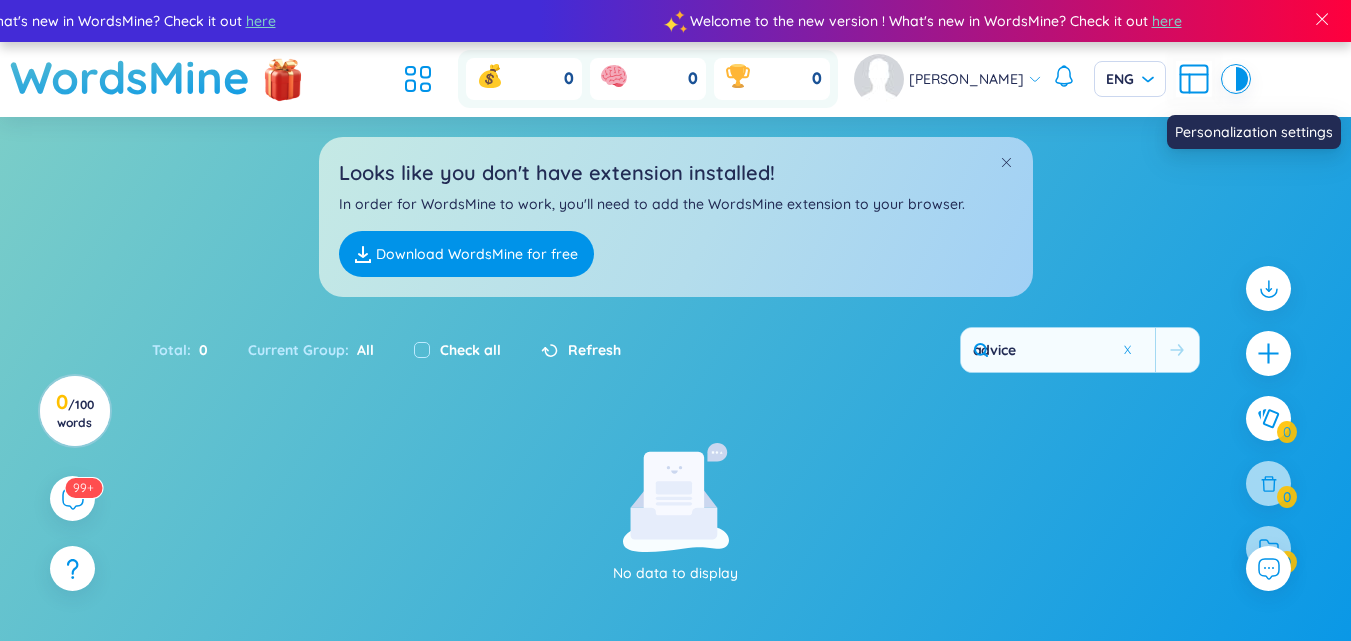 click 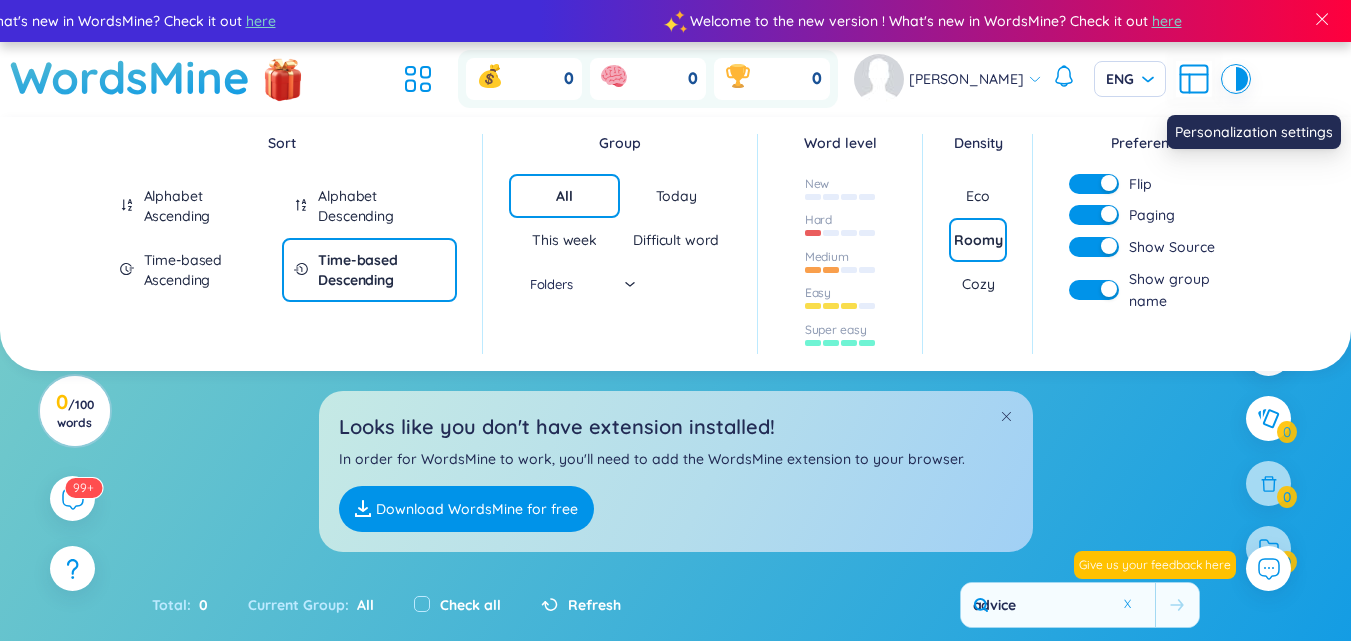 click 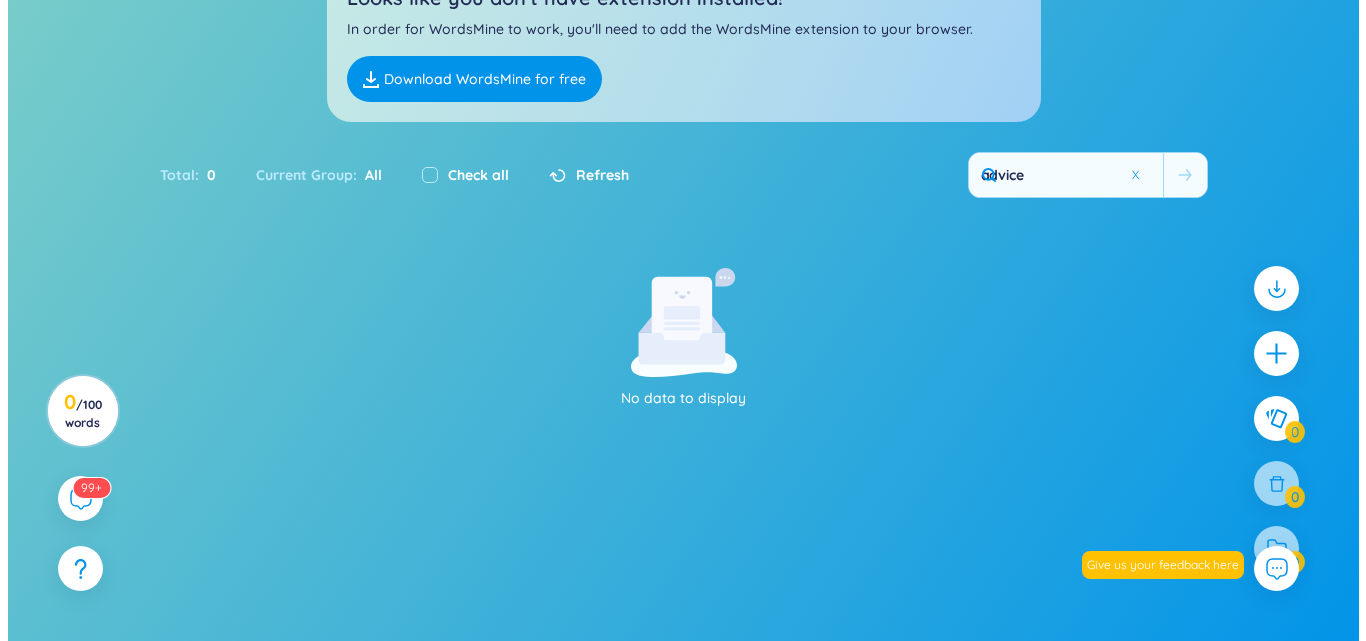 scroll, scrollTop: 227, scrollLeft: 0, axis: vertical 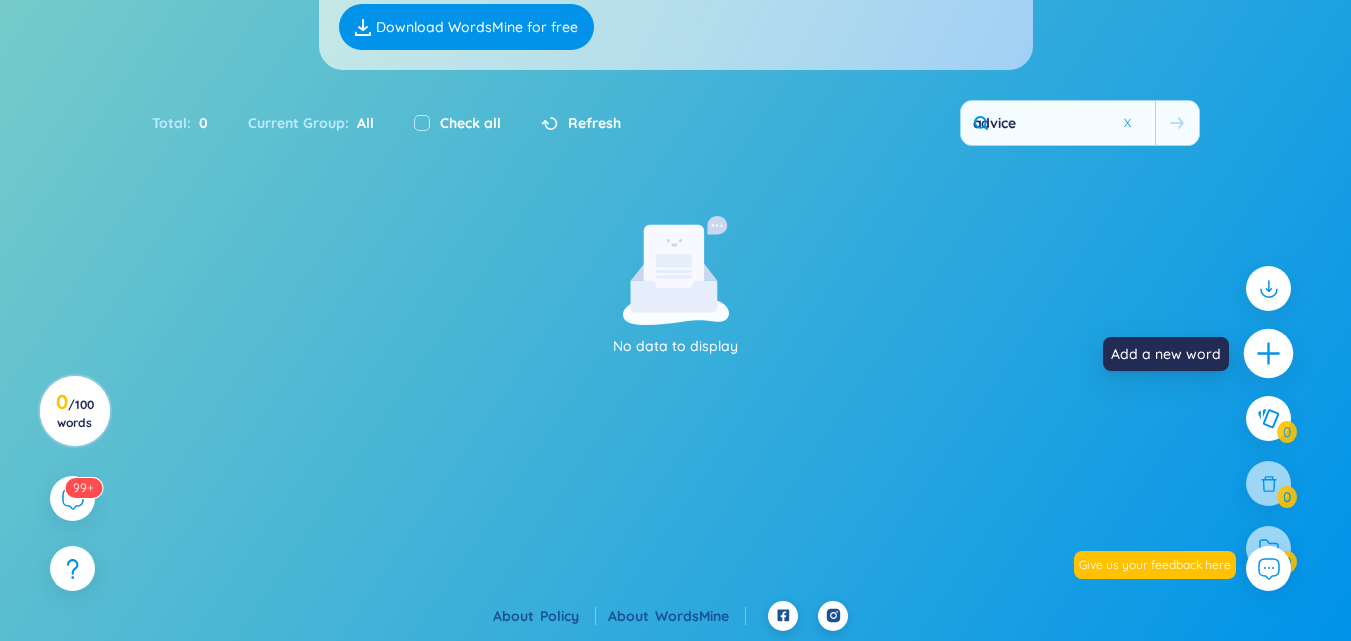 click at bounding box center (1269, 354) 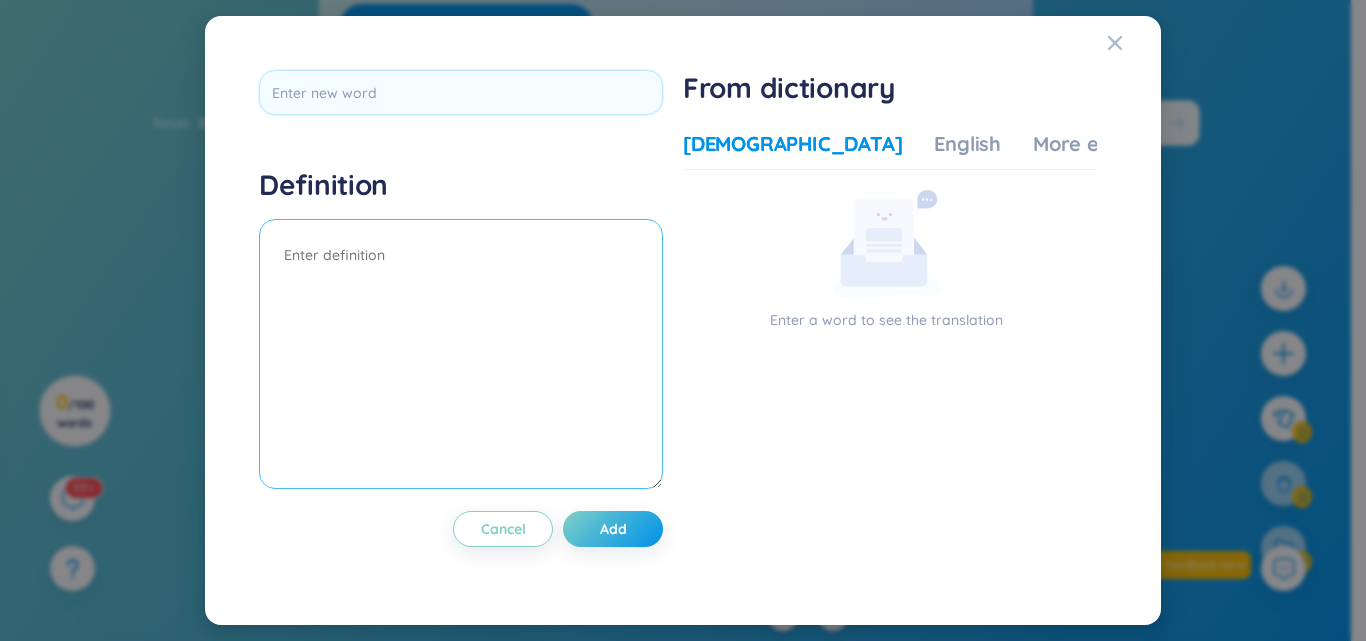 click at bounding box center (461, 354) 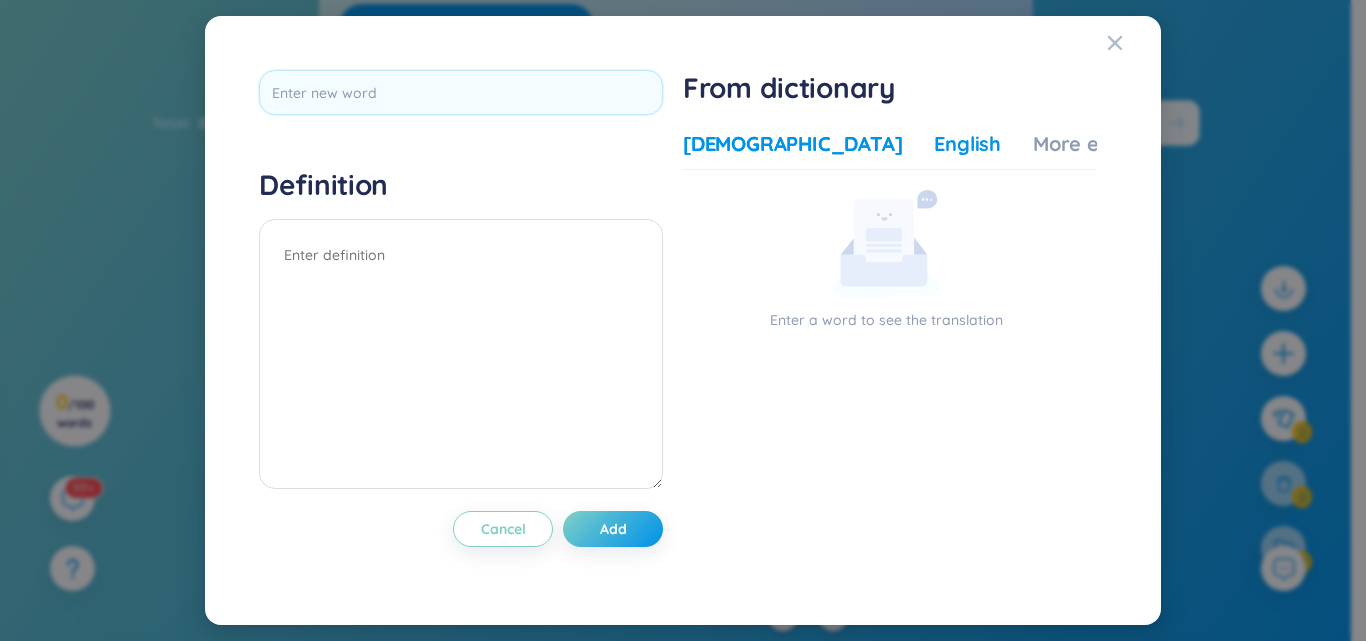 click on "English" at bounding box center (967, 144) 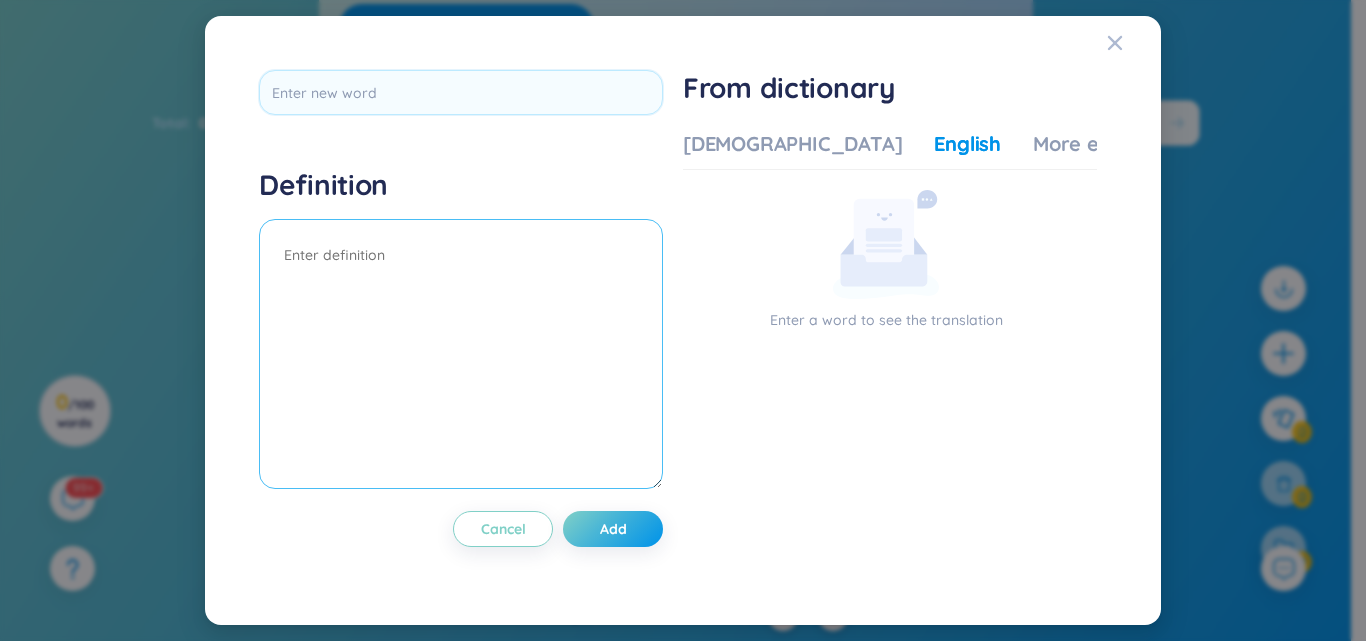 click at bounding box center (461, 354) 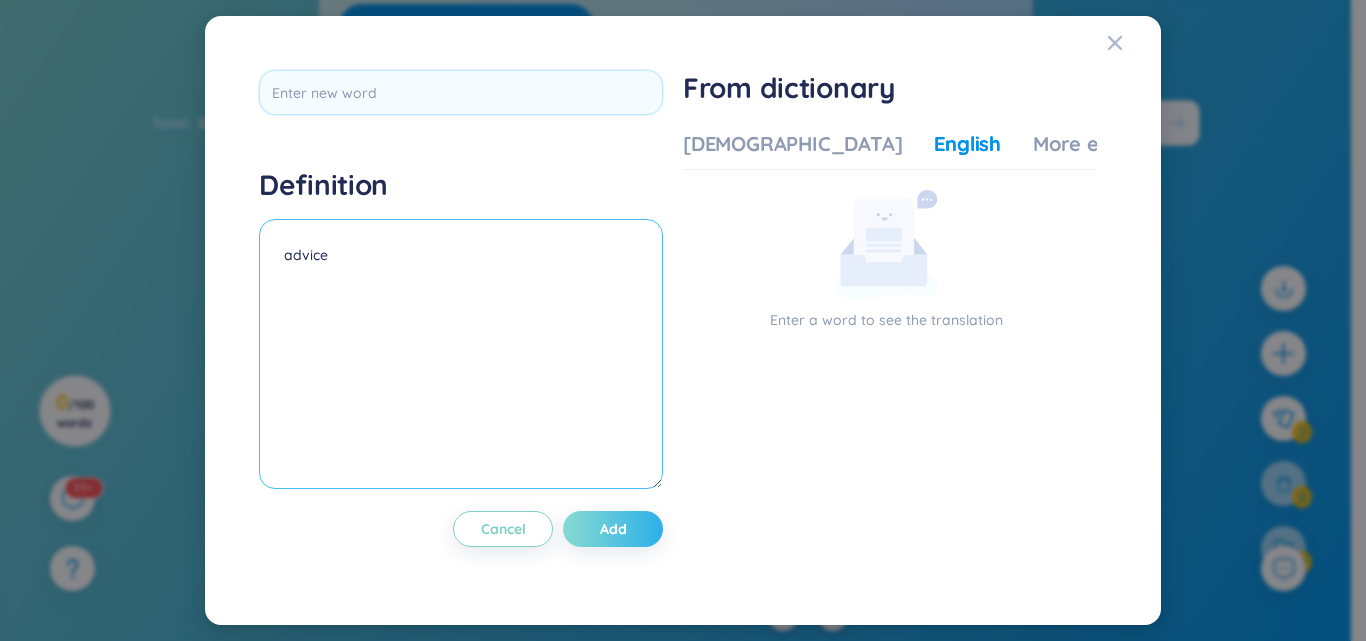 type on "advice" 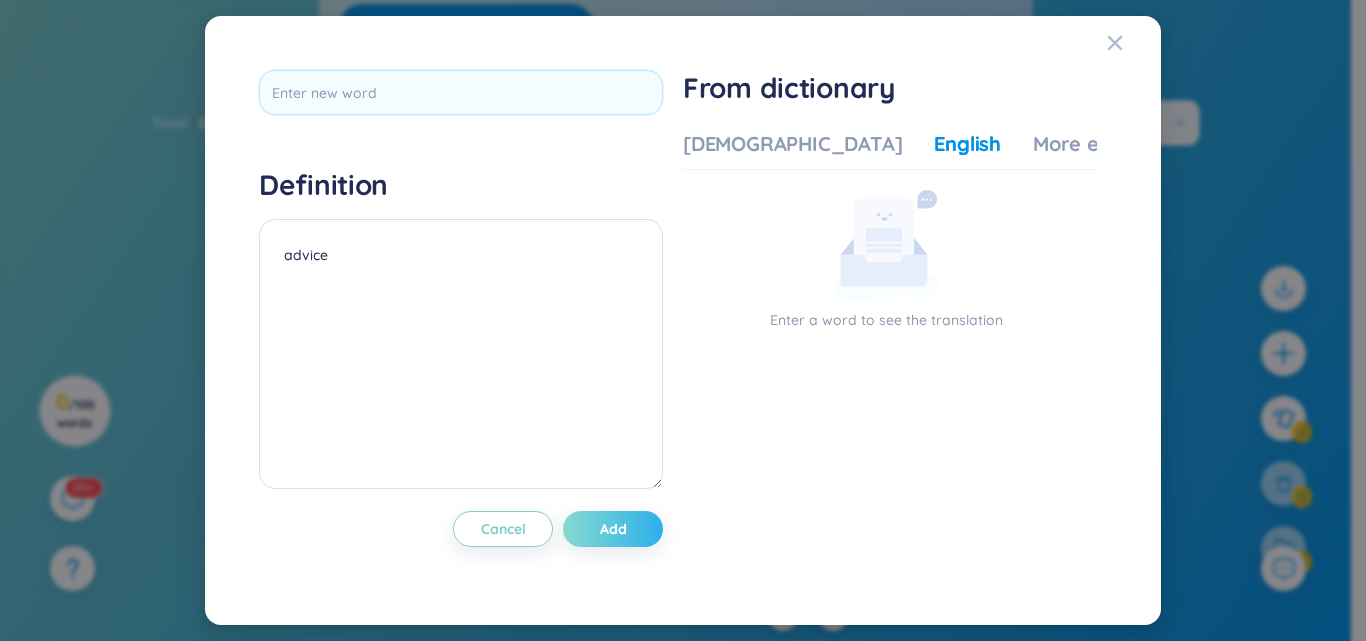 click on "Definition advice Cancel Add" at bounding box center (461, 320) 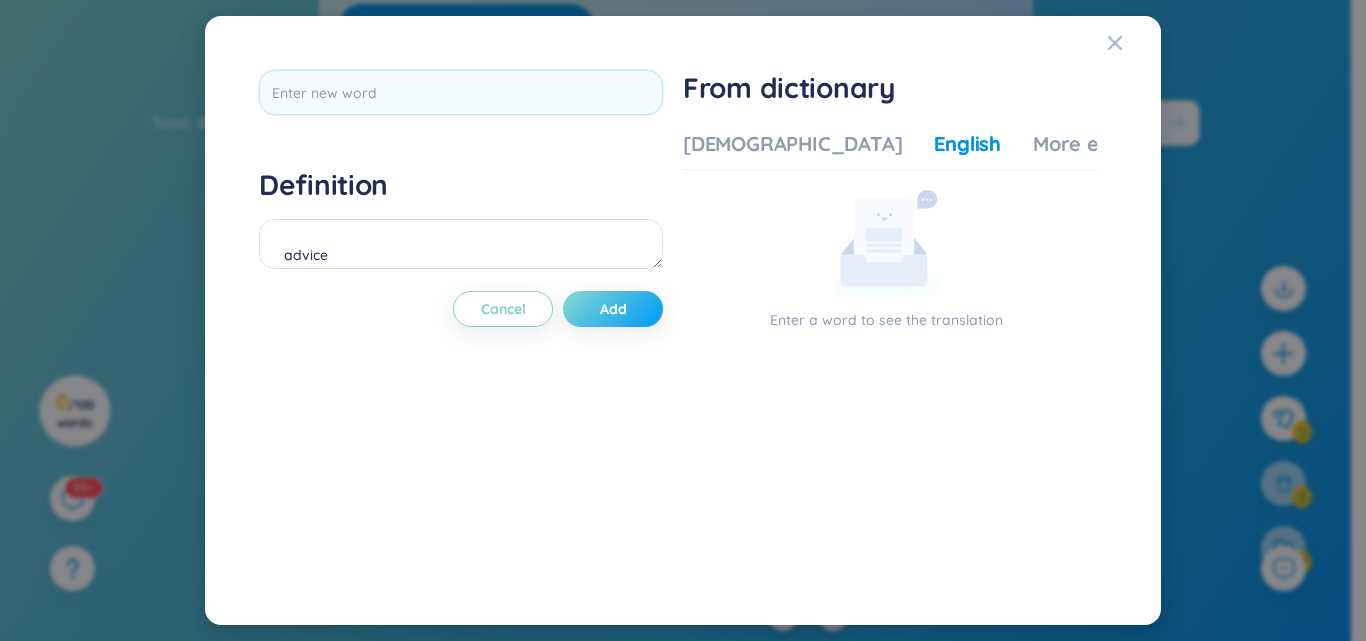 click on "Add" at bounding box center [613, 309] 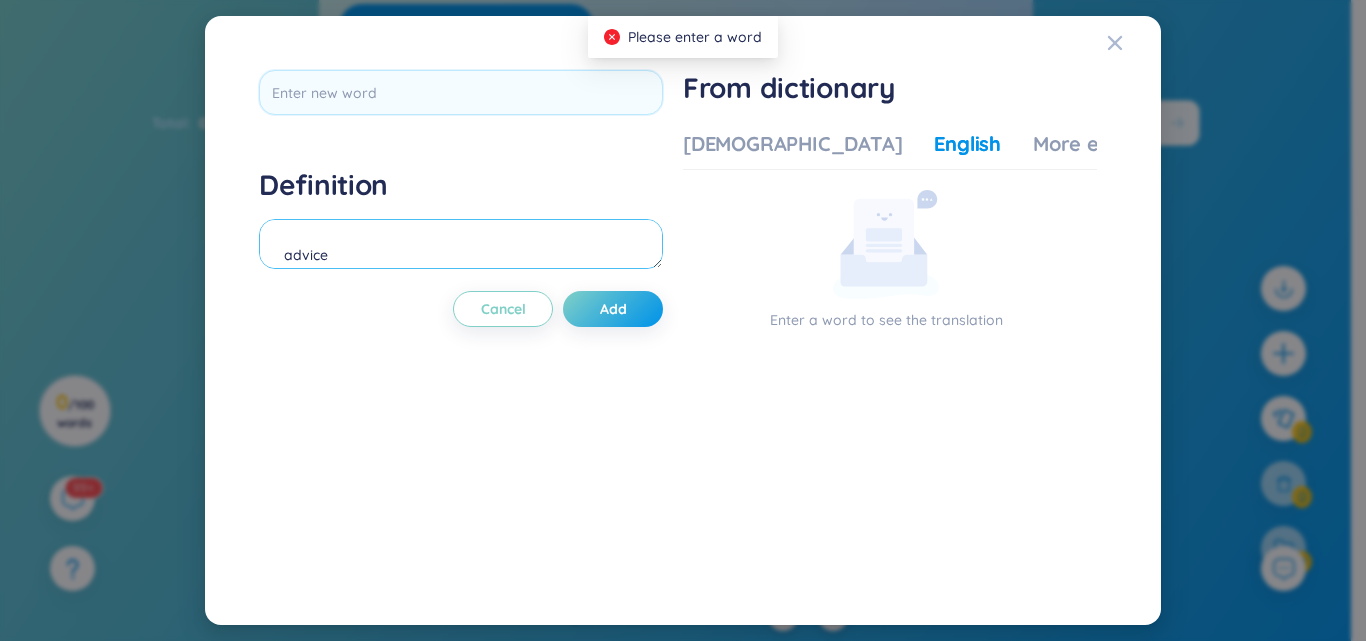 click on "advice" at bounding box center (461, 244) 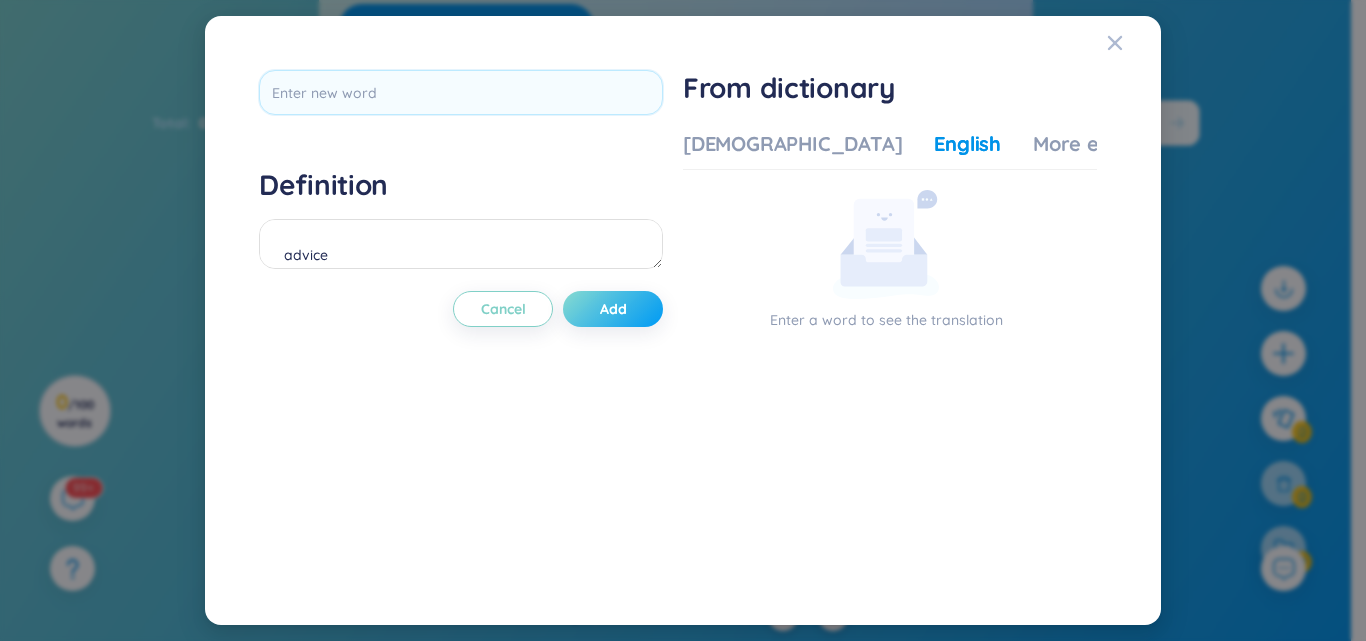 click on "Add" at bounding box center [613, 309] 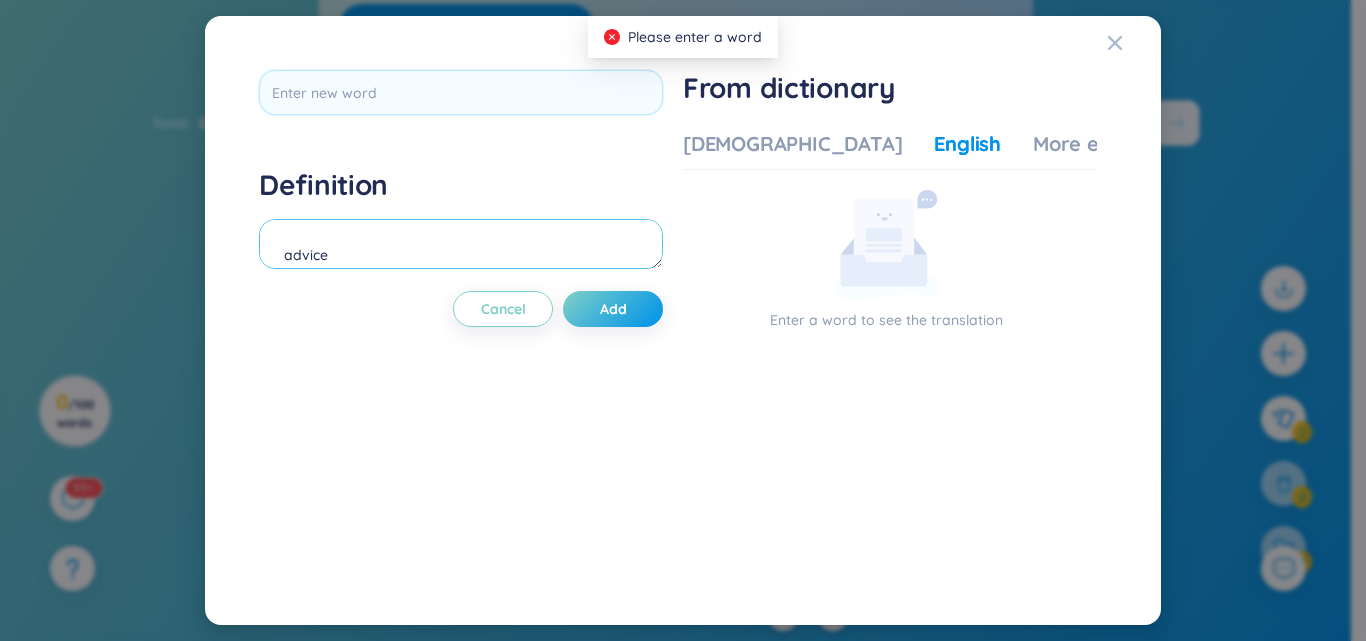 scroll, scrollTop: 22, scrollLeft: 0, axis: vertical 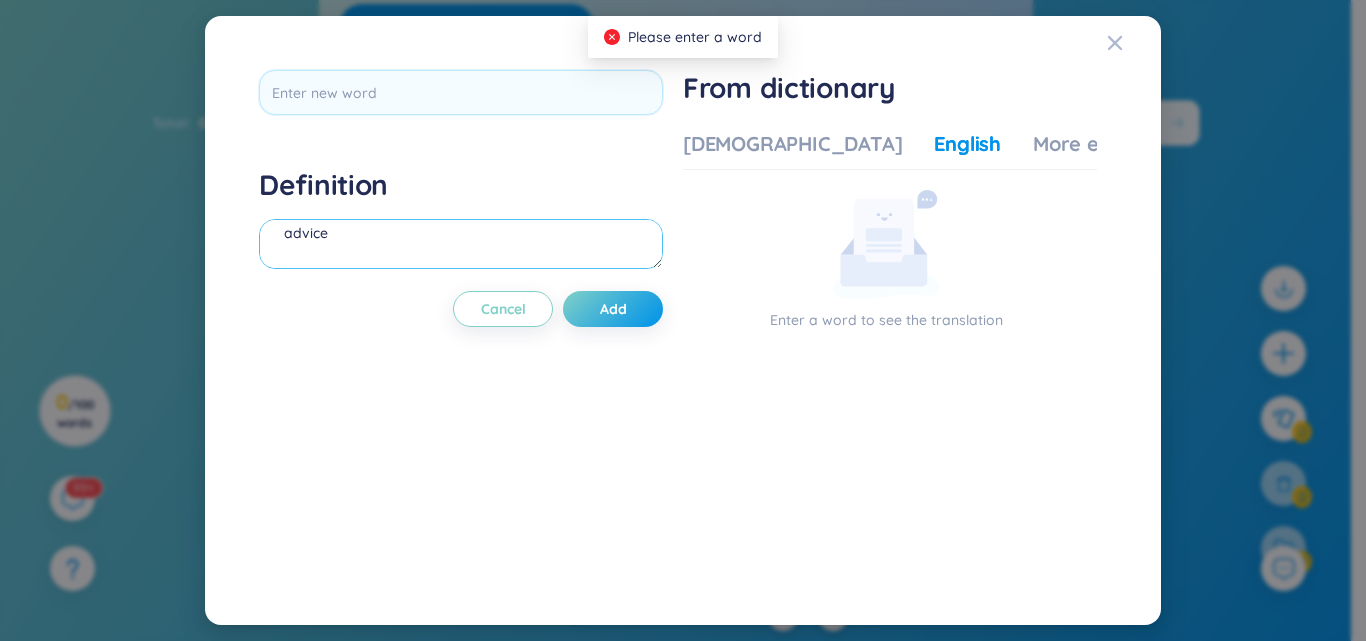 click on "advice" at bounding box center (461, 244) 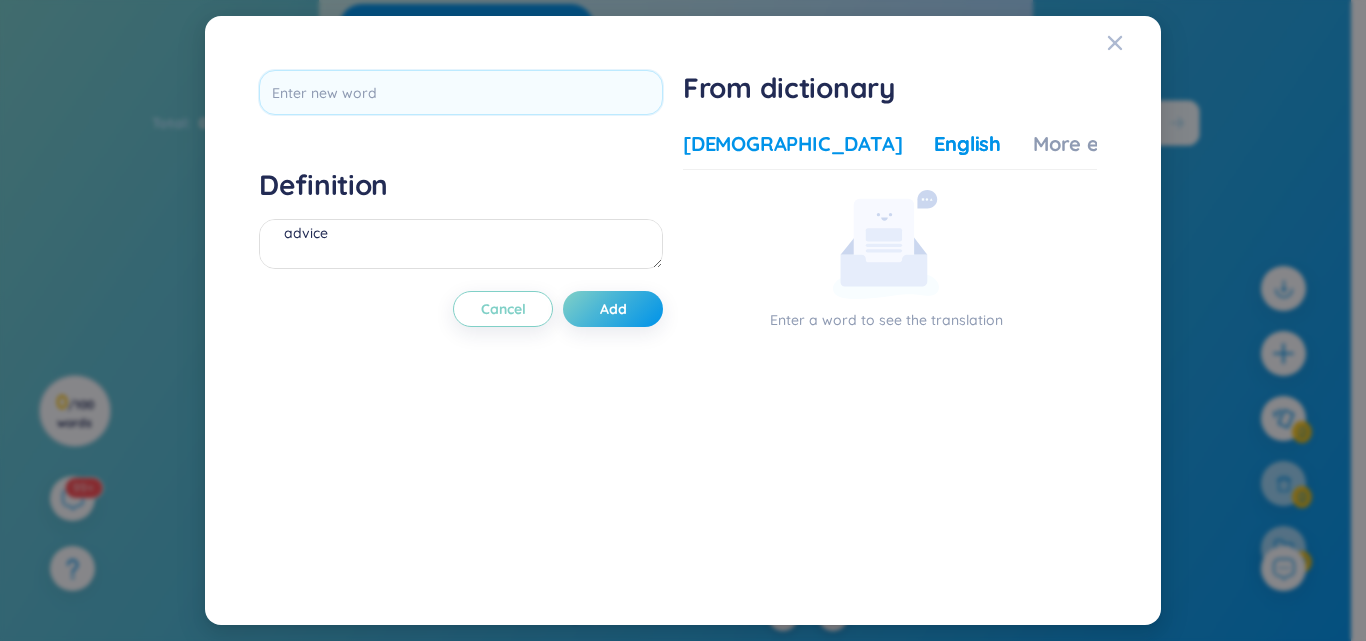 click on "Vietnamese" at bounding box center [792, 144] 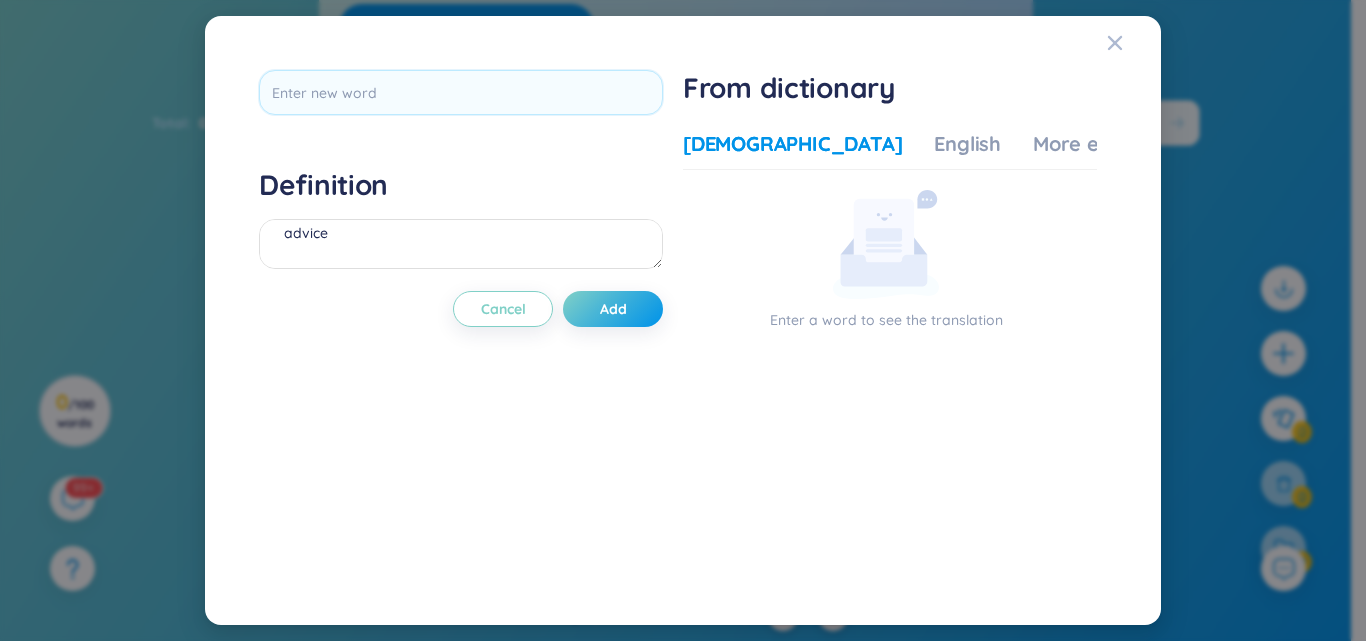 click on "Vietnamese English More examples Enter a word to see the translation Enter a word to see the translation" at bounding box center [890, 346] 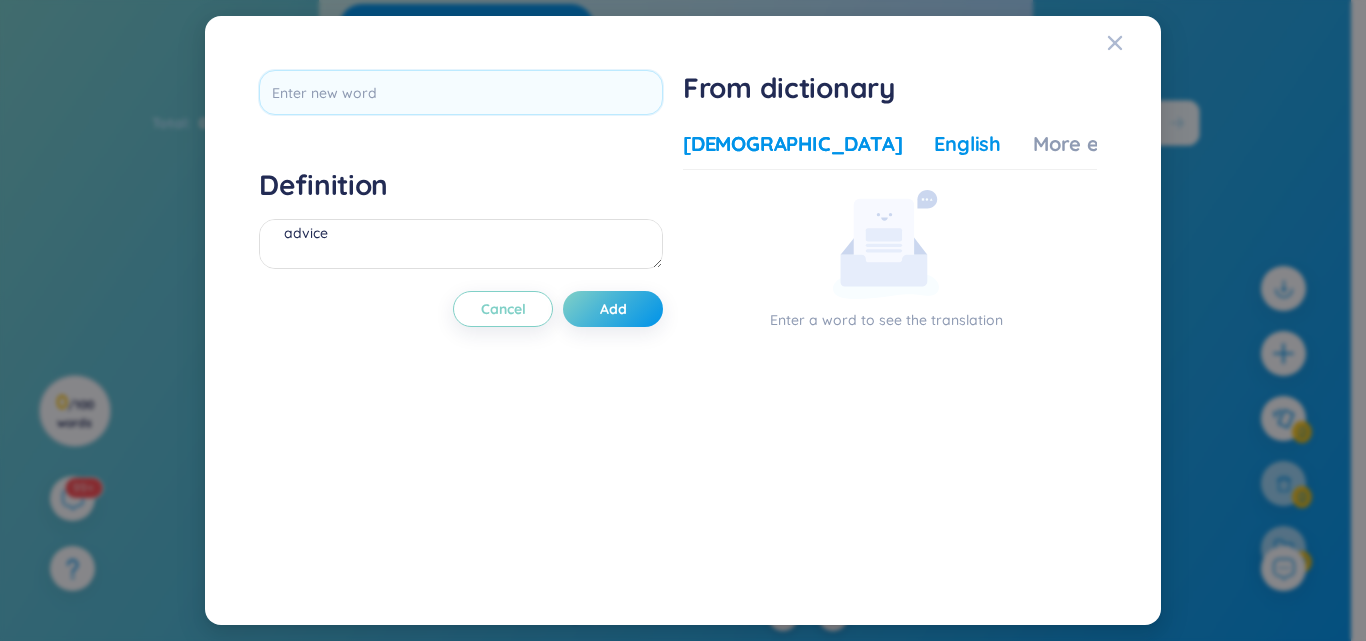 click on "English" at bounding box center (967, 144) 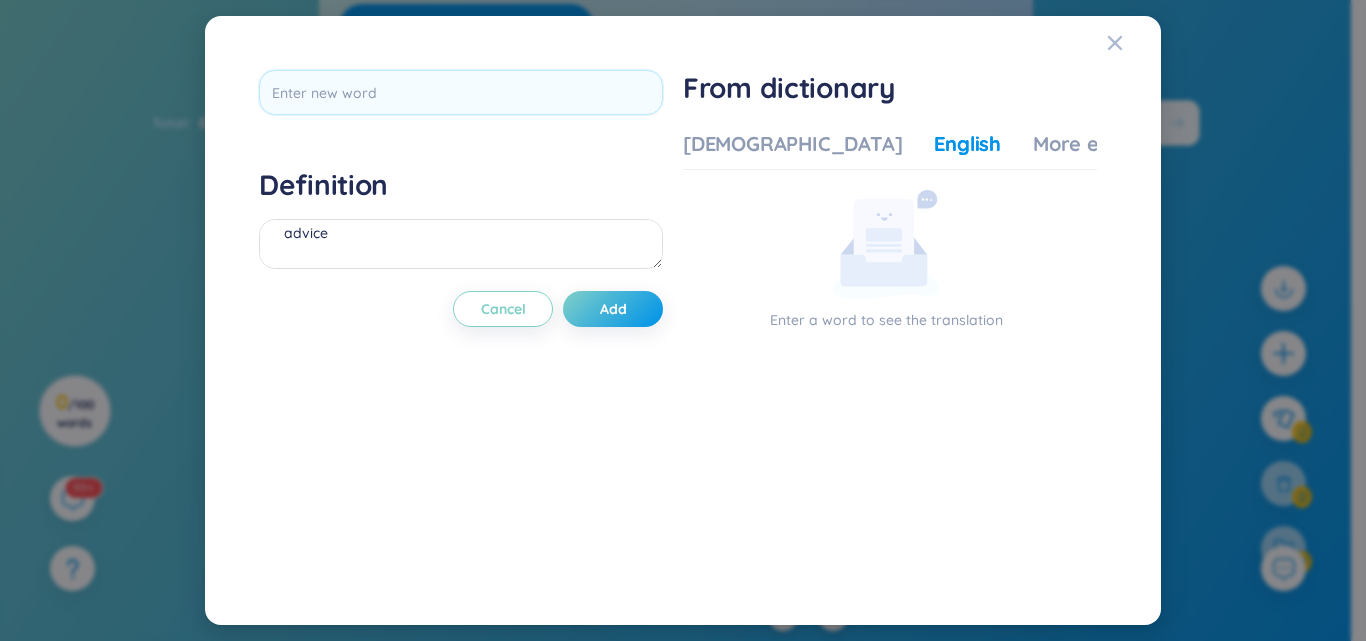 click on "Vietnamese English More examples Enter a word to see the translation Enter a word to see the translation" at bounding box center (890, 346) 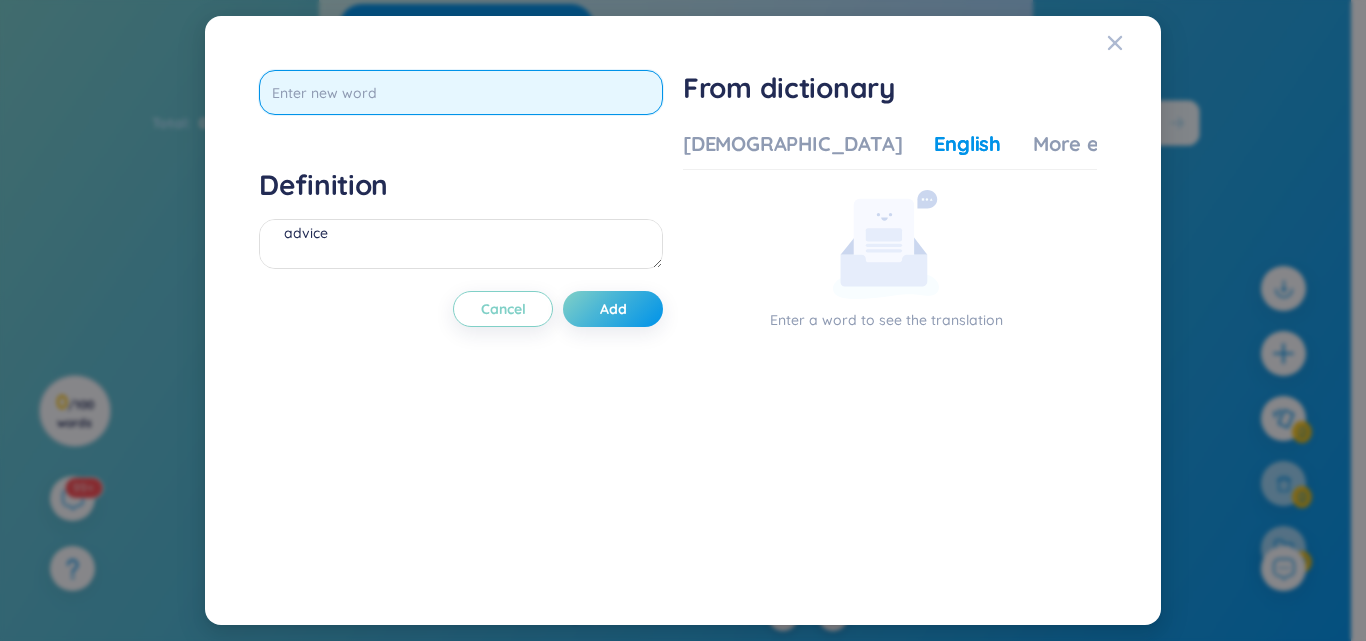 click at bounding box center (461, 92) 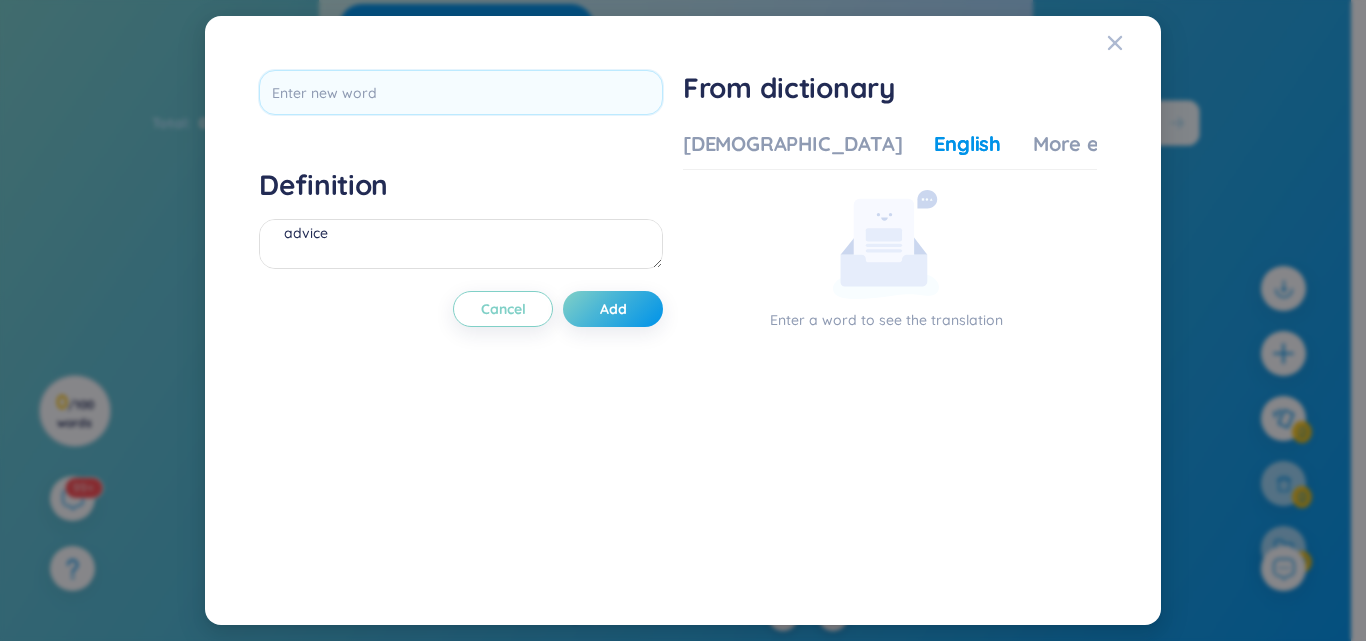 type 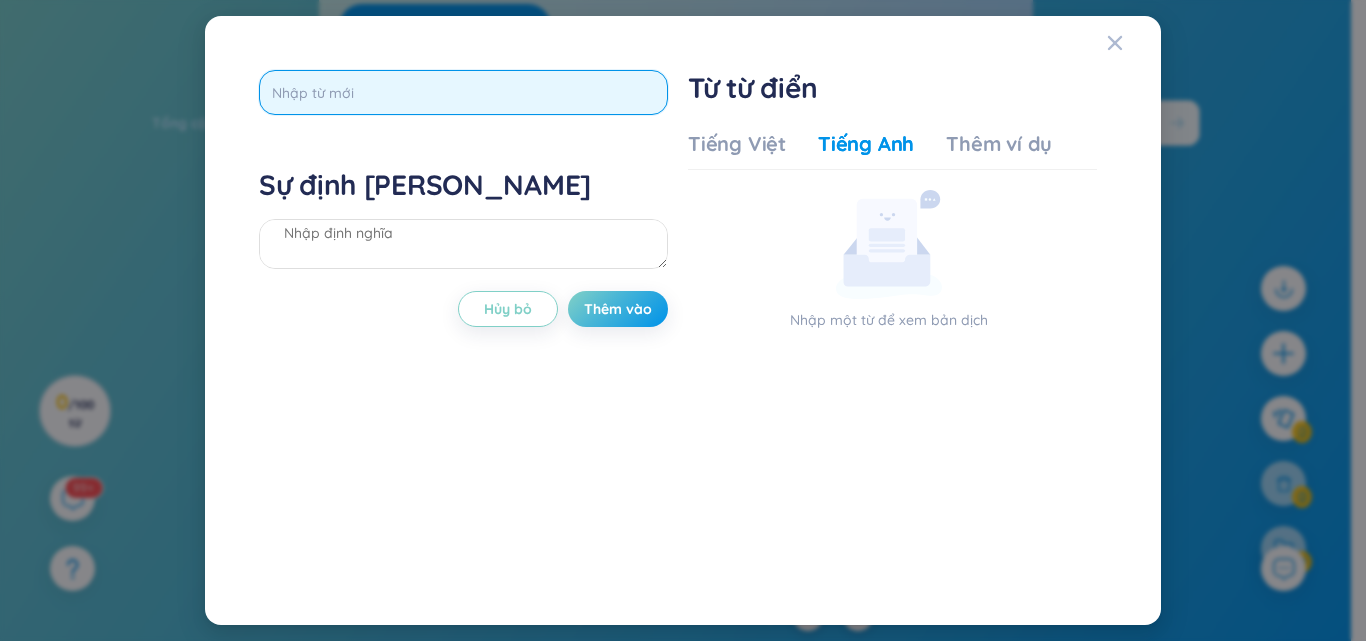 click at bounding box center [463, 92] 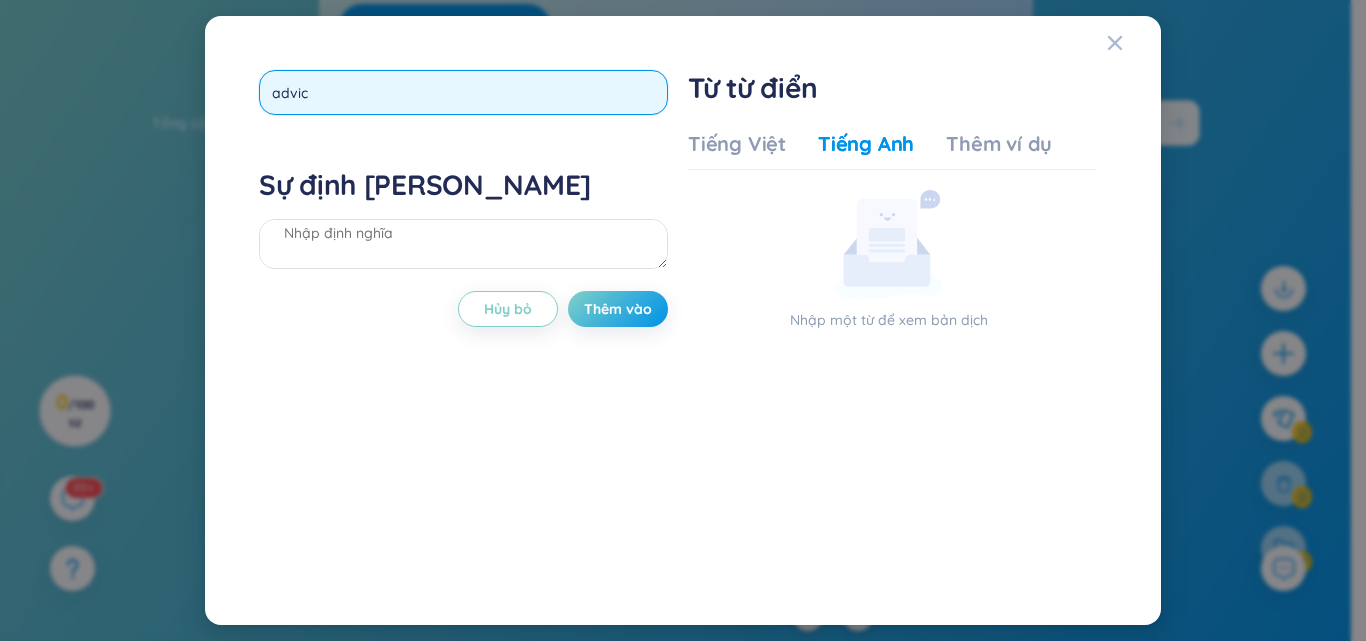 type on "advice" 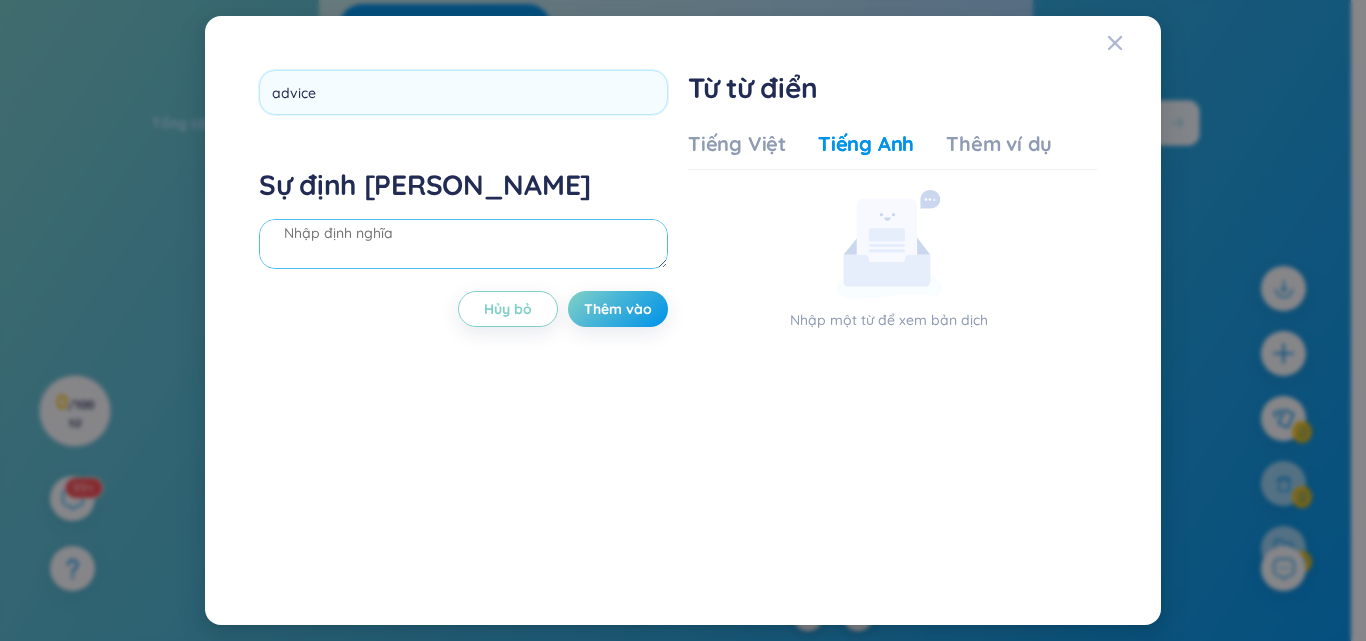 click on "Sự định nghĩa" at bounding box center [463, 221] 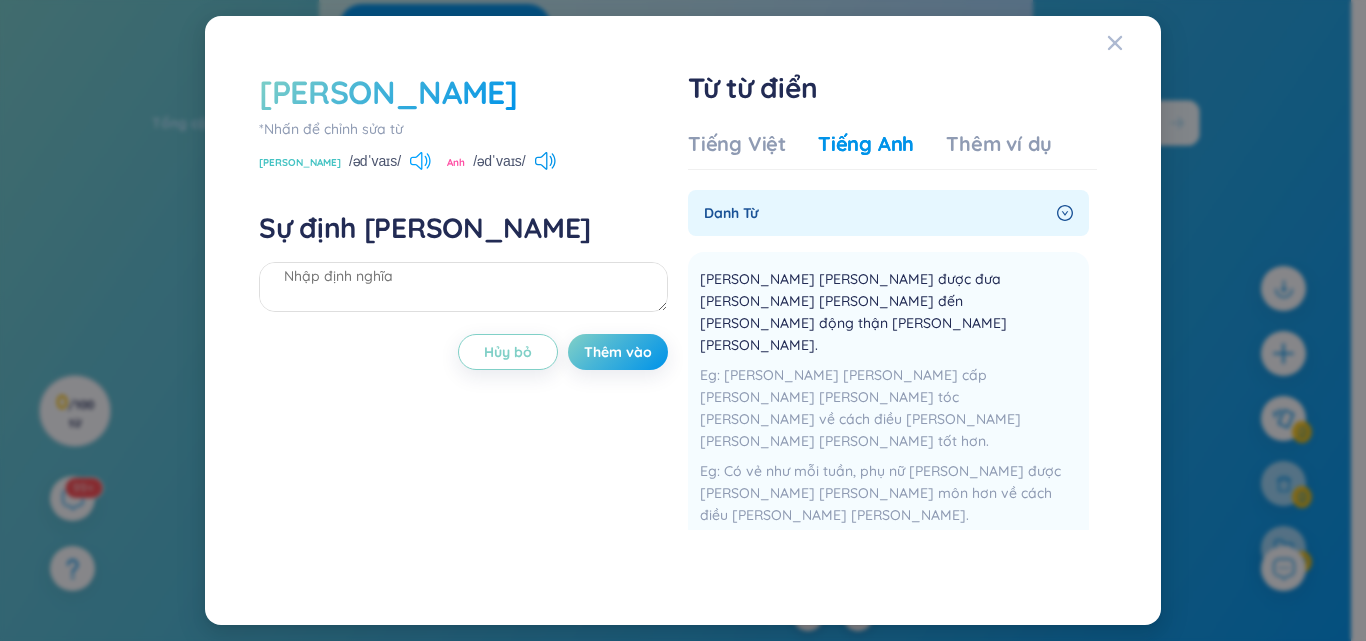 click 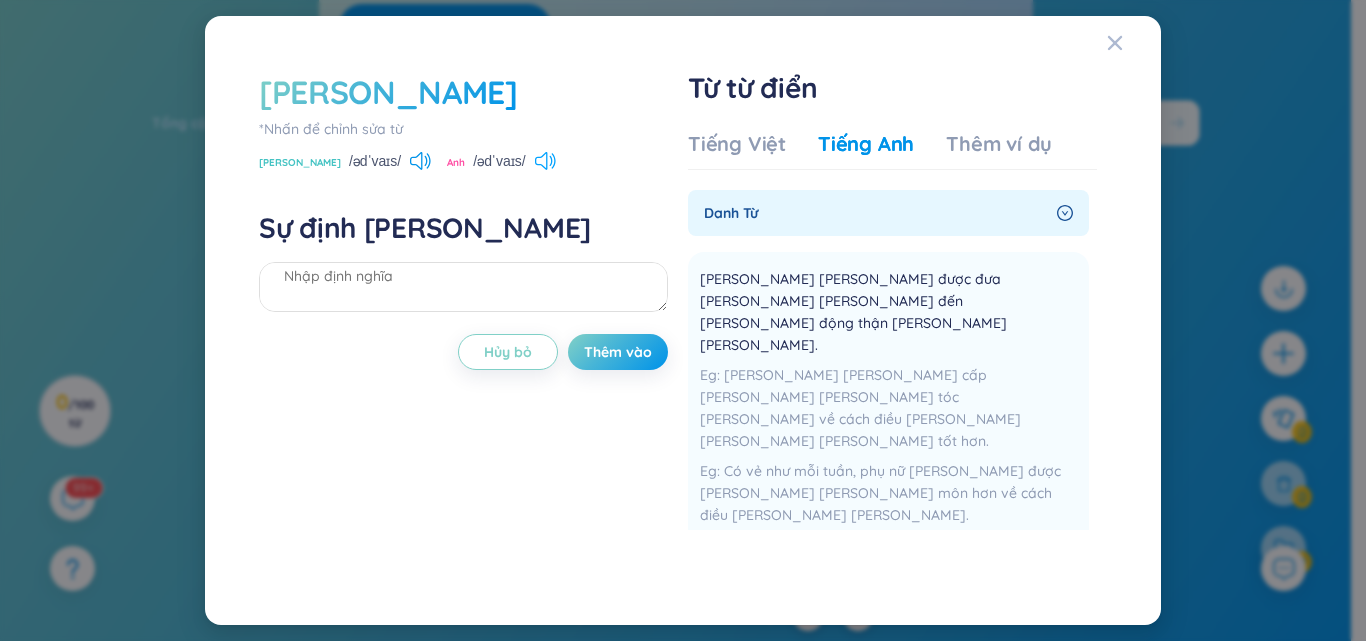 click 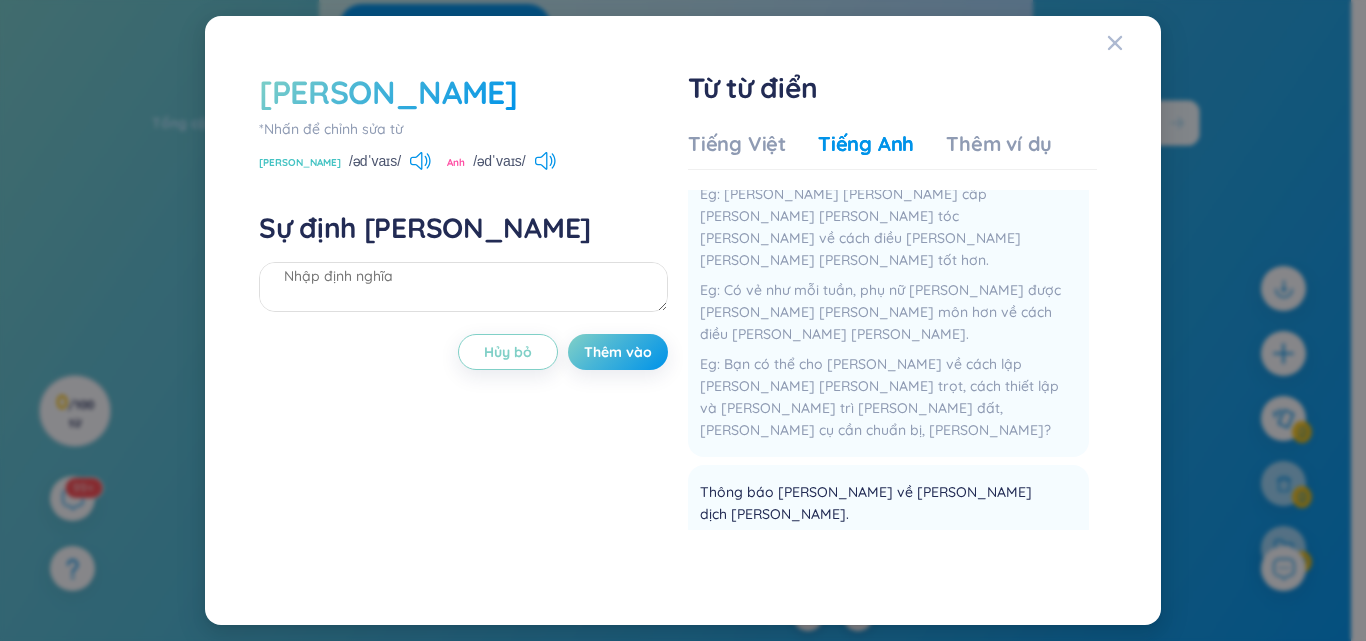 scroll, scrollTop: 200, scrollLeft: 0, axis: vertical 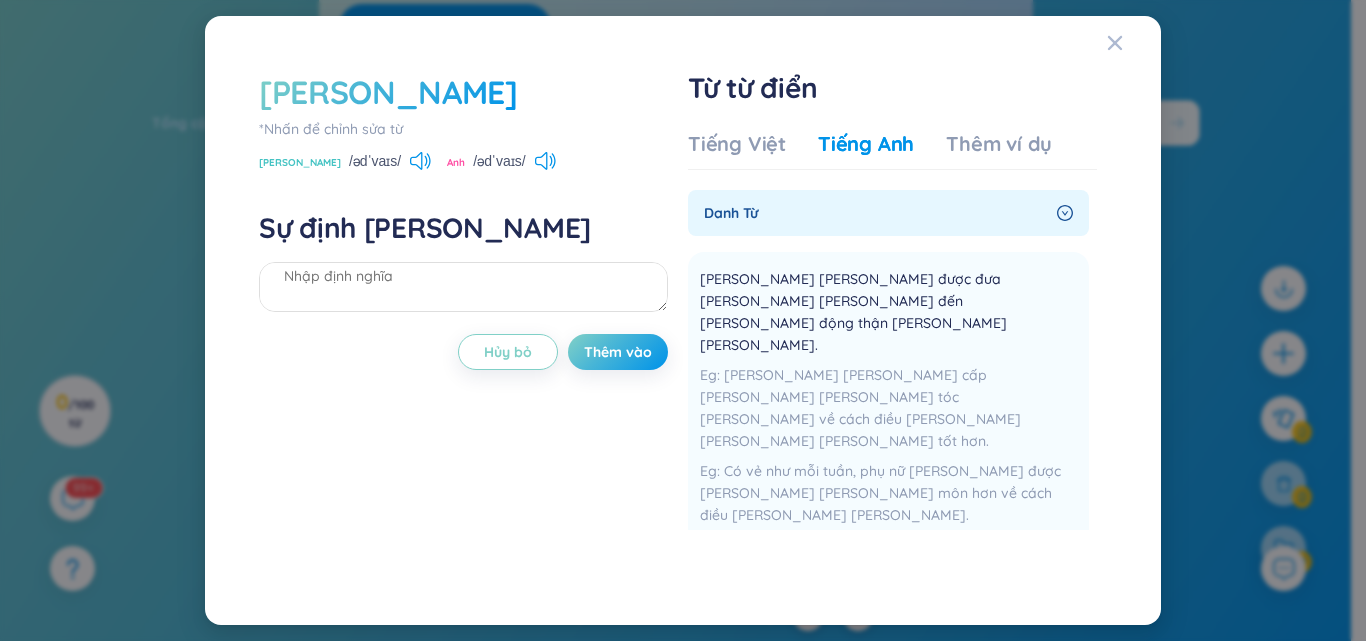 click on "danh từ" at bounding box center [876, 213] 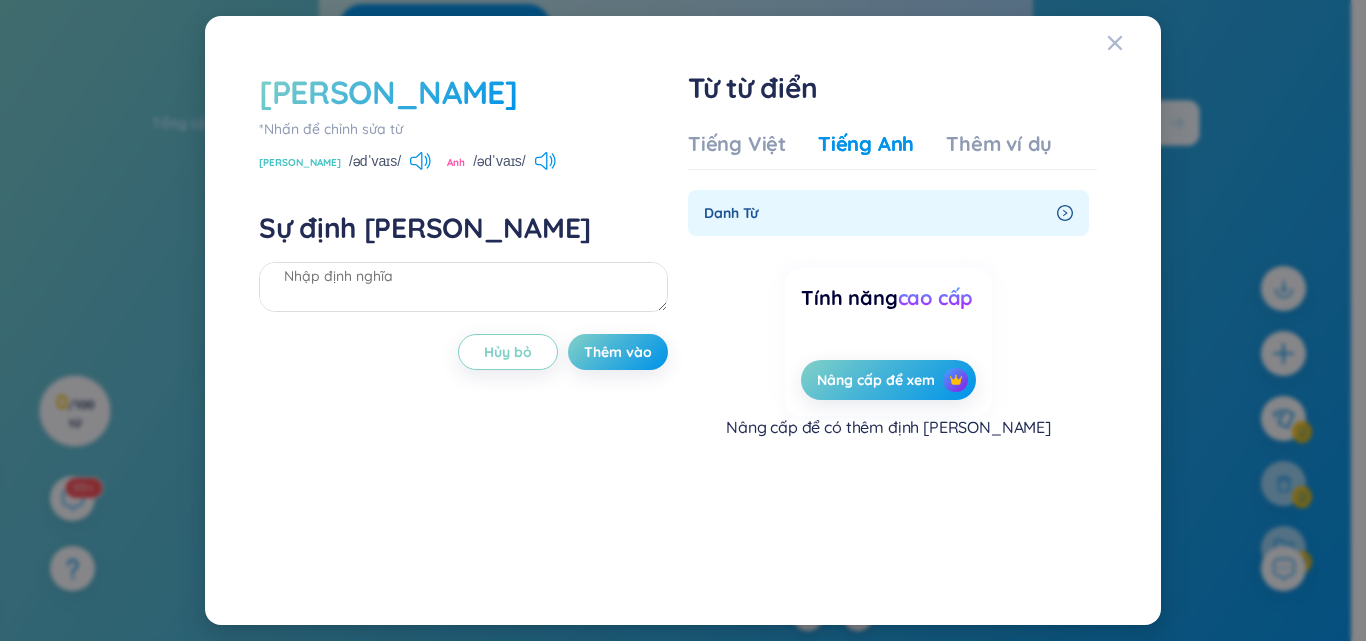 click on "danh từ" at bounding box center (876, 213) 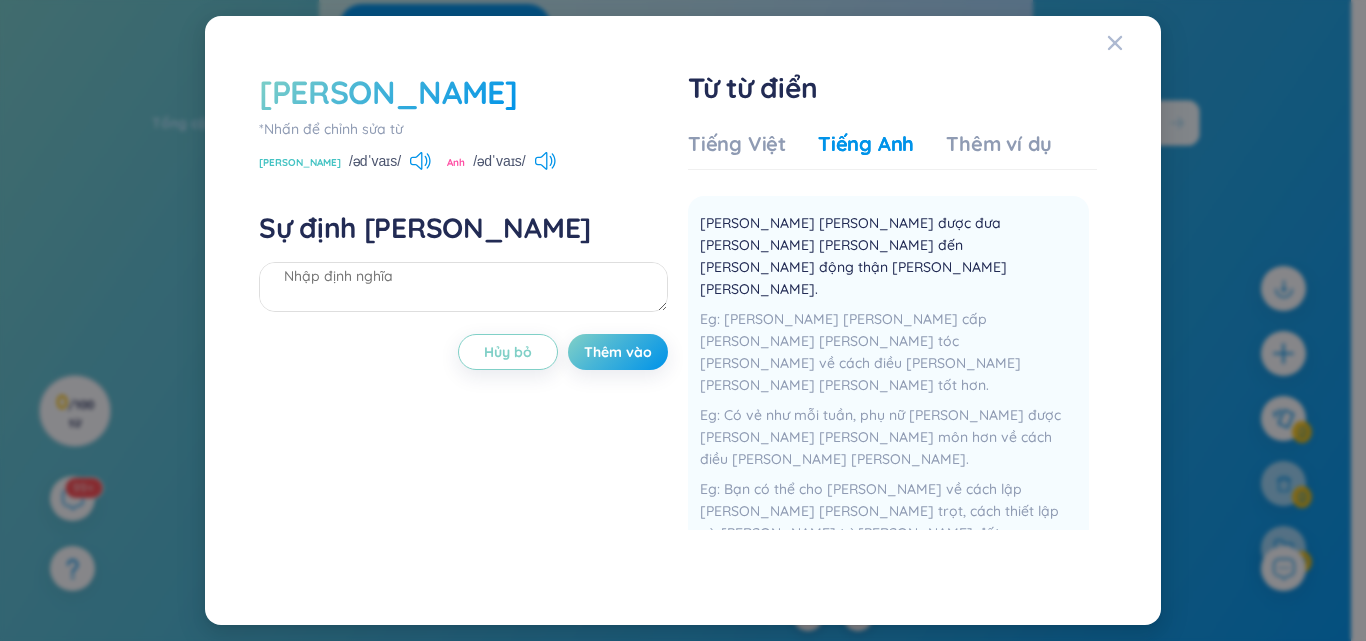 scroll, scrollTop: 0, scrollLeft: 0, axis: both 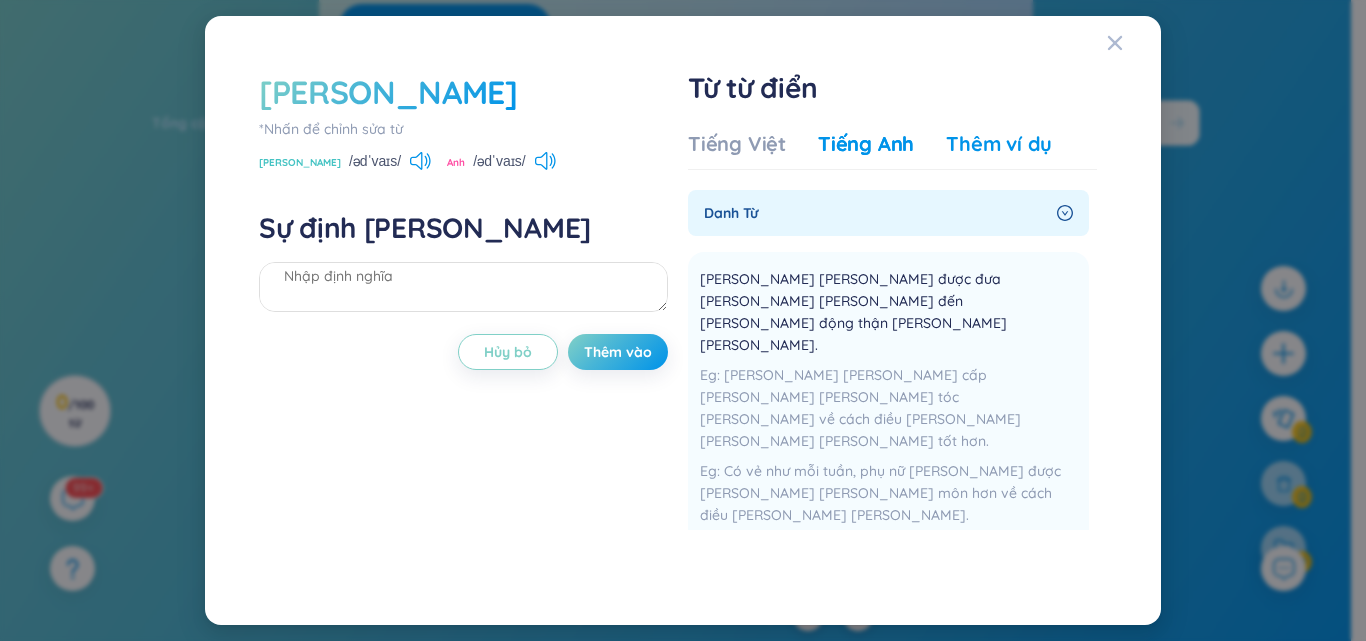 click on "Thêm ví dụ" at bounding box center (999, 143) 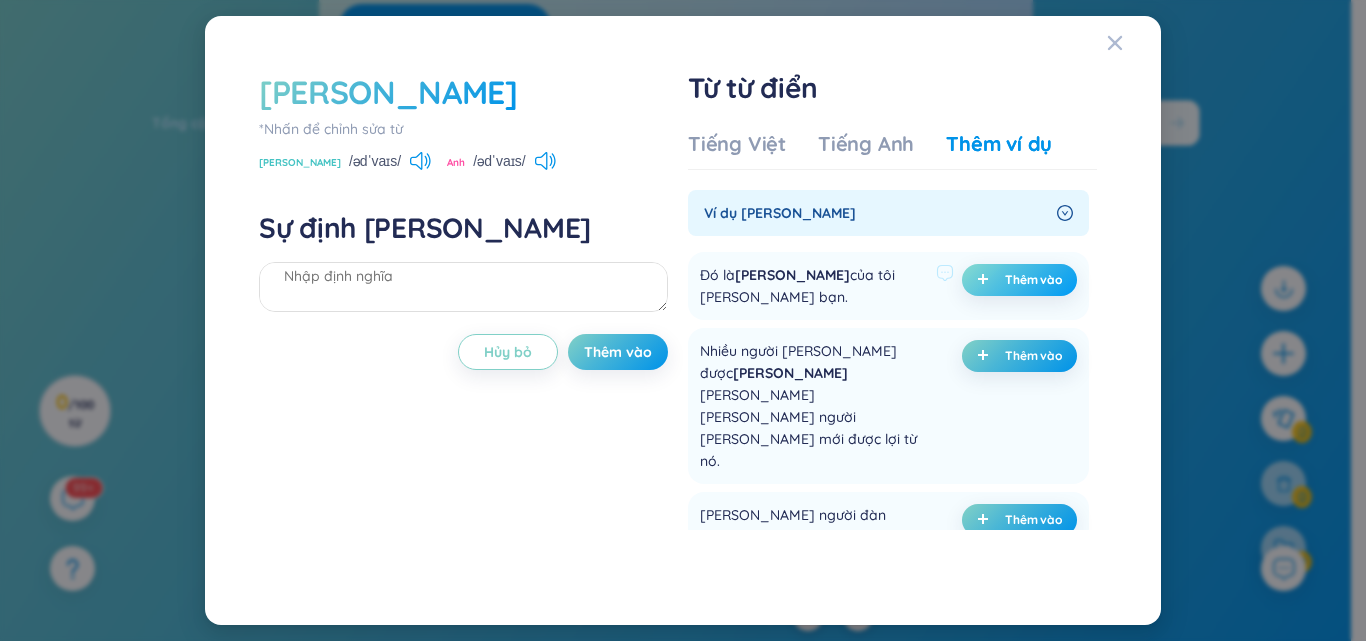 click on "Thêm vào" at bounding box center (1033, 279) 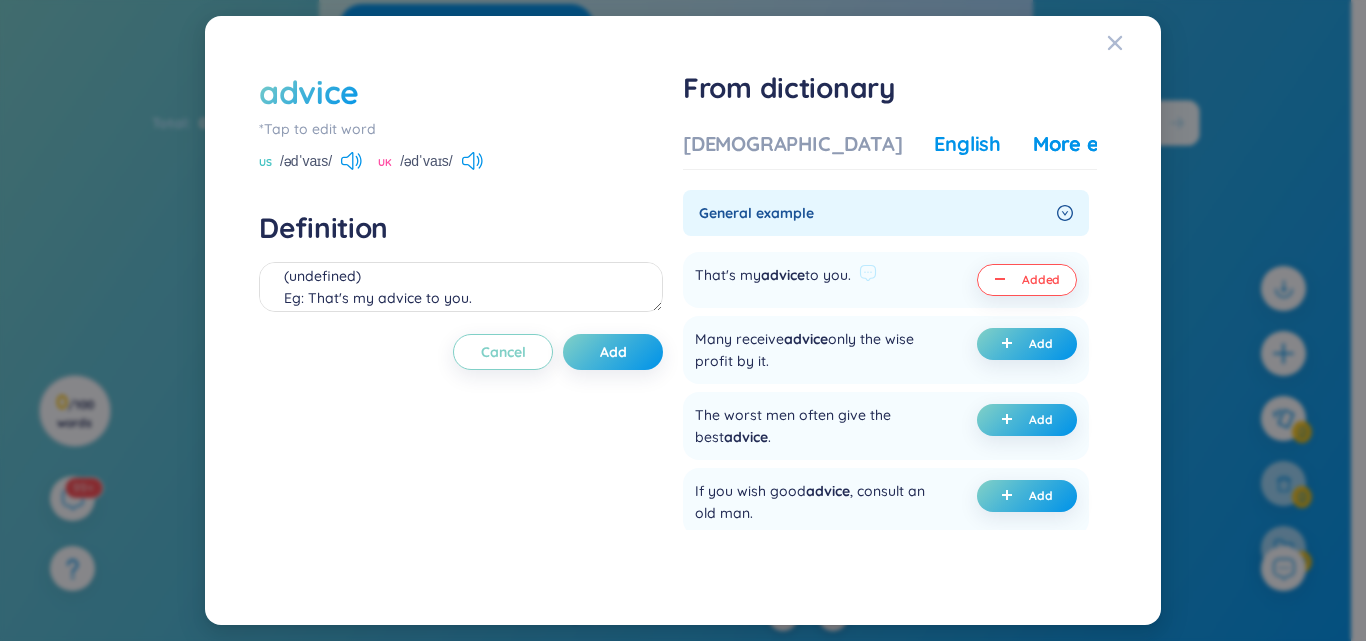 click on "English" at bounding box center [967, 144] 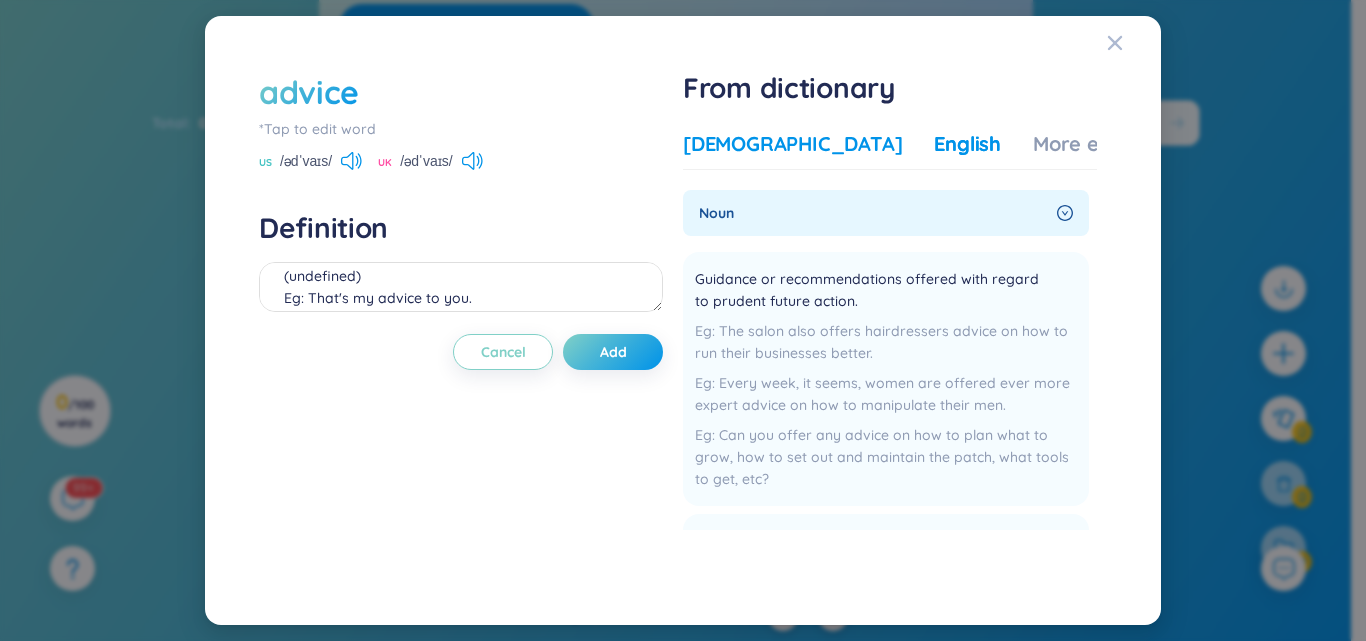 click on "Vietnamese" at bounding box center [792, 144] 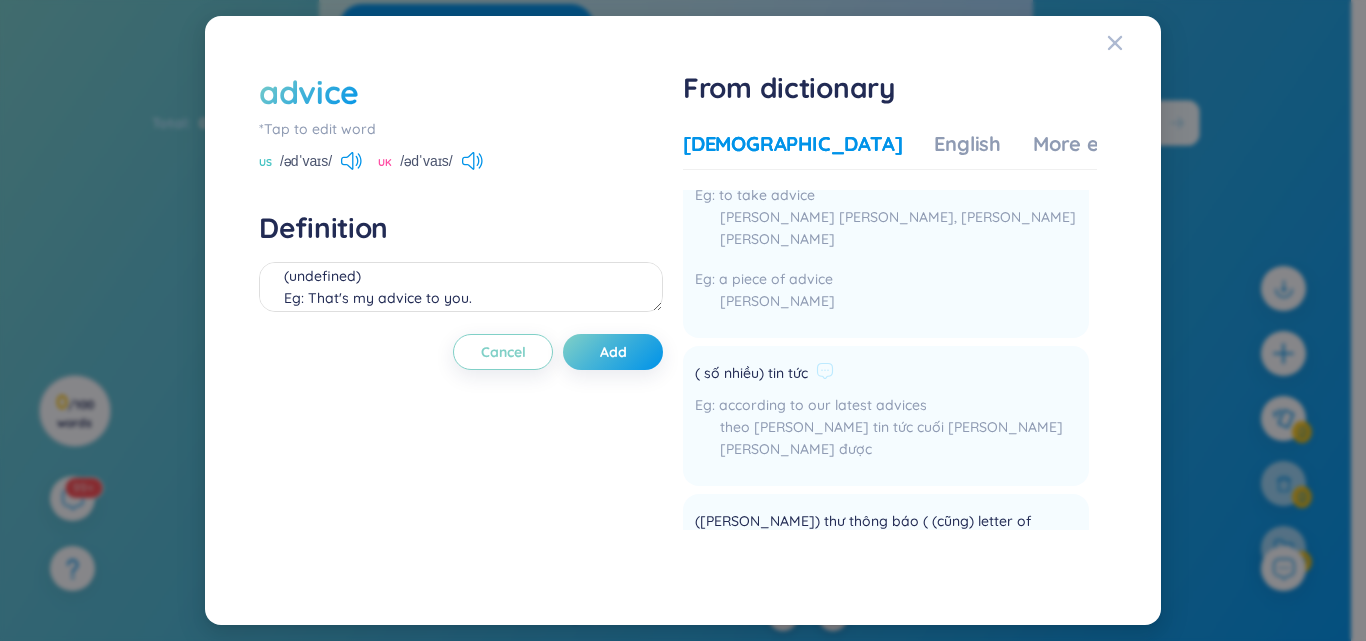 scroll, scrollTop: 400, scrollLeft: 0, axis: vertical 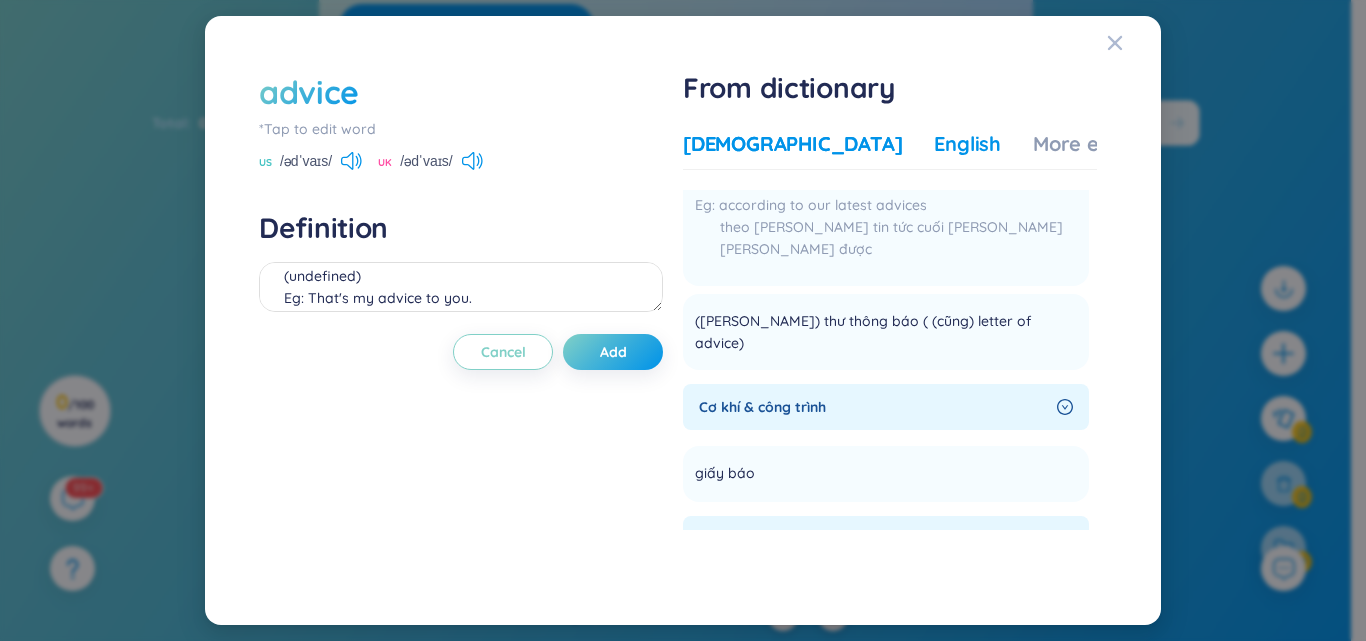 click on "English" at bounding box center [967, 144] 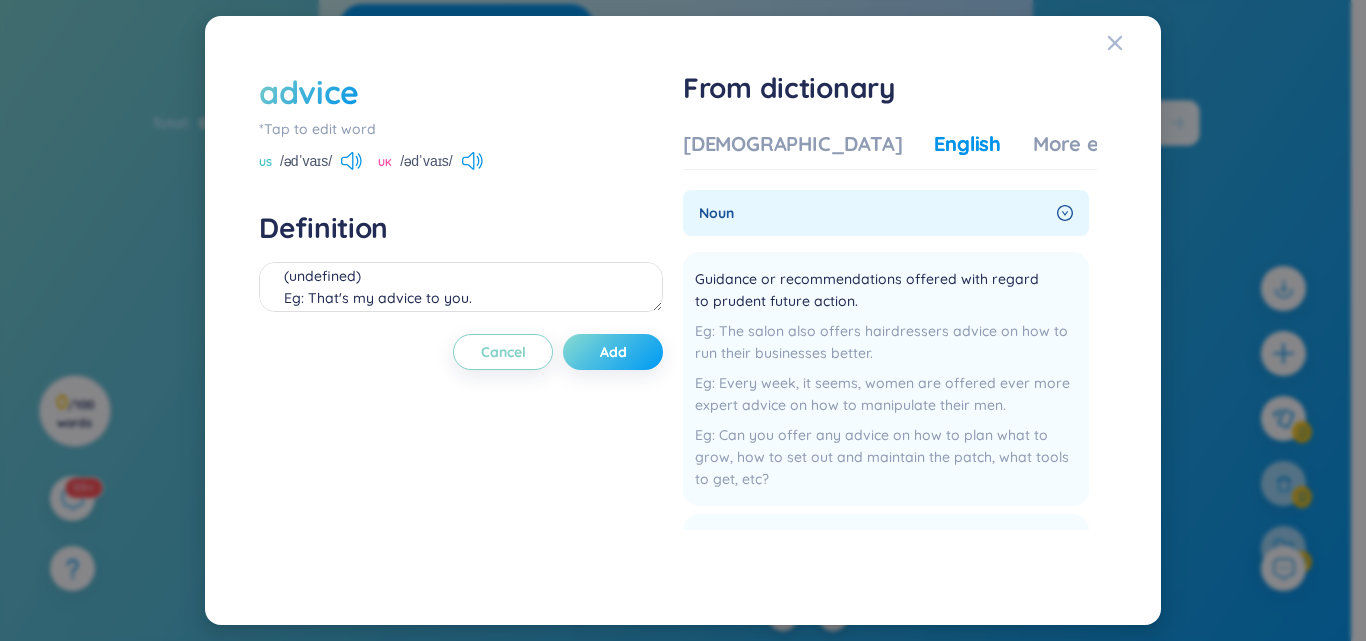 click on "Add" at bounding box center [613, 352] 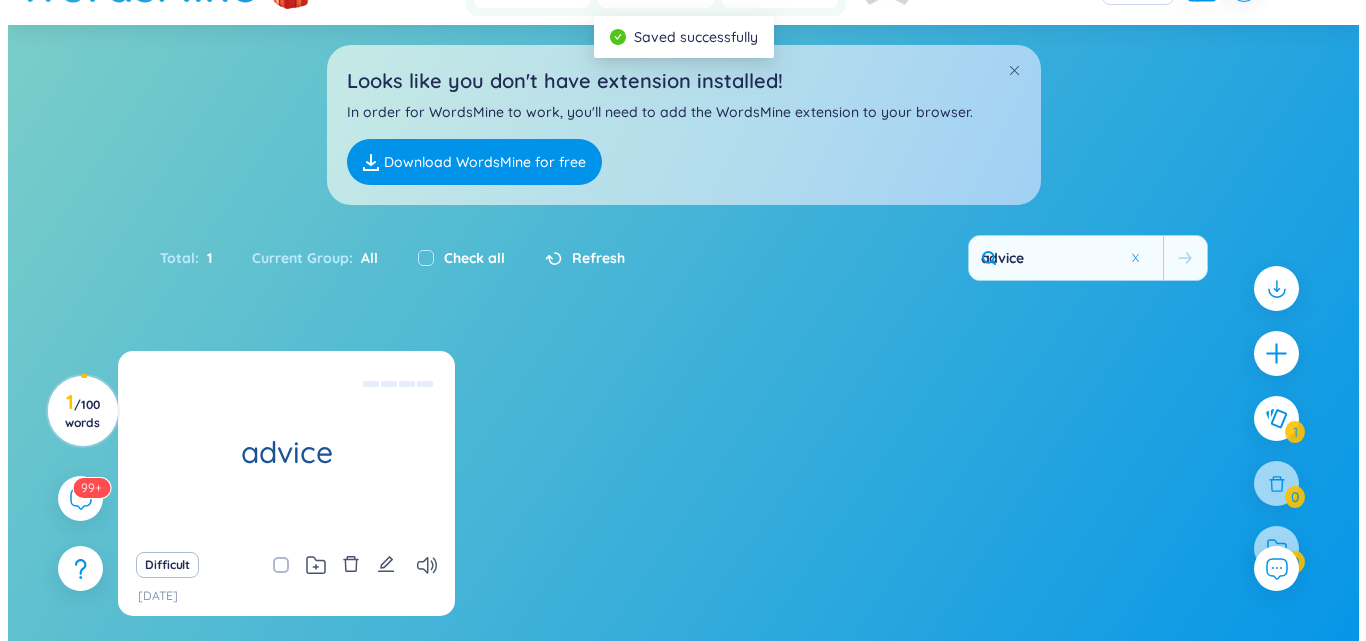 scroll, scrollTop: 200, scrollLeft: 0, axis: vertical 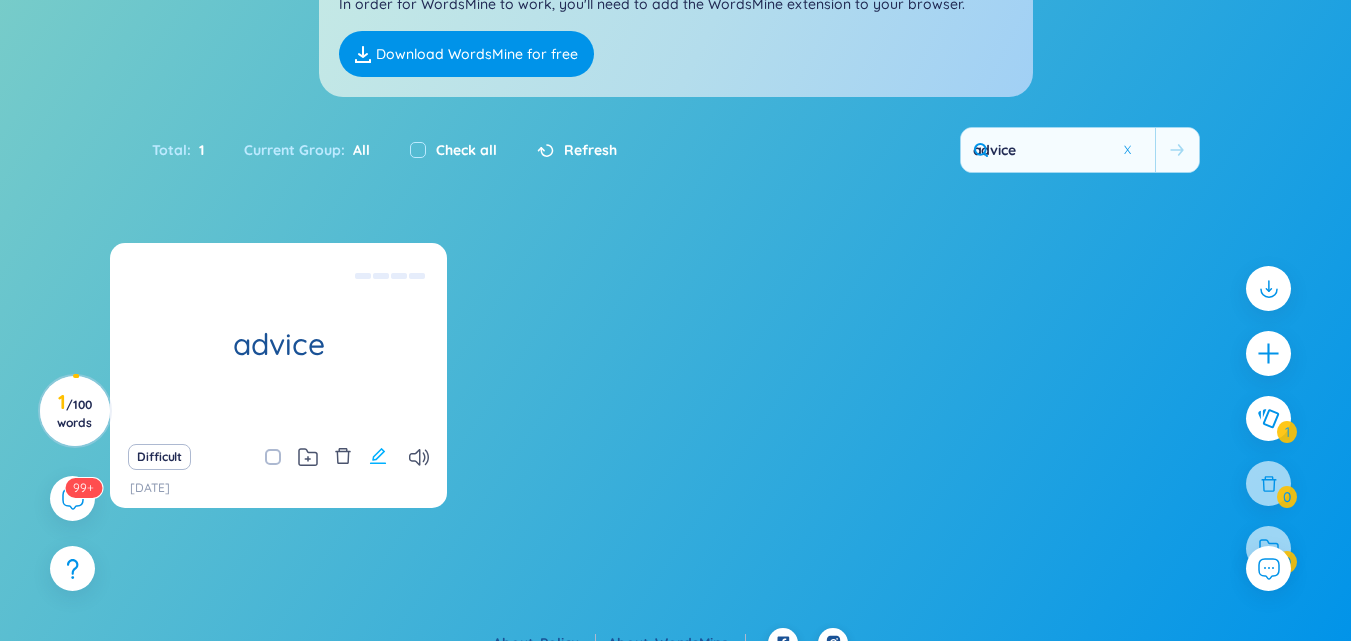 click 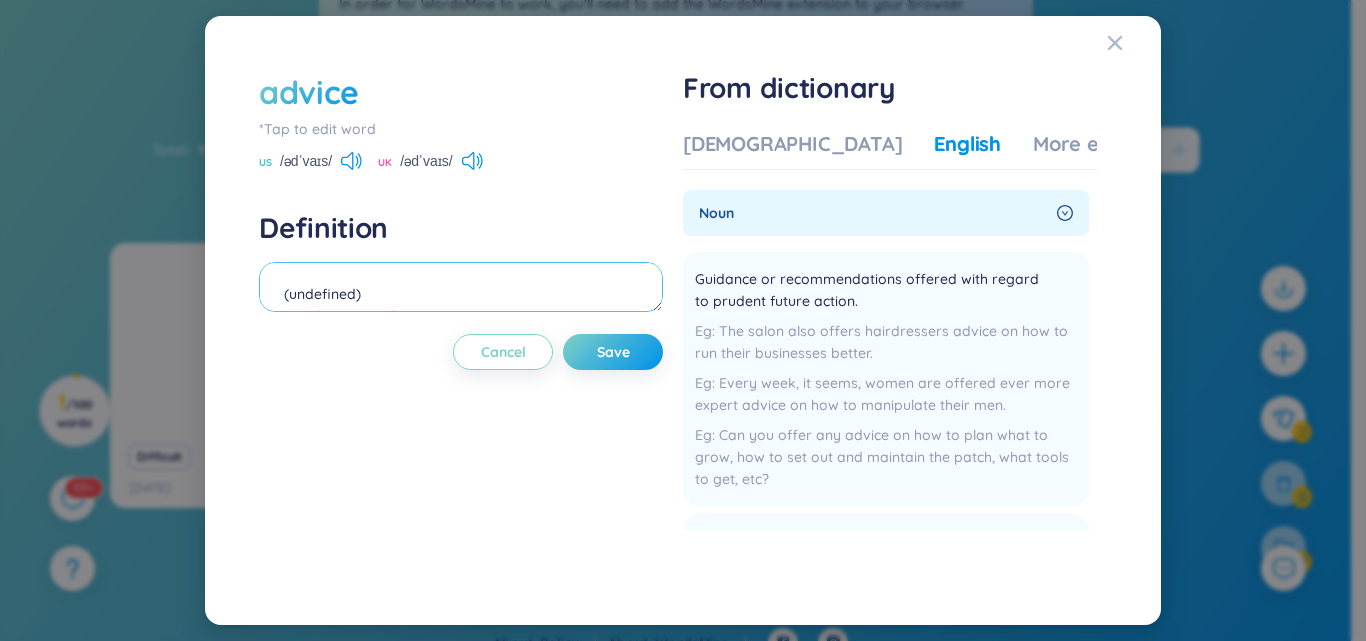 scroll, scrollTop: 0, scrollLeft: 0, axis: both 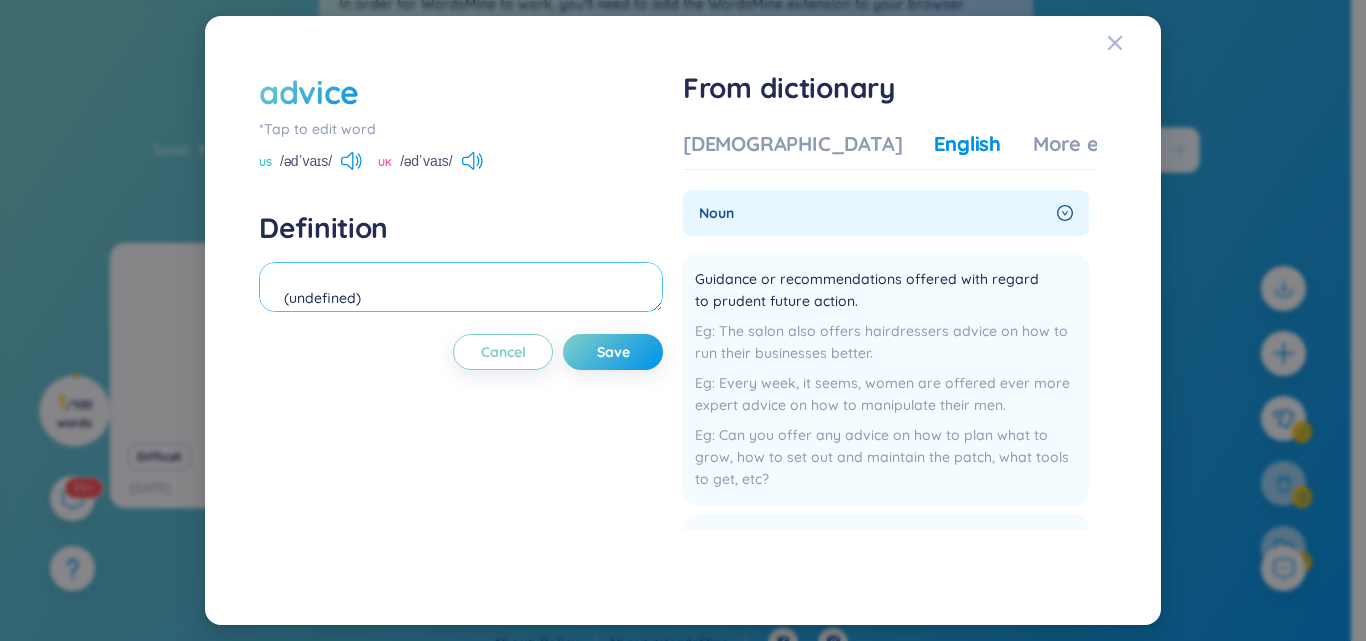 click on "(undefined)
Eg: That's my advice to you." at bounding box center [461, 287] 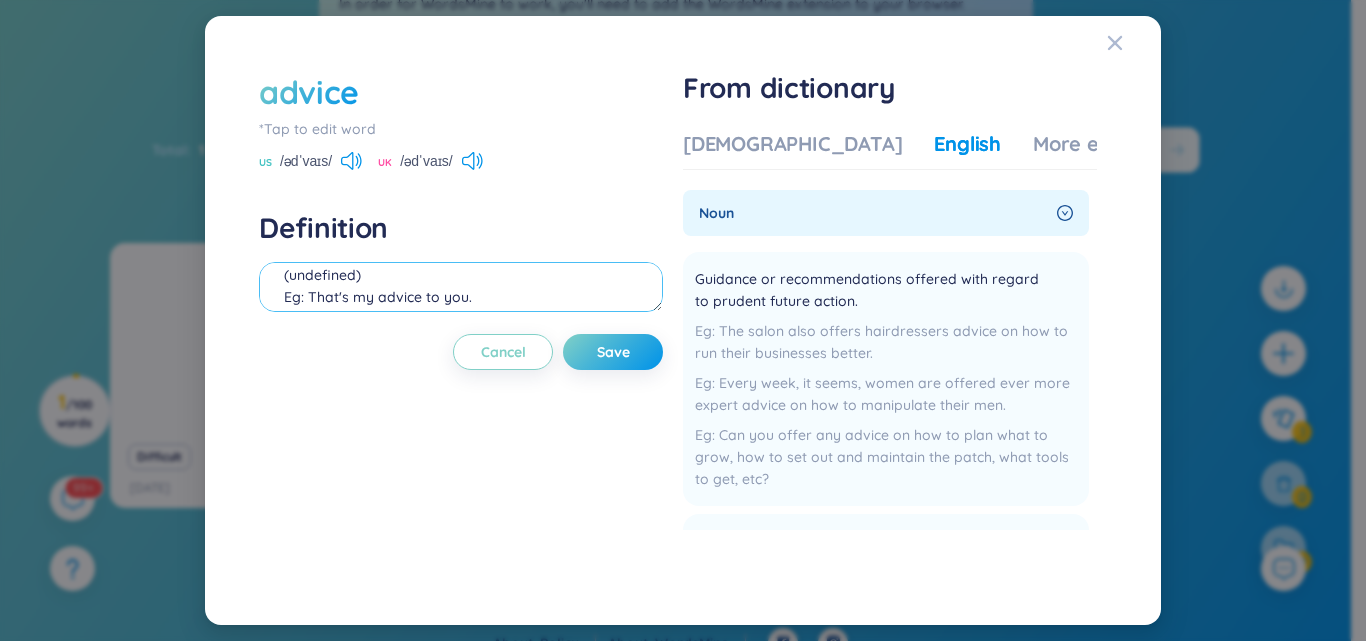 scroll, scrollTop: 0, scrollLeft: 0, axis: both 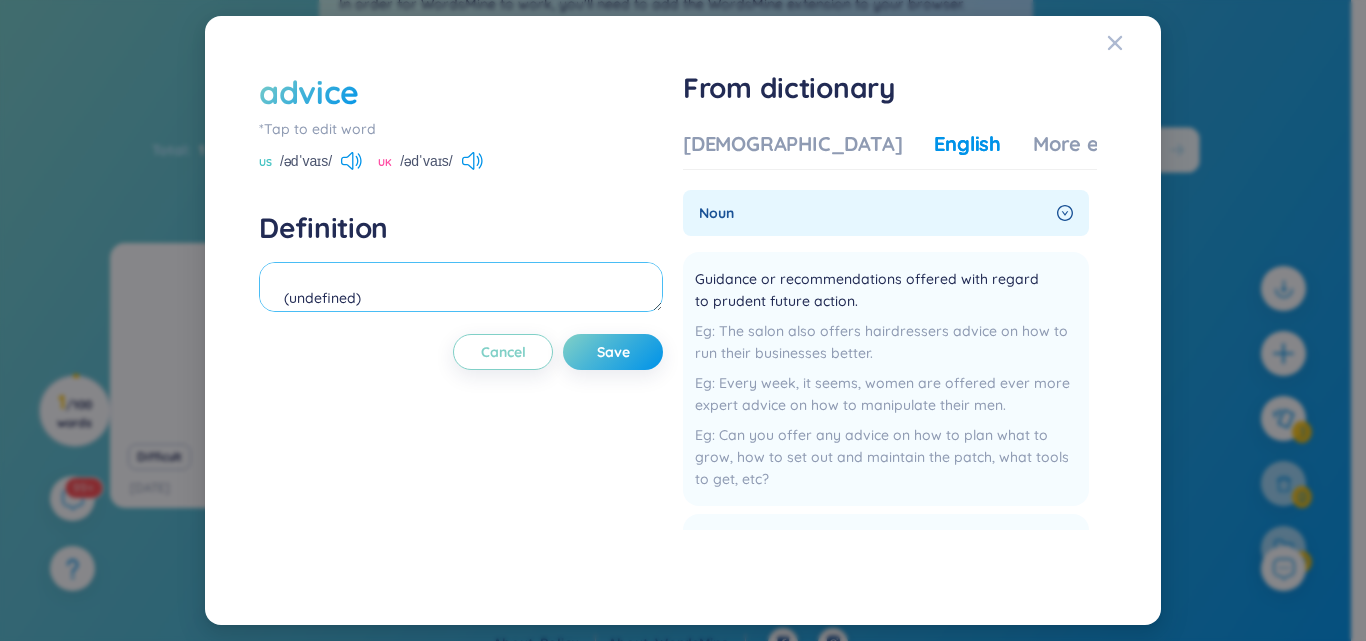 drag, startPoint x: 380, startPoint y: 298, endPoint x: 468, endPoint y: 254, distance: 98.38699 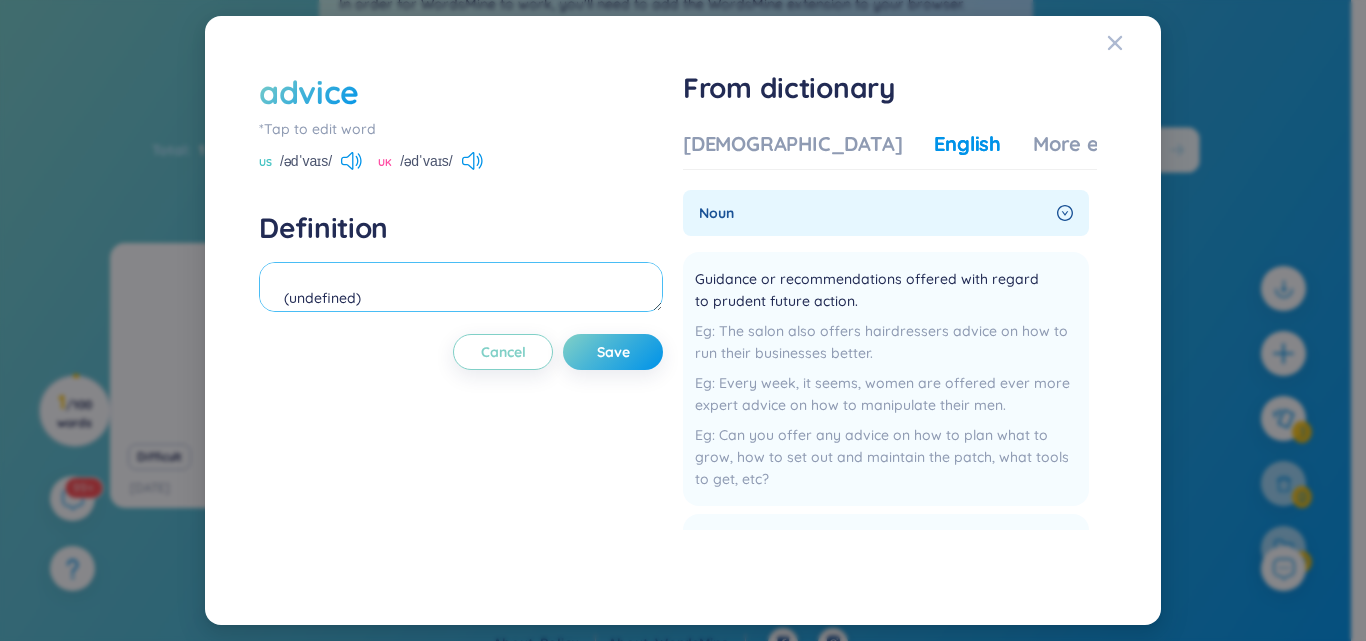 click on "Definition  (undefined)
Eg: That's my advice to you." at bounding box center (461, 264) 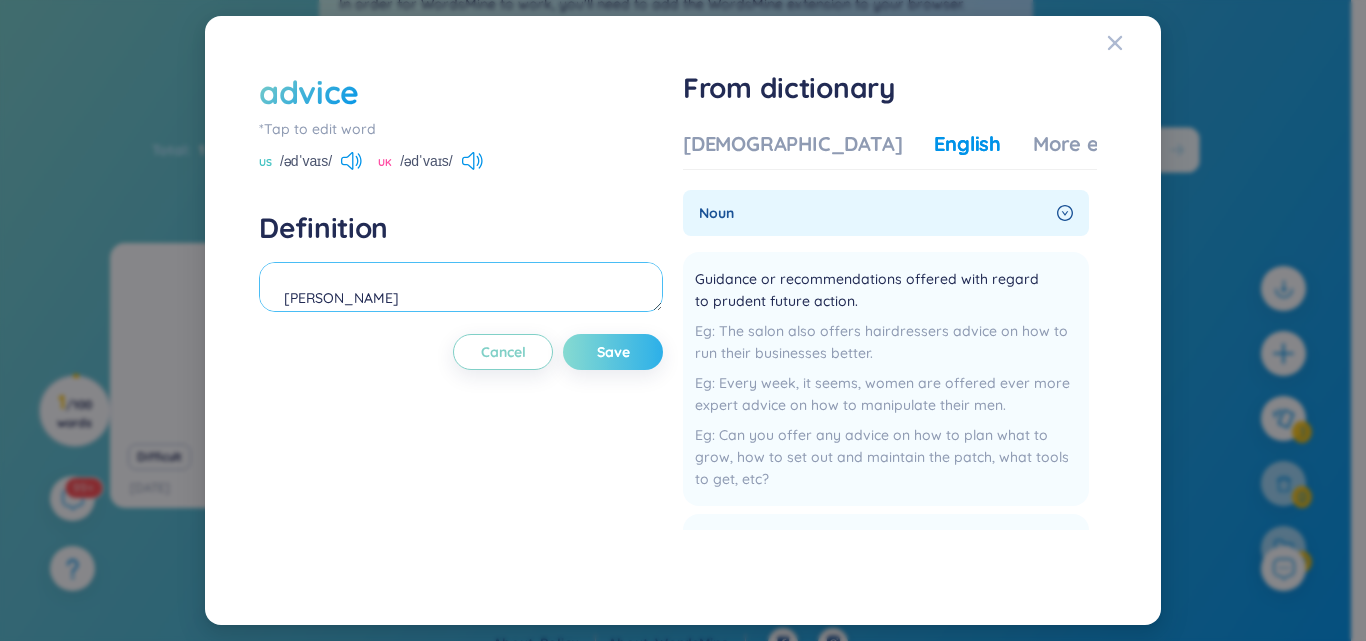 type on "[PERSON_NAME]
Eg: That's my advice to you." 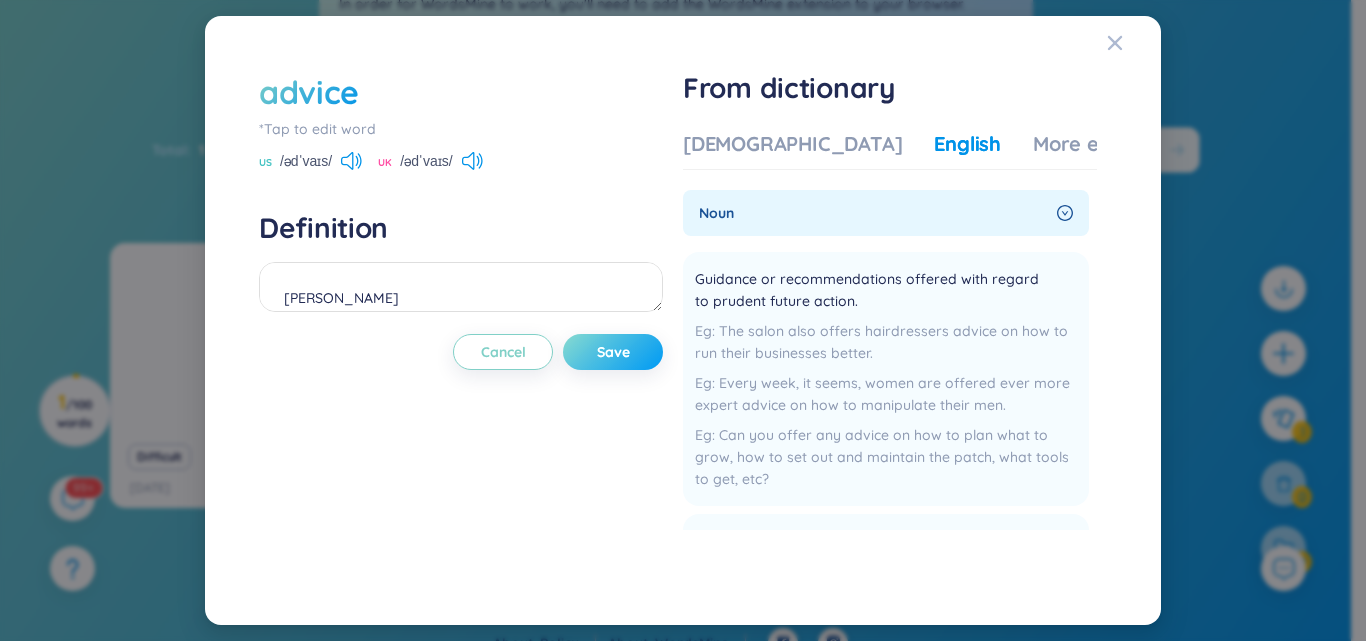 click on "Save" at bounding box center [613, 352] 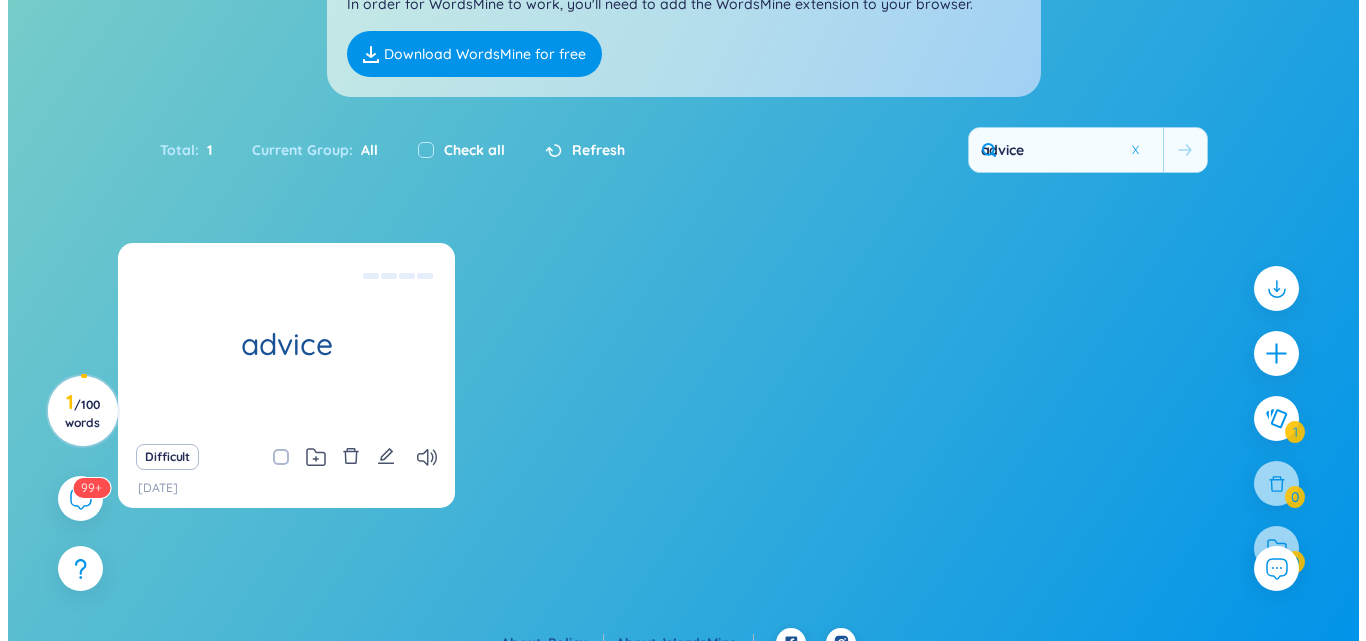 scroll, scrollTop: 100, scrollLeft: 0, axis: vertical 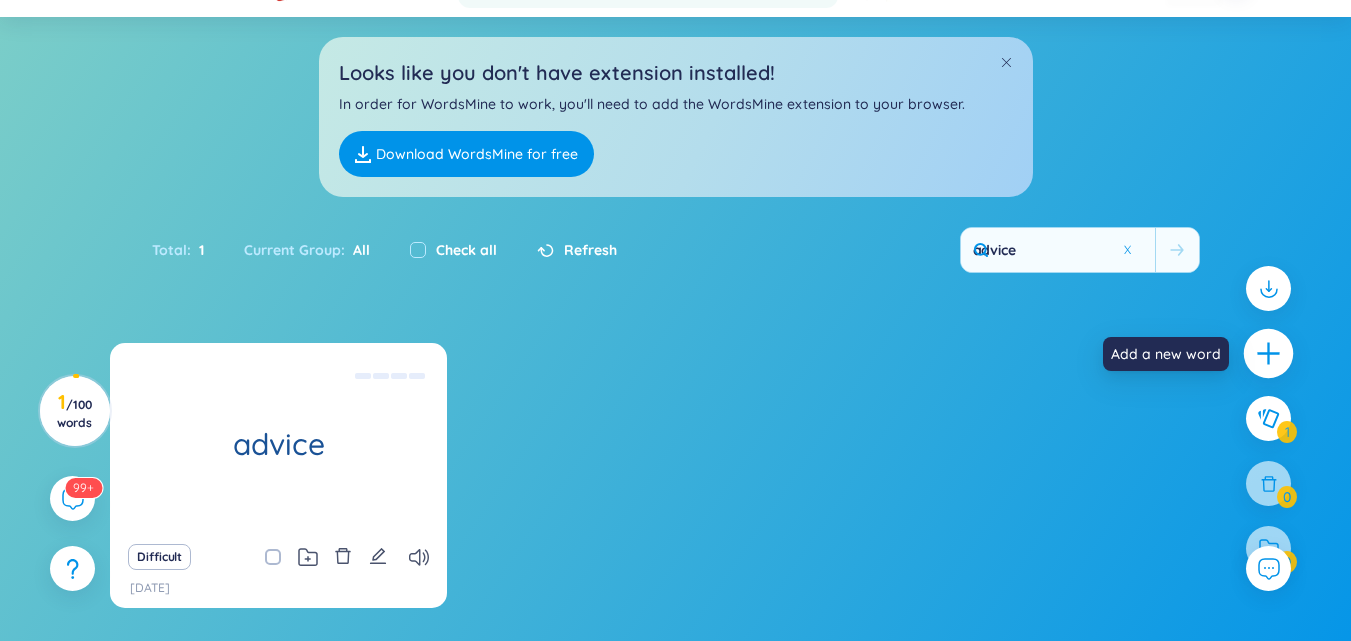 click 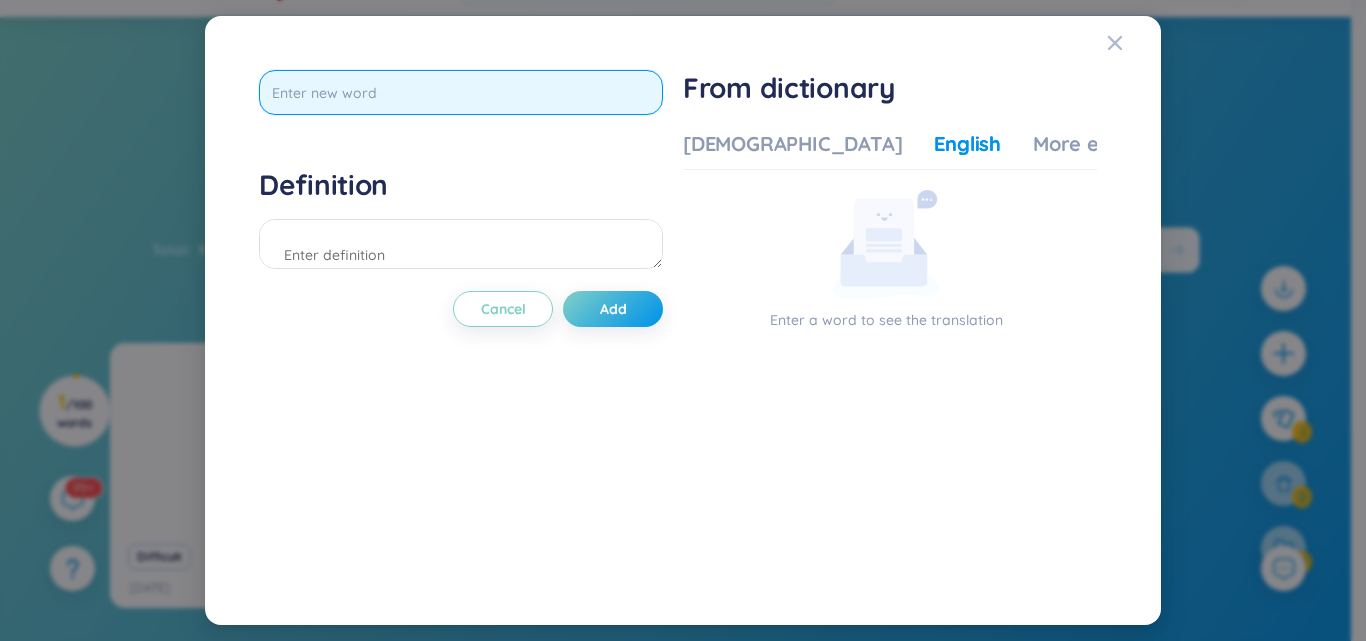 click at bounding box center [461, 92] 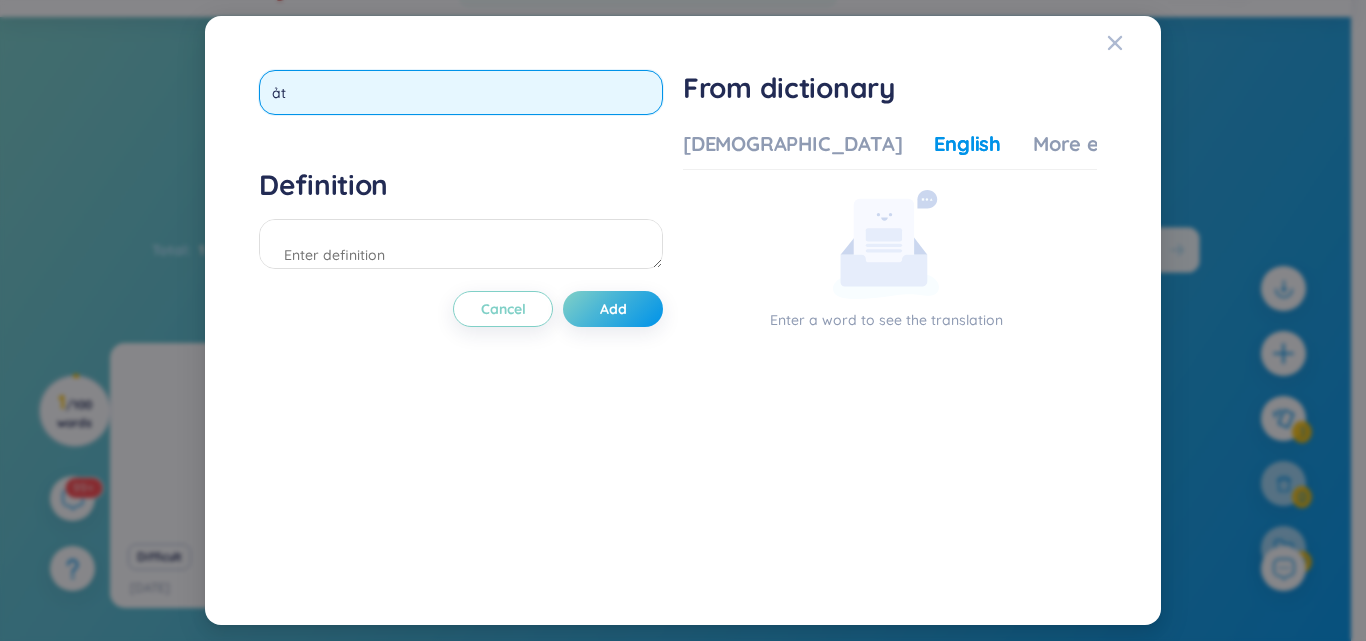 type on "ả" 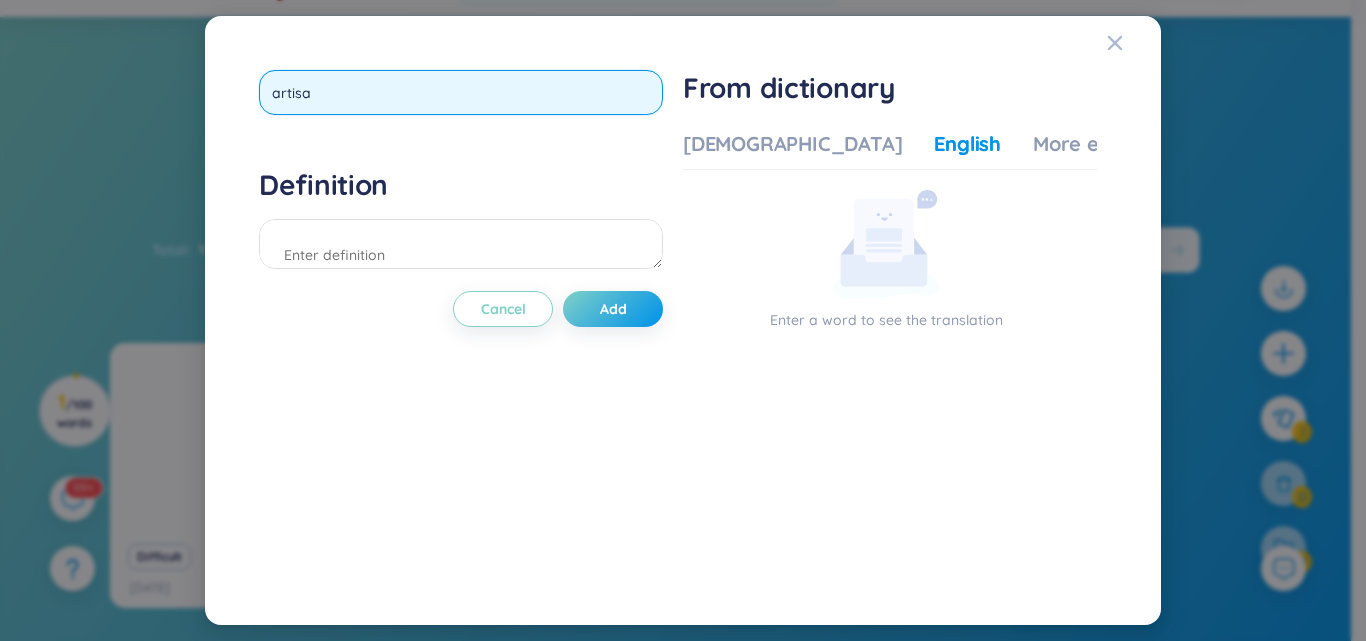 type on "artisan" 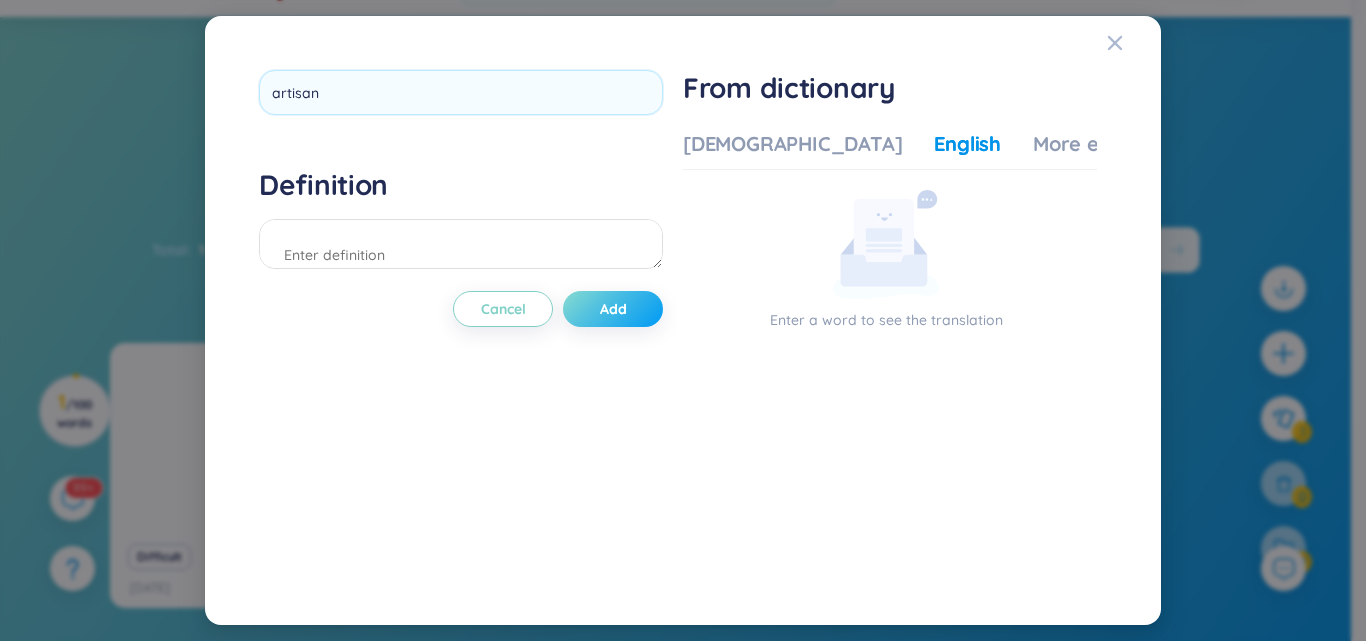 click on "artisan Definition Cancel Add" at bounding box center [461, 320] 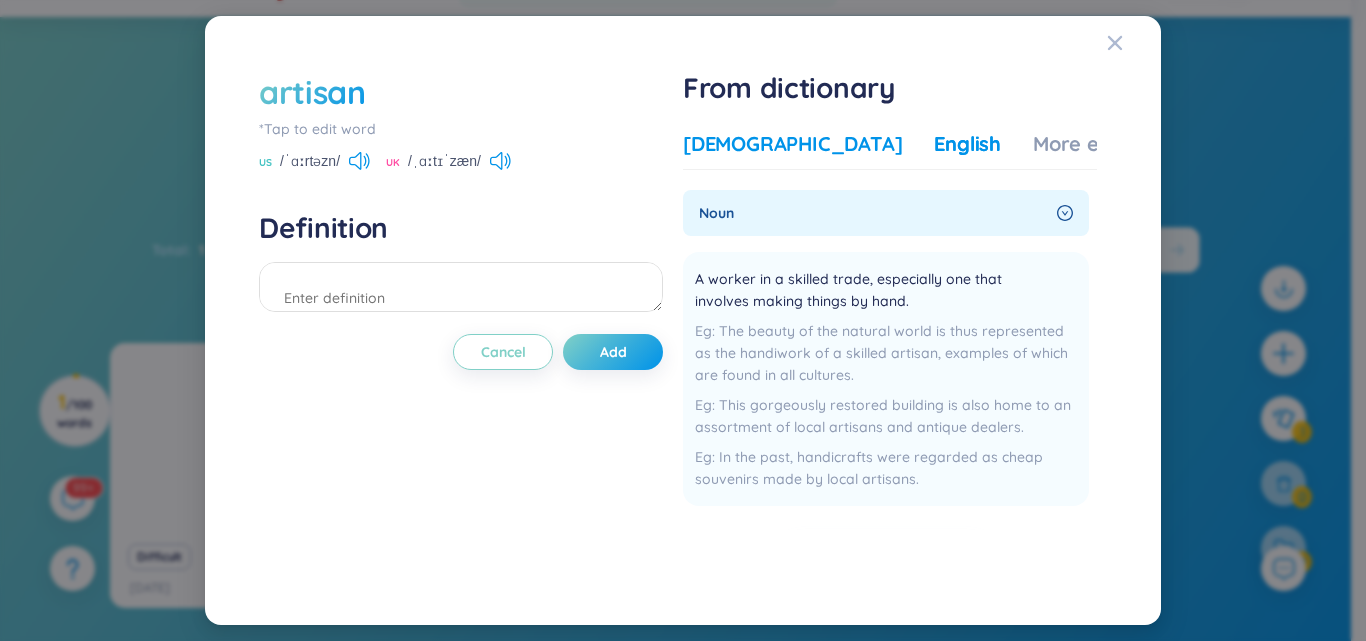 click on "Vietnamese" at bounding box center (792, 144) 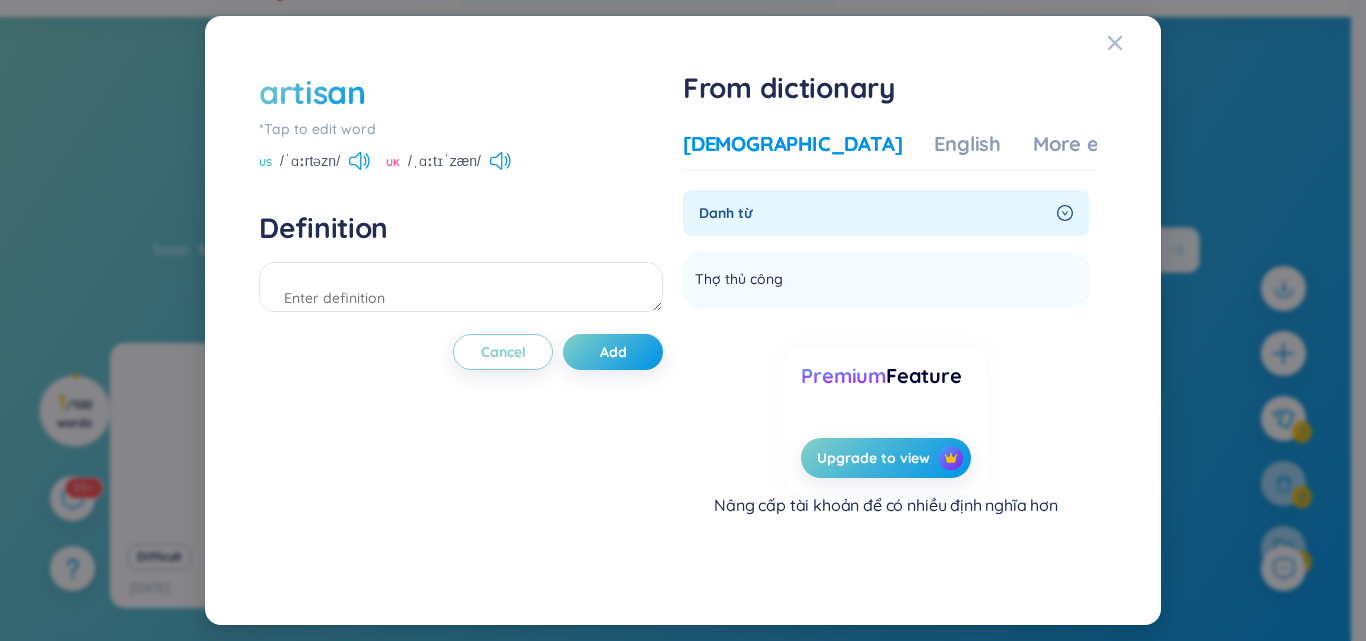 click on "Danh từ" at bounding box center [886, 213] 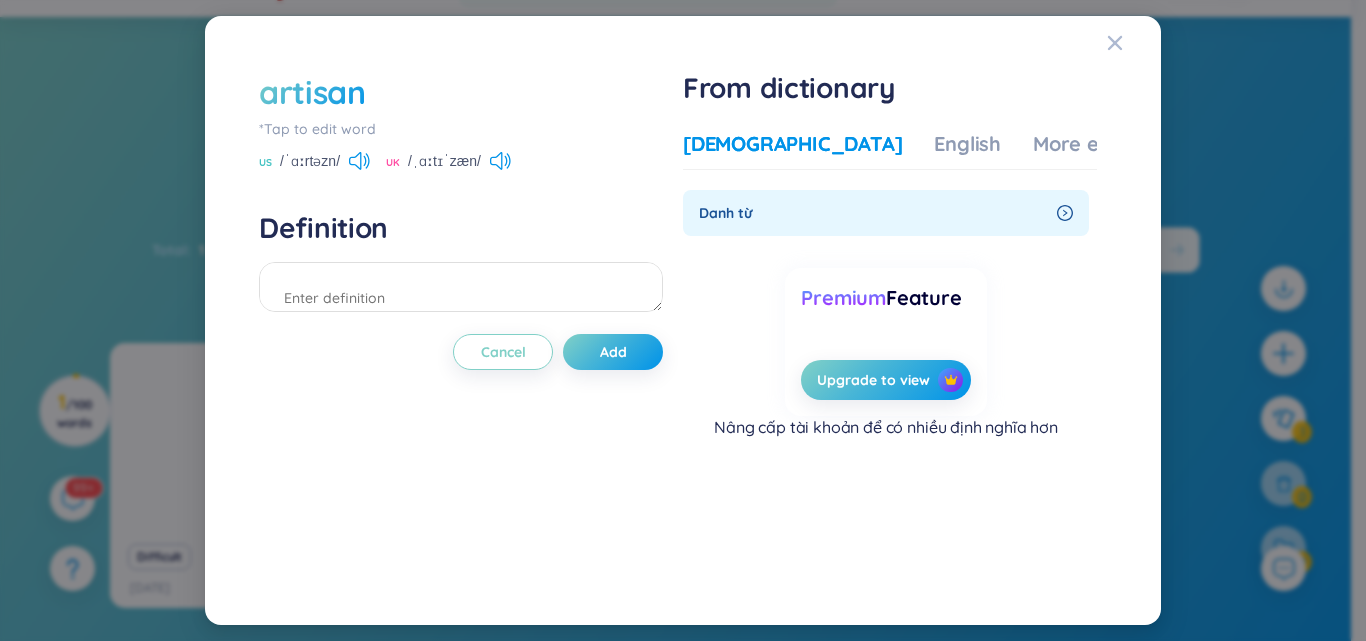 click on "Danh từ" at bounding box center [886, 213] 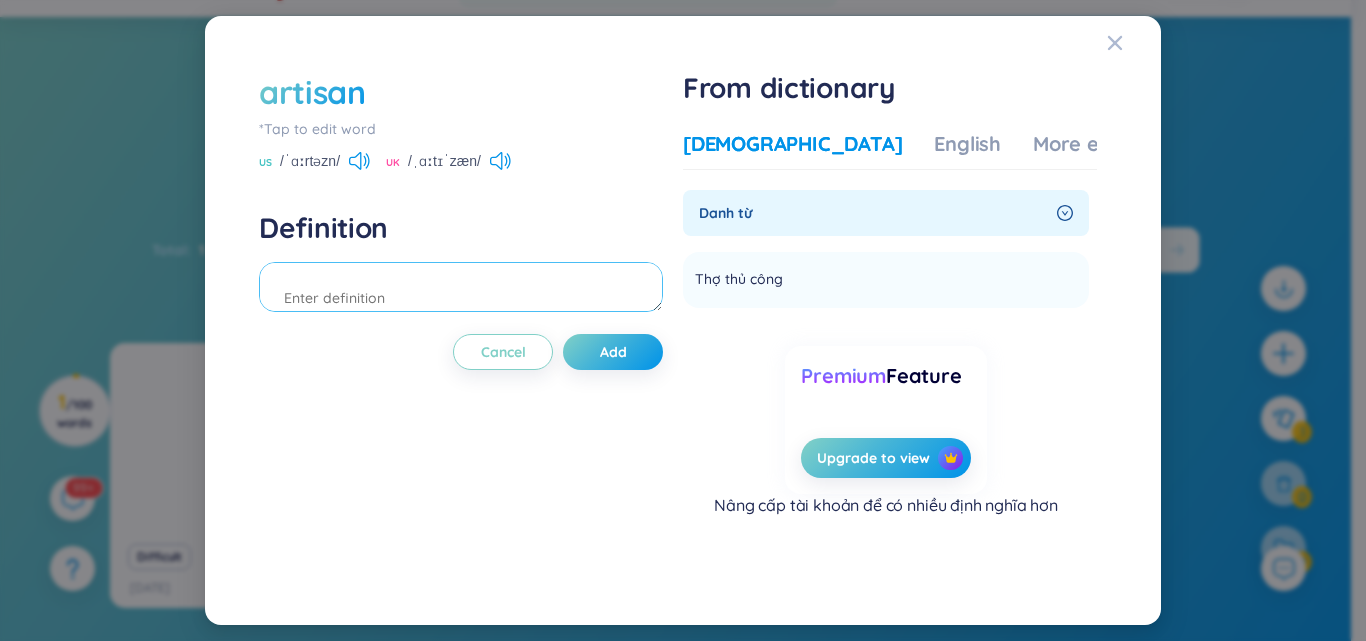 click at bounding box center [461, 287] 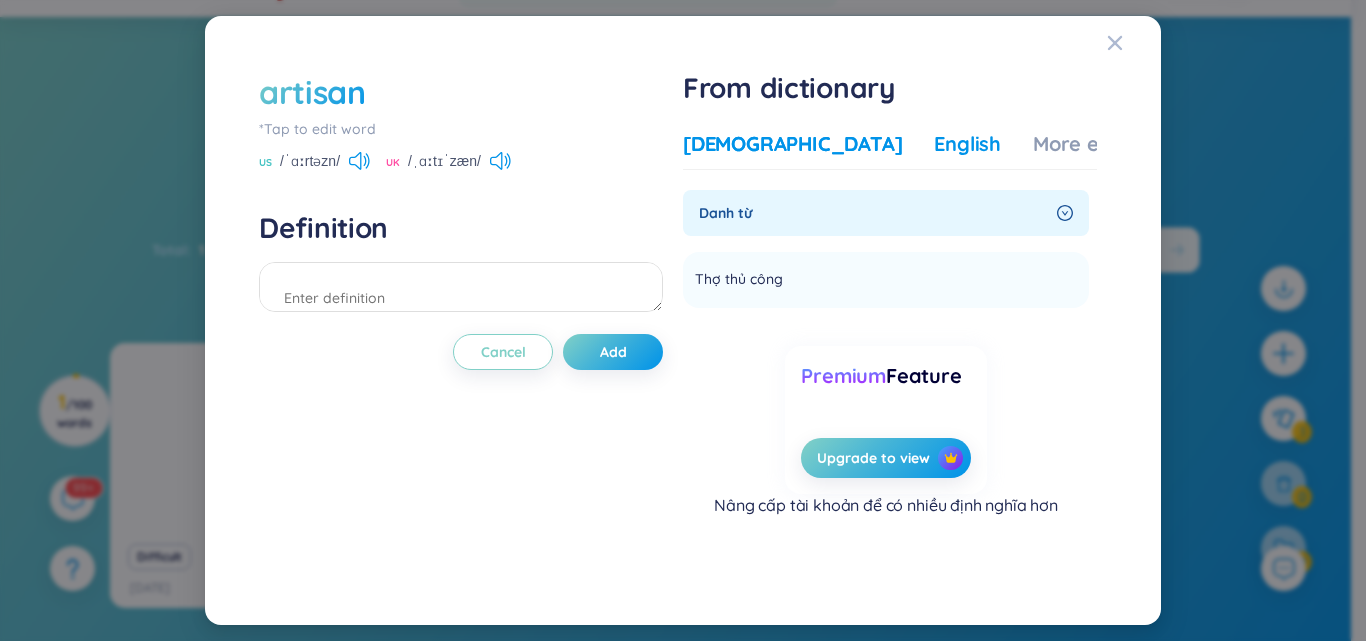 click on "English" at bounding box center (967, 144) 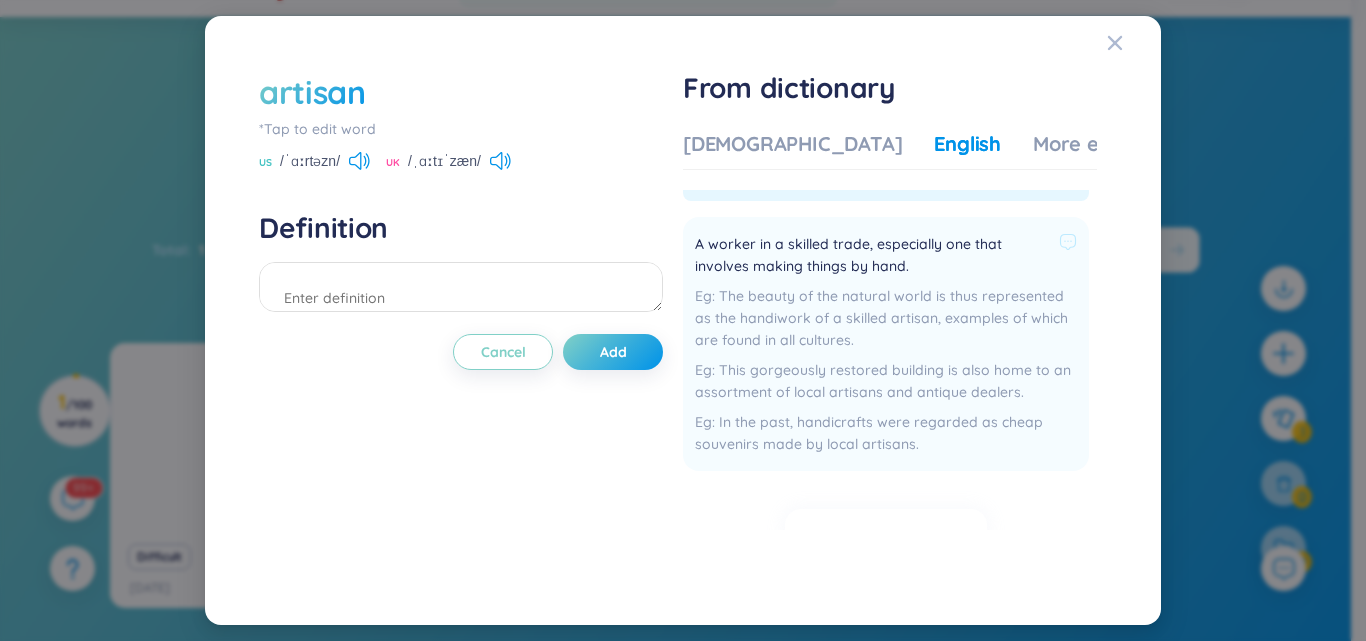 scroll, scrollTop: 0, scrollLeft: 0, axis: both 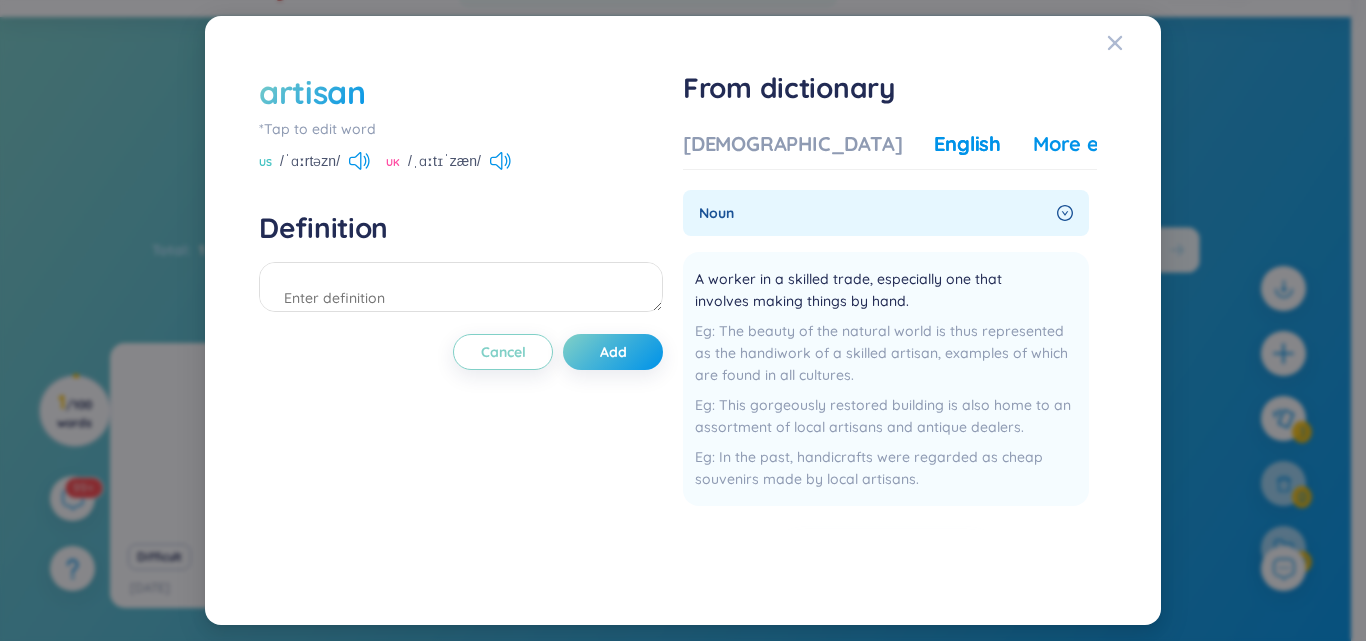 click on "More examples" at bounding box center [1105, 144] 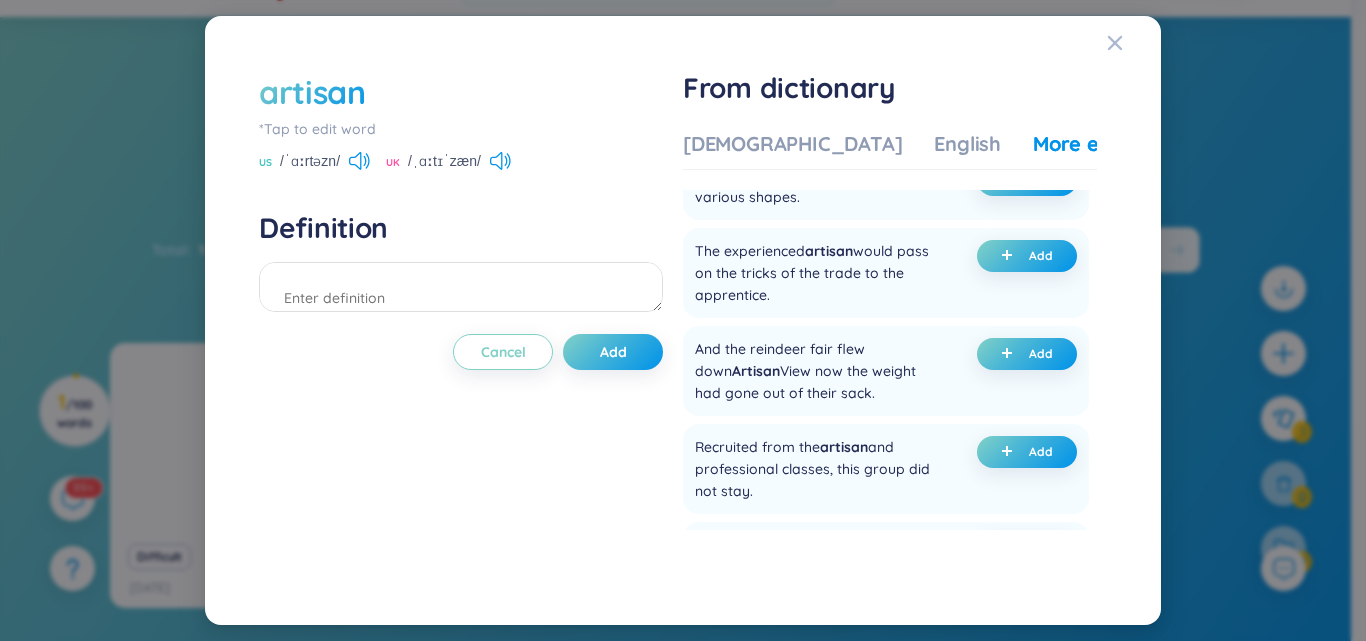 scroll, scrollTop: 0, scrollLeft: 0, axis: both 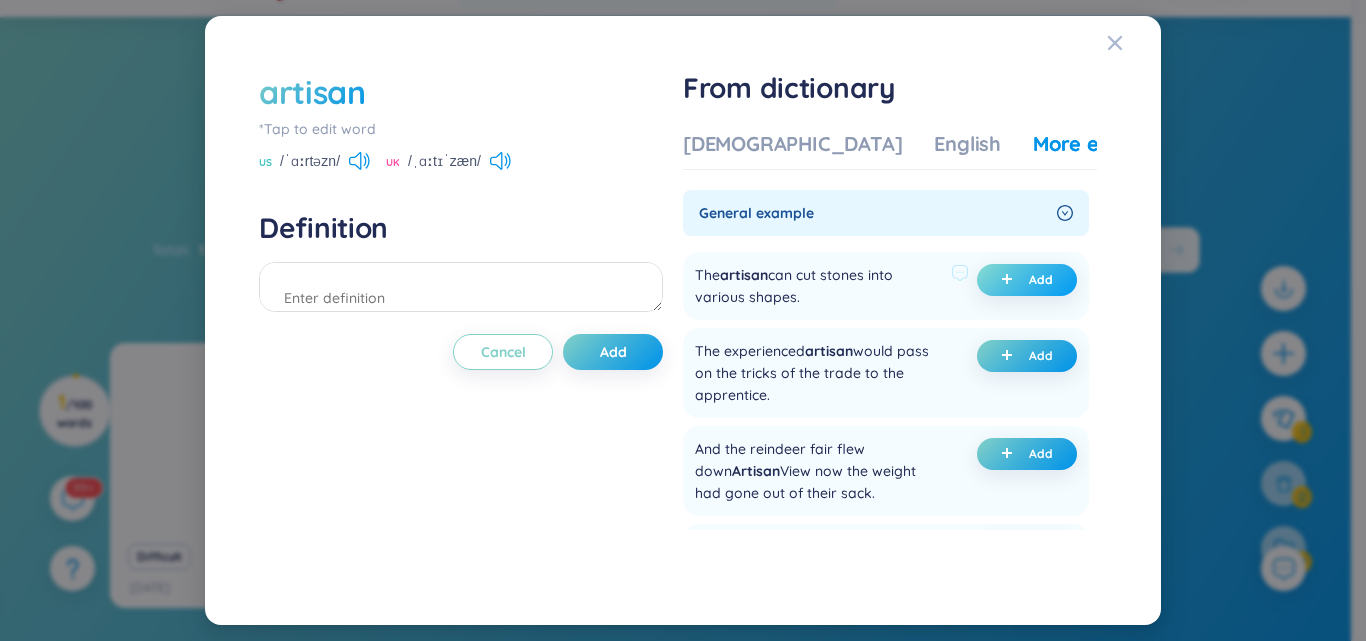 click on "Add" at bounding box center (1027, 280) 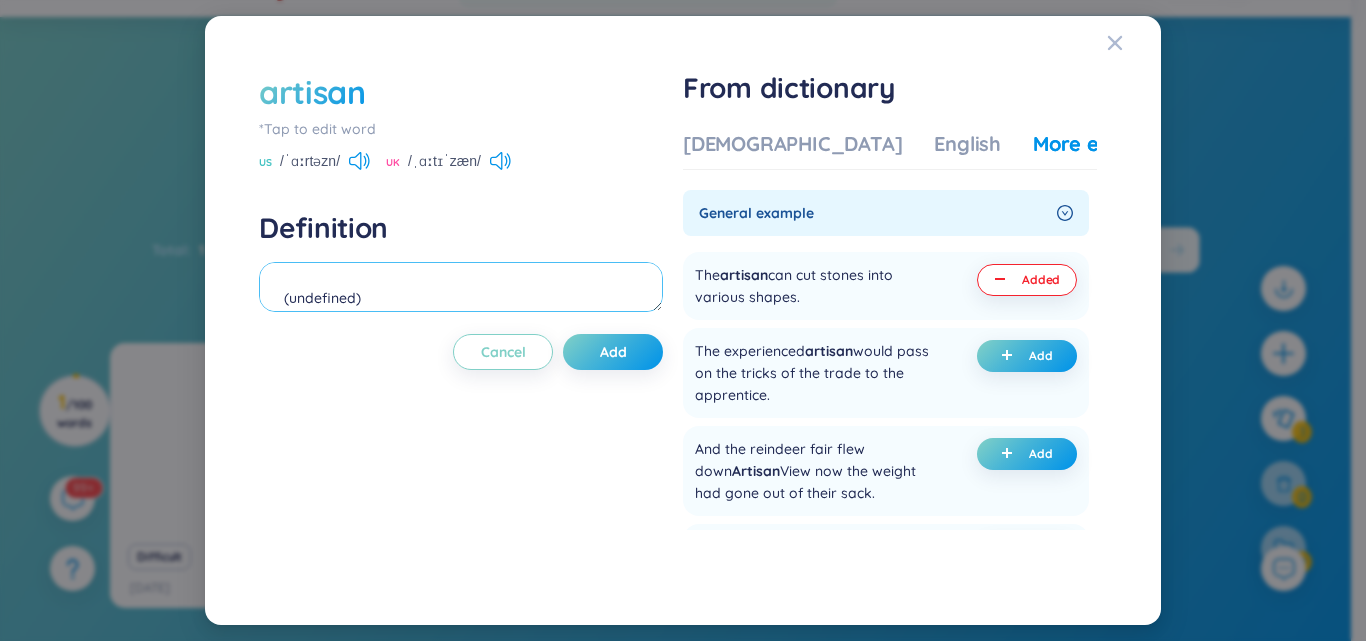 scroll, scrollTop: 0, scrollLeft: 0, axis: both 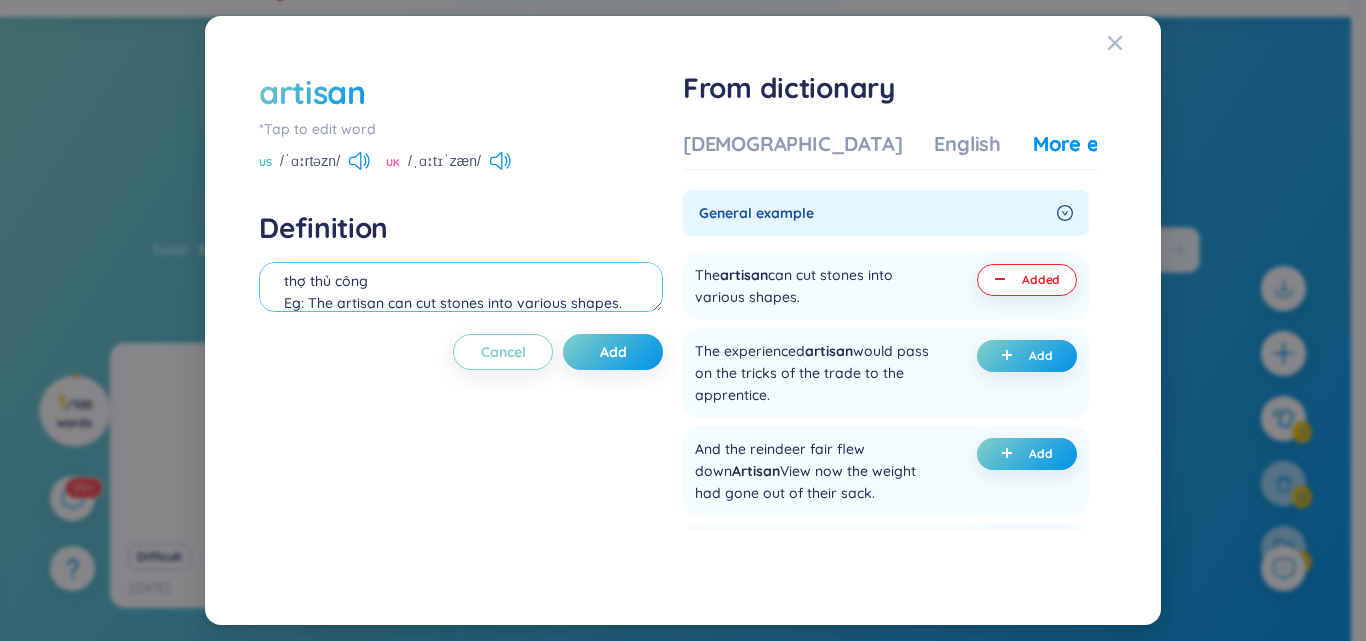 type on "thợ thủ công
Eg: The artisan can cut stones into various shapes." 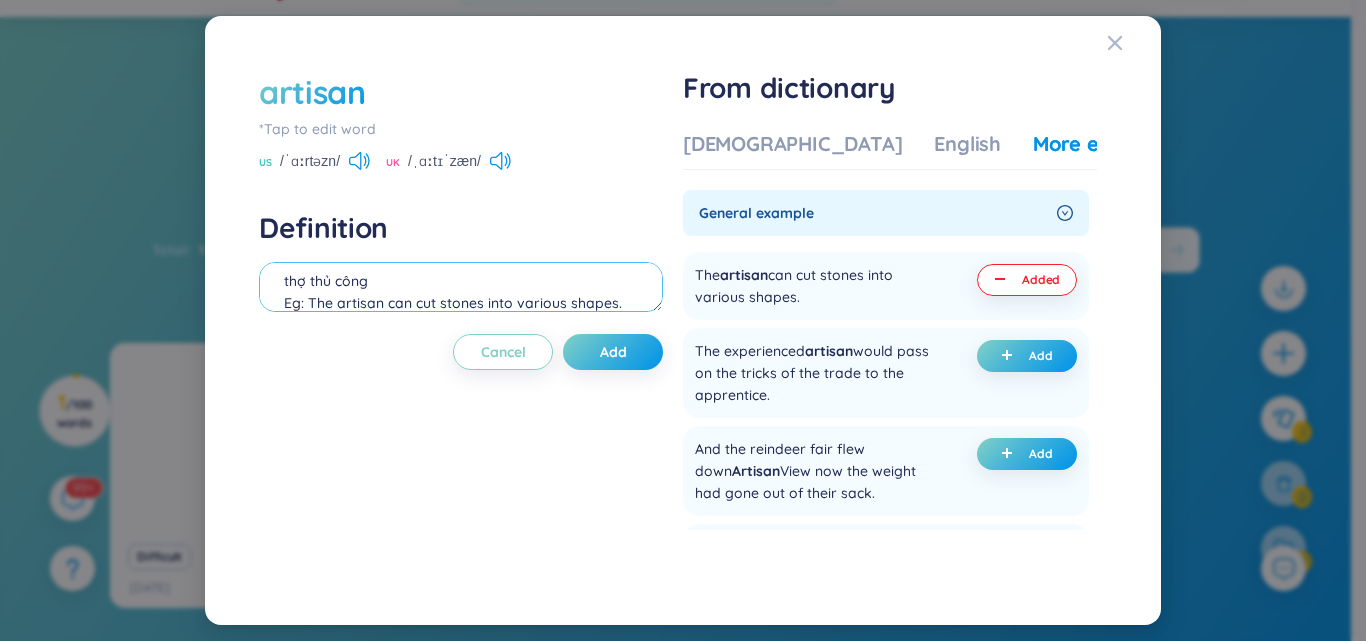 scroll, scrollTop: 66, scrollLeft: 0, axis: vertical 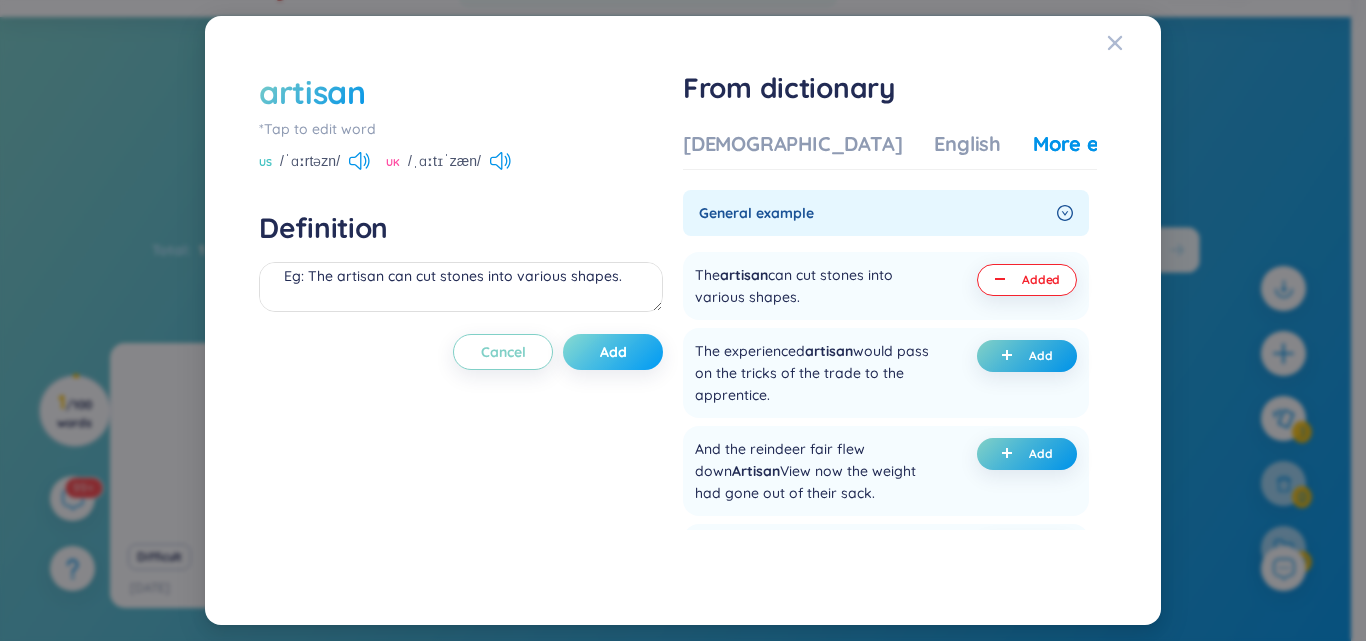 click on "Add" at bounding box center [613, 352] 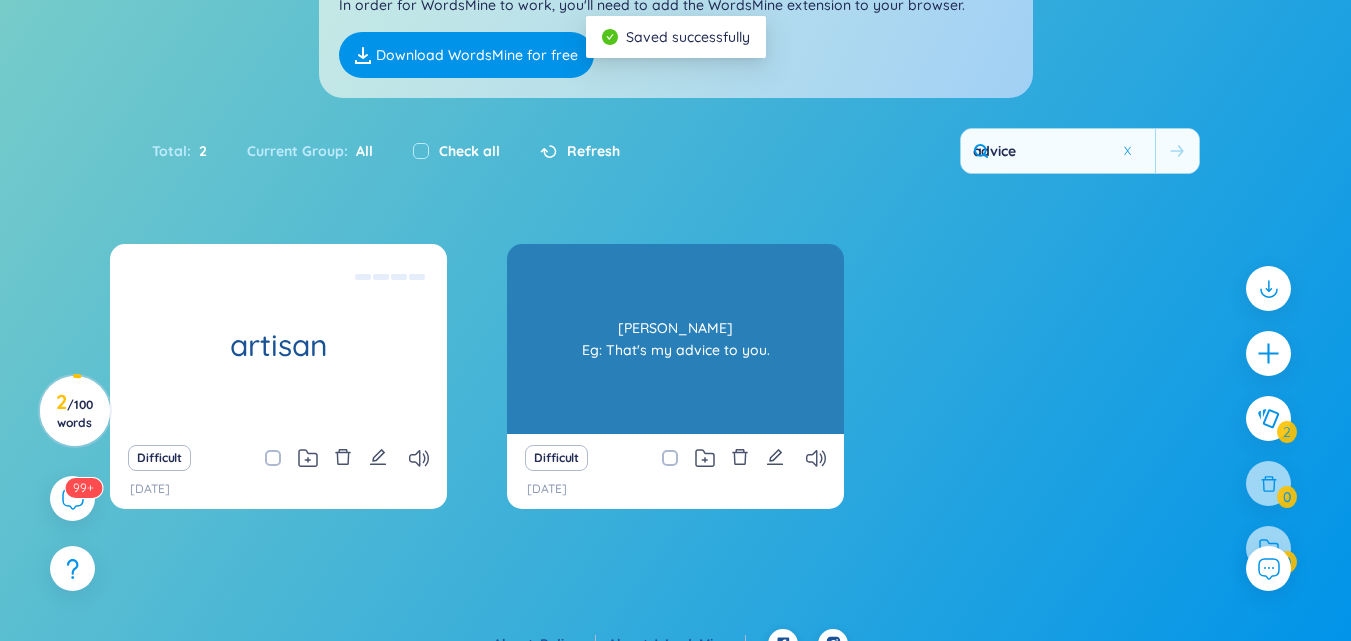 scroll, scrollTop: 200, scrollLeft: 0, axis: vertical 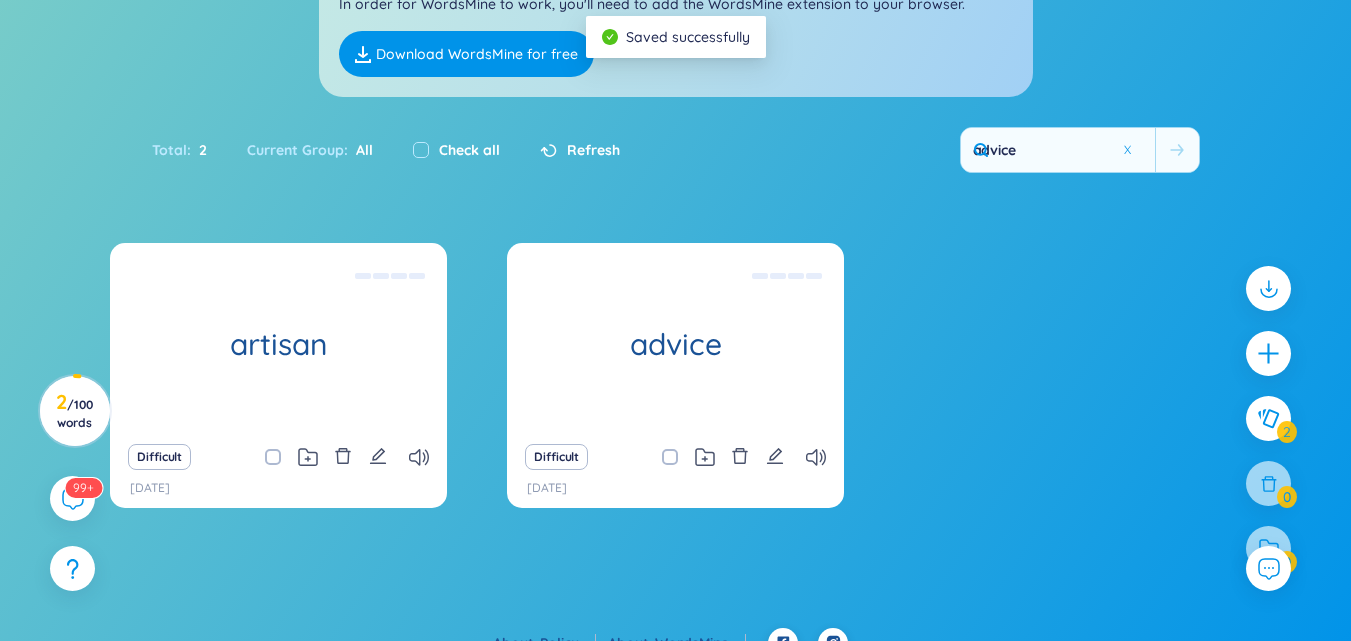 click on "Difficult" at bounding box center [675, 457] 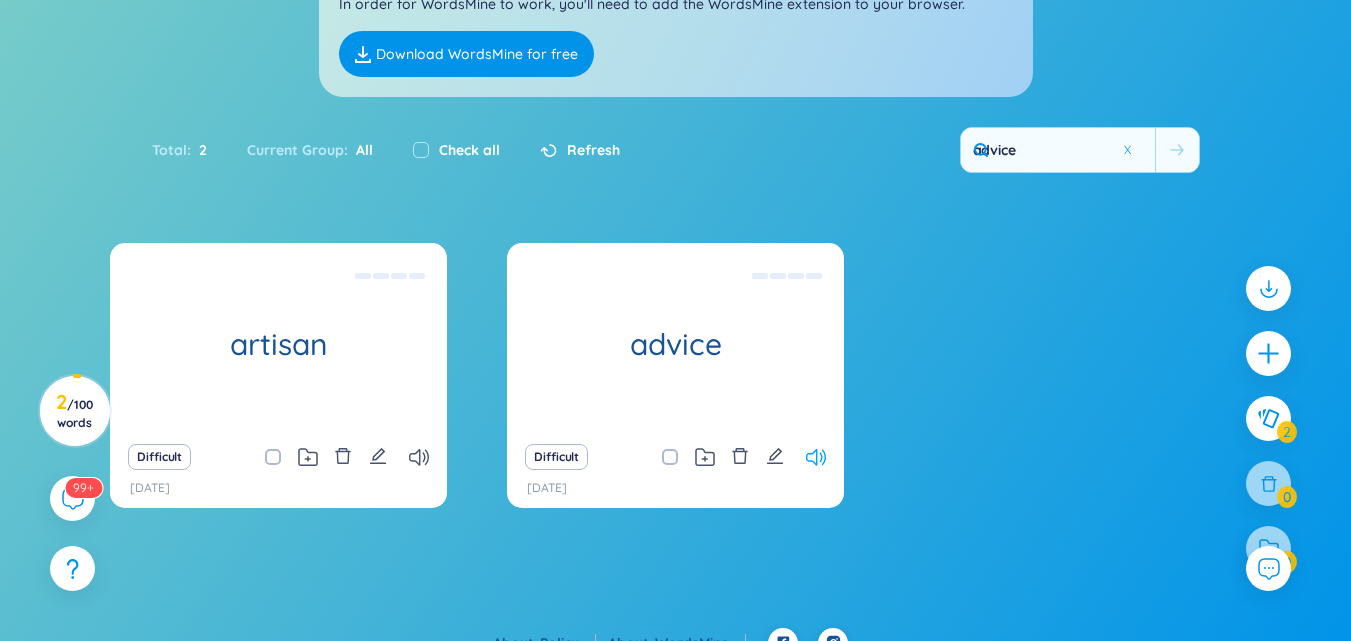 click 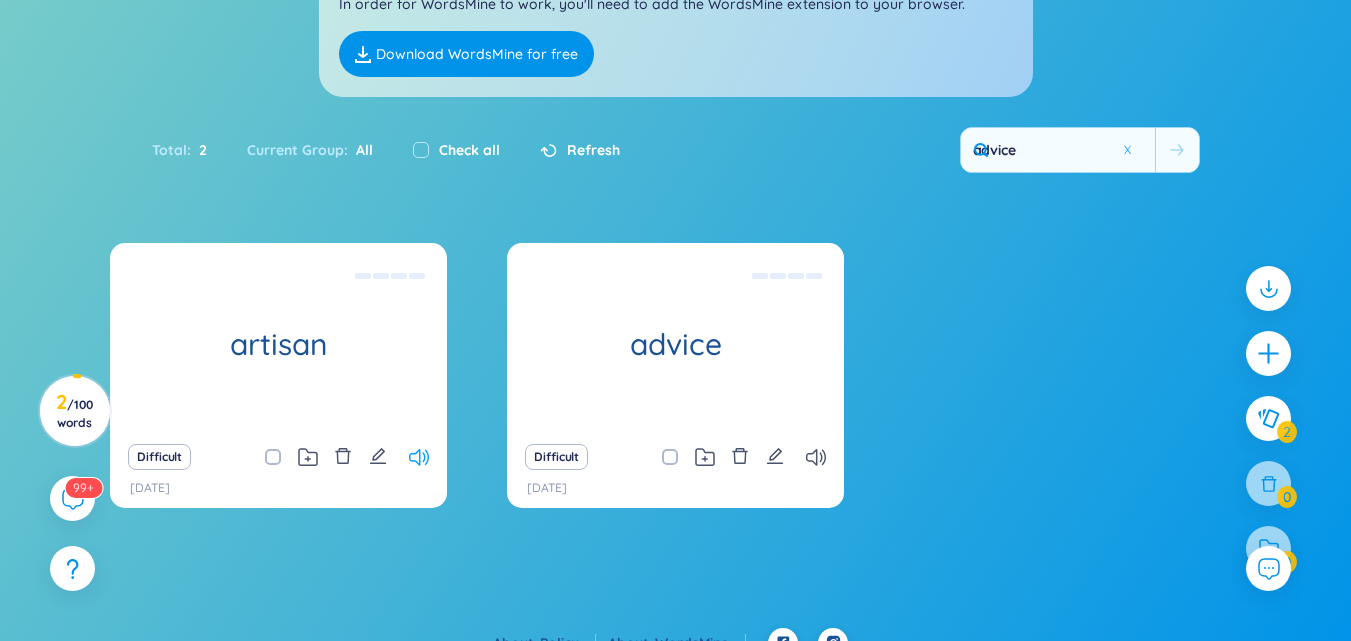 click 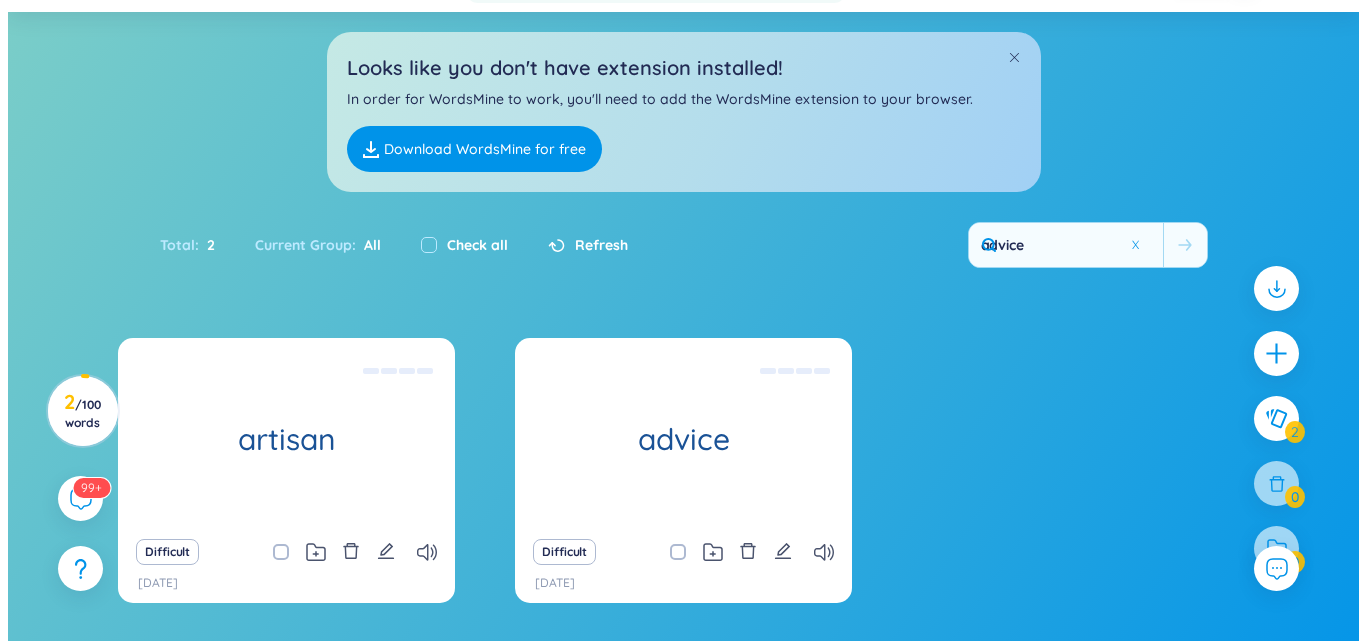 scroll, scrollTop: 0, scrollLeft: 0, axis: both 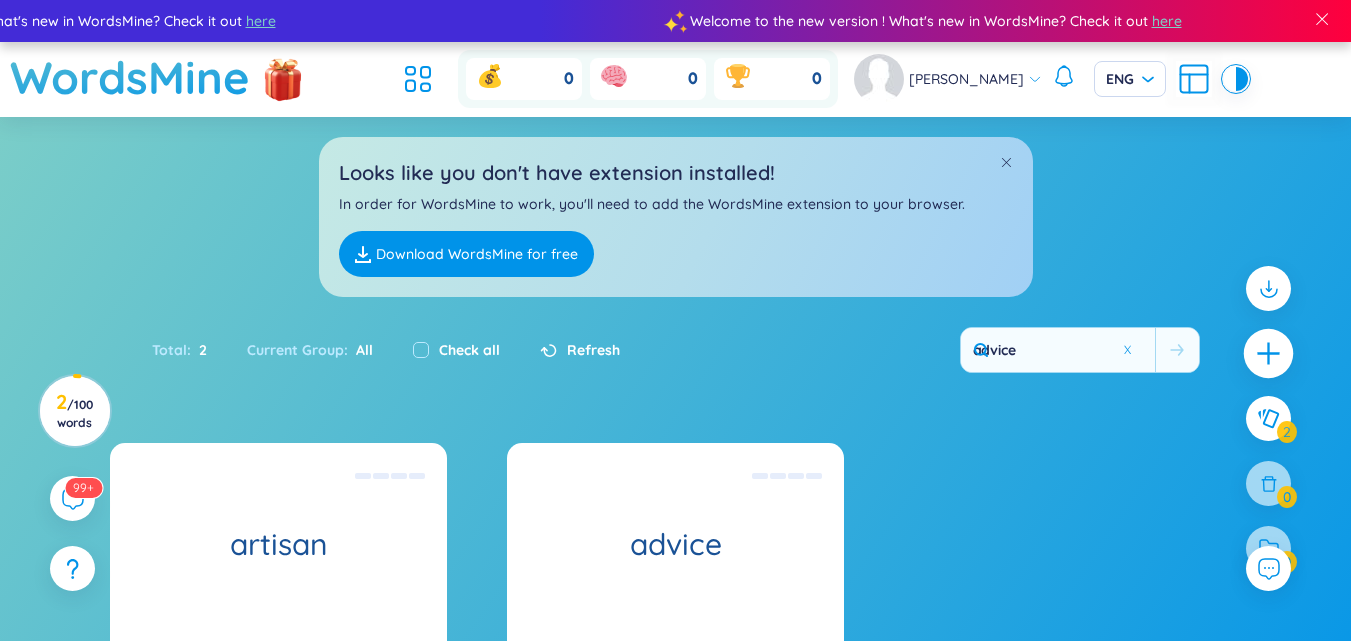 click 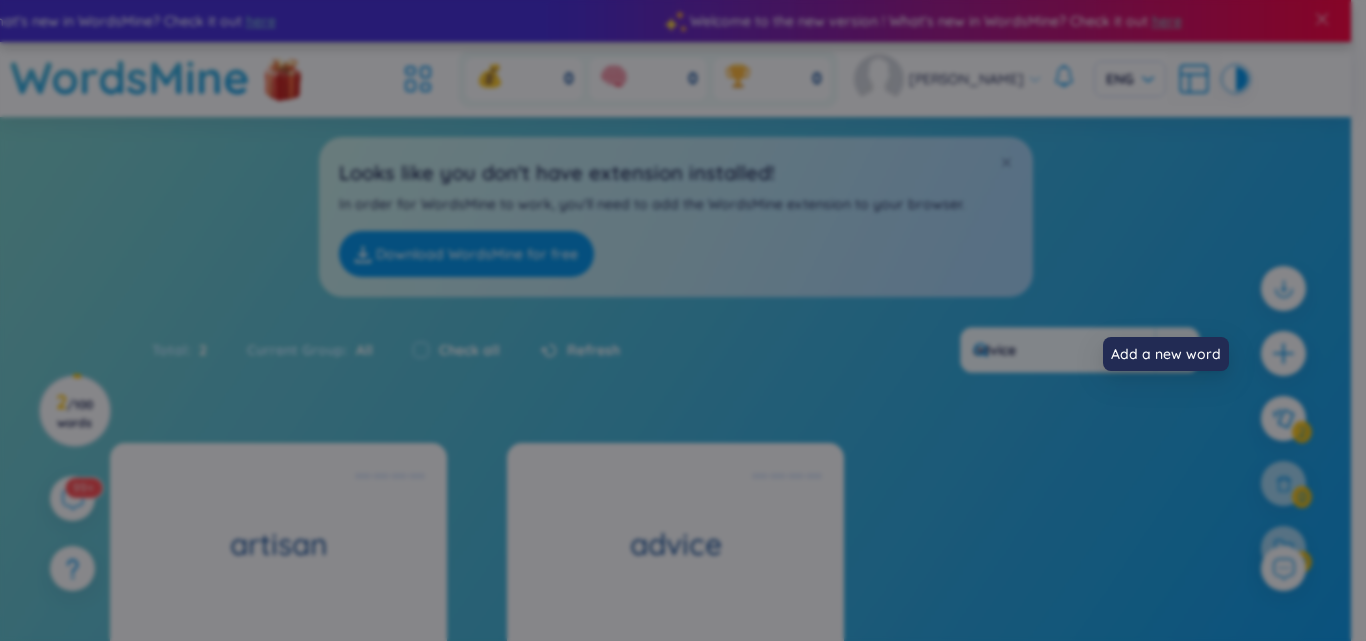 scroll, scrollTop: 22, scrollLeft: 0, axis: vertical 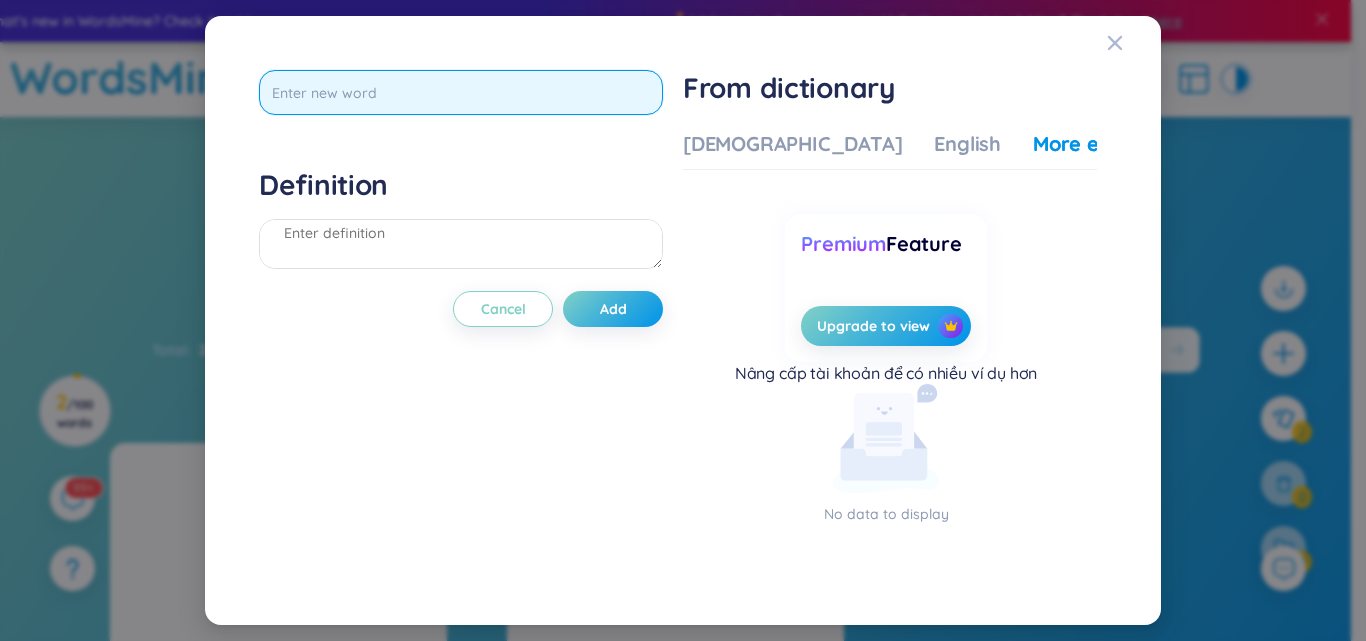 click at bounding box center (461, 92) 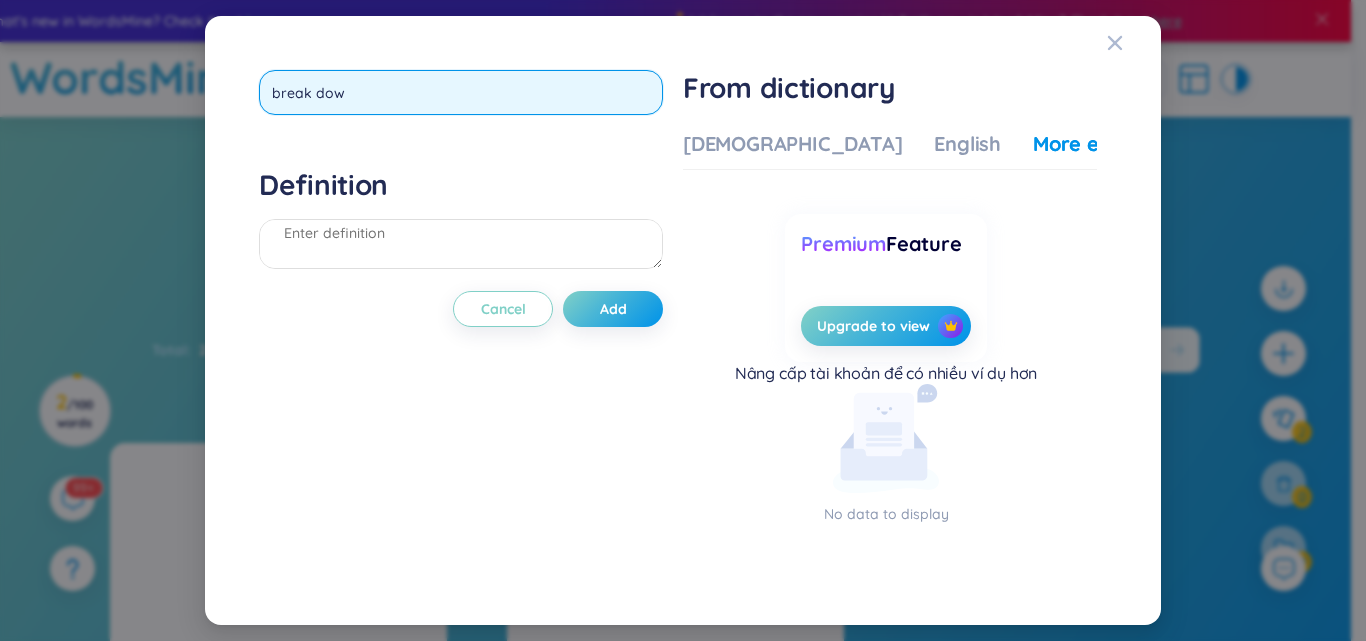 type on "break down" 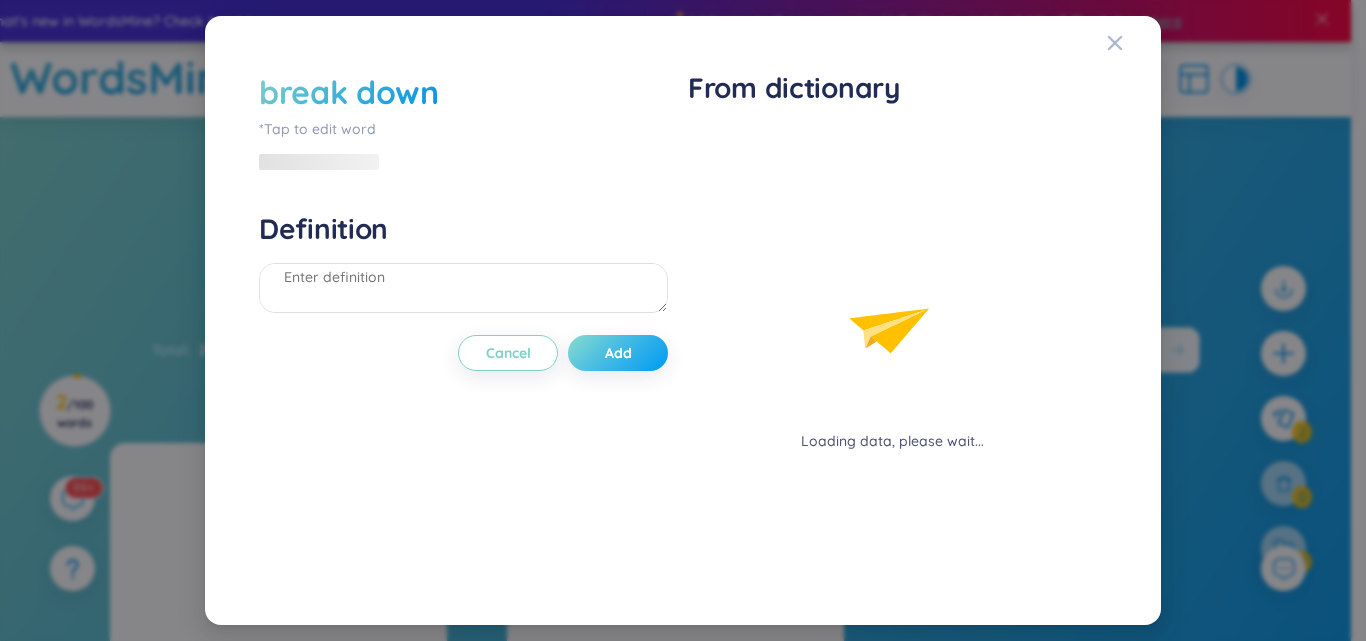 click on "break down *Tap to edit word Definition Cancel Add" at bounding box center [463, 320] 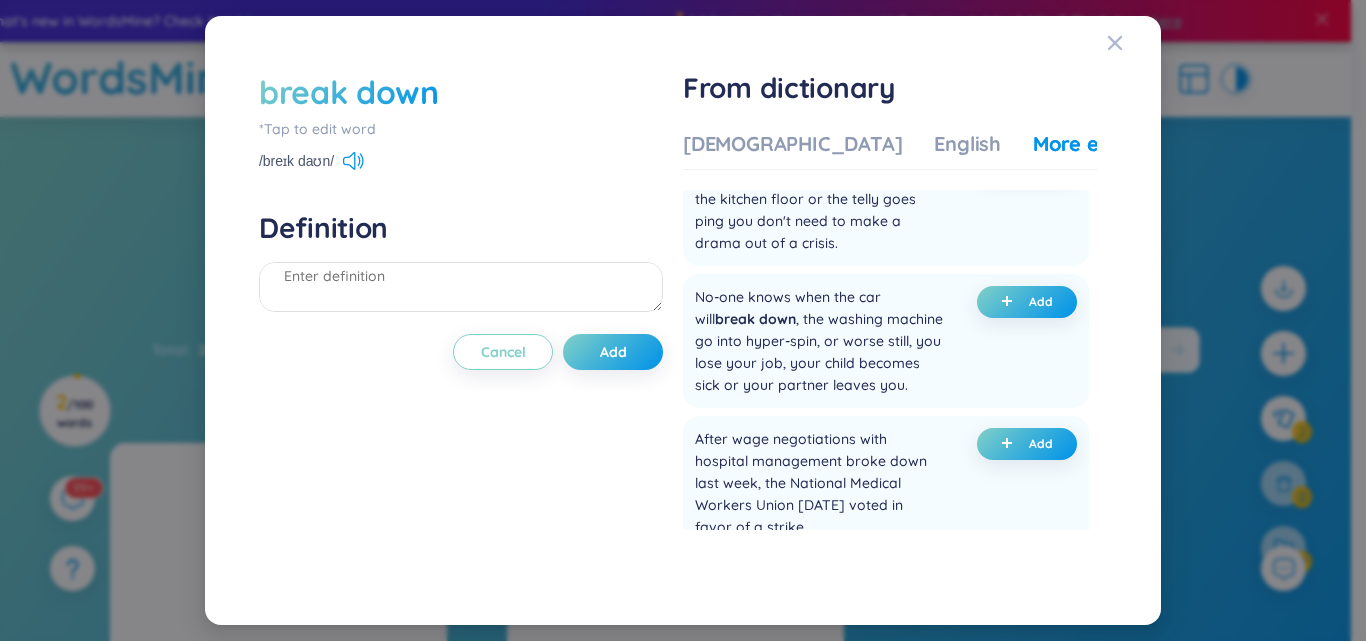 scroll, scrollTop: 700, scrollLeft: 0, axis: vertical 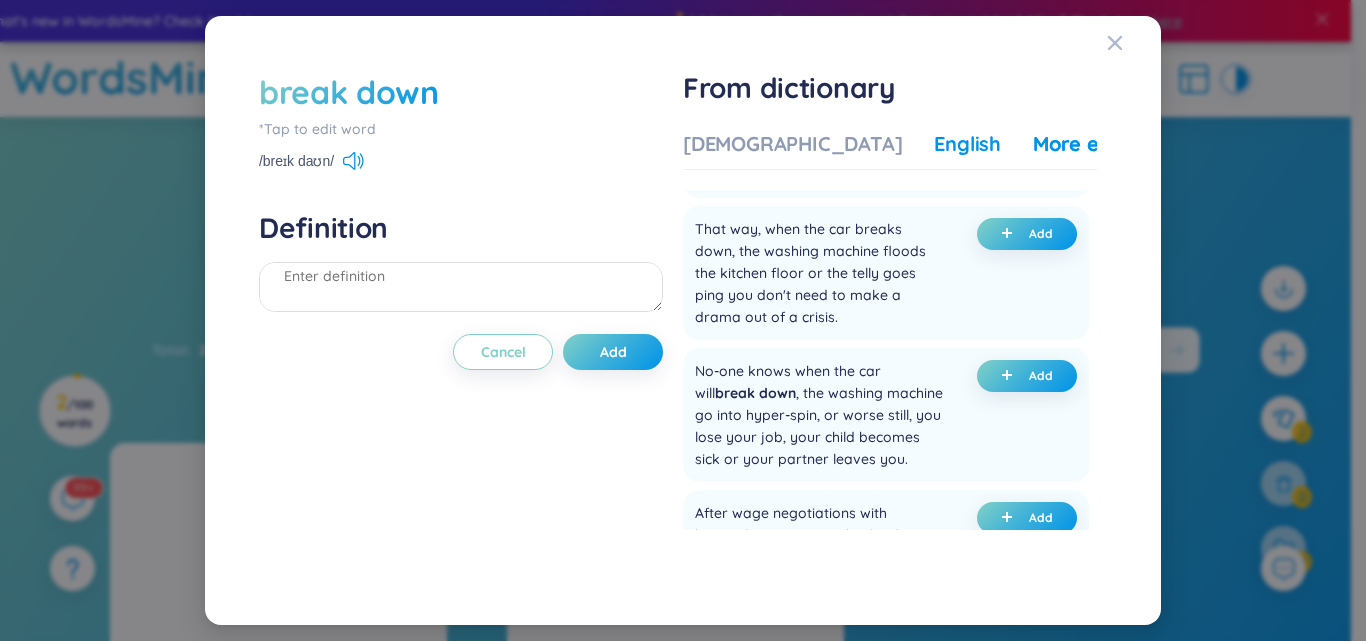 click on "English" at bounding box center [967, 144] 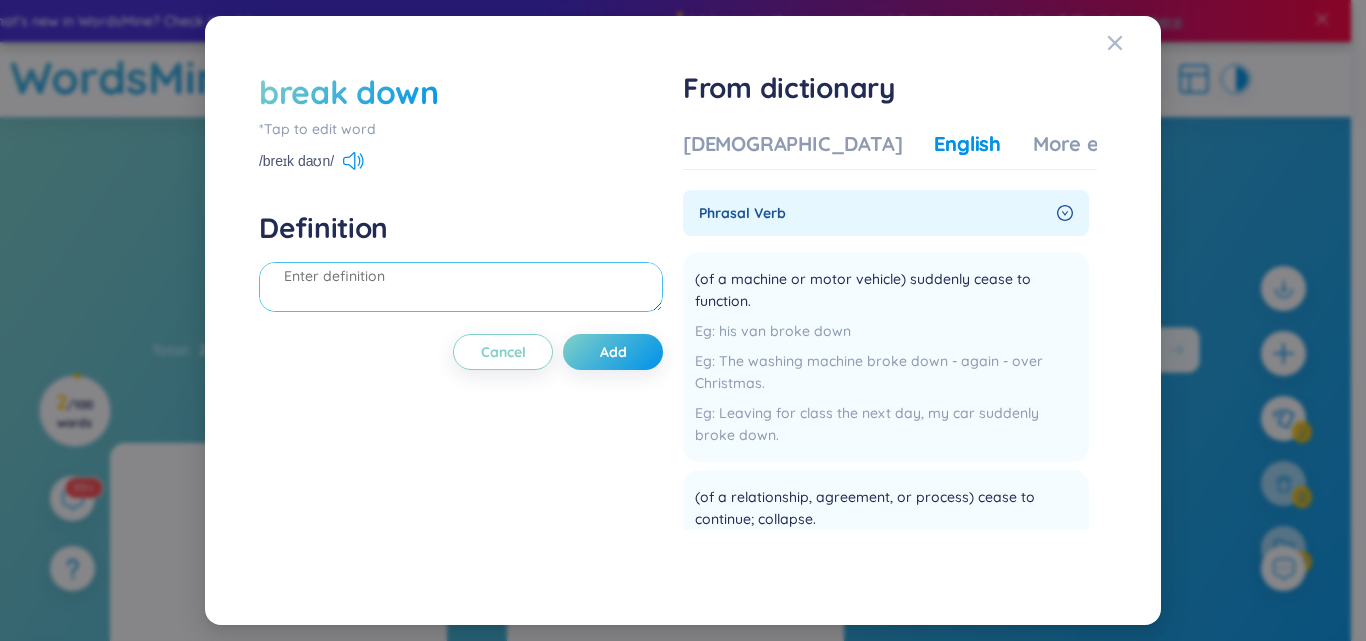 click at bounding box center (461, 287) 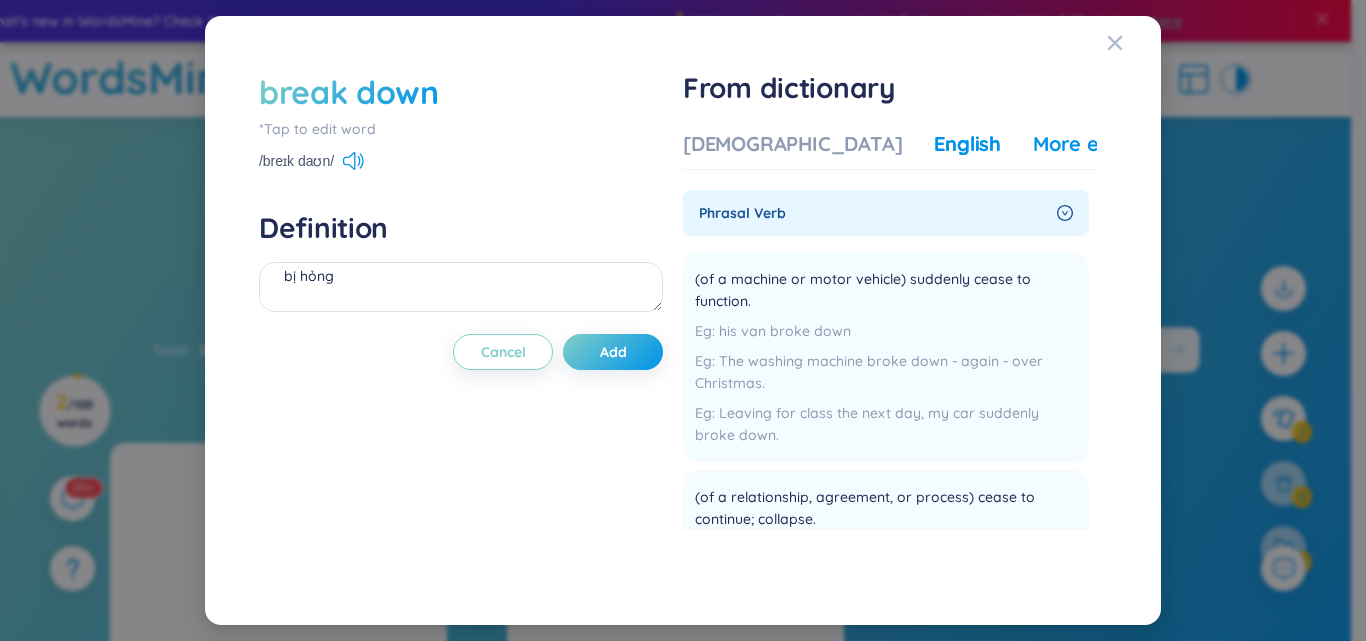 click on "More examples" at bounding box center (1105, 144) 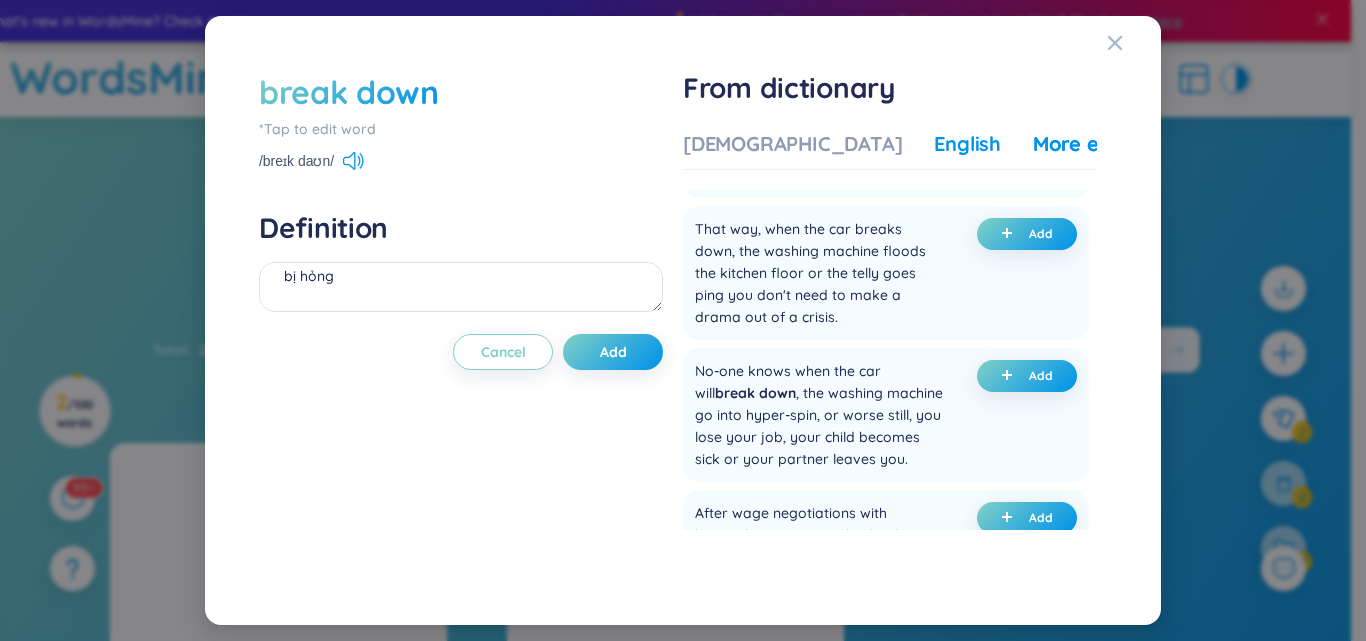 click on "English" at bounding box center (967, 144) 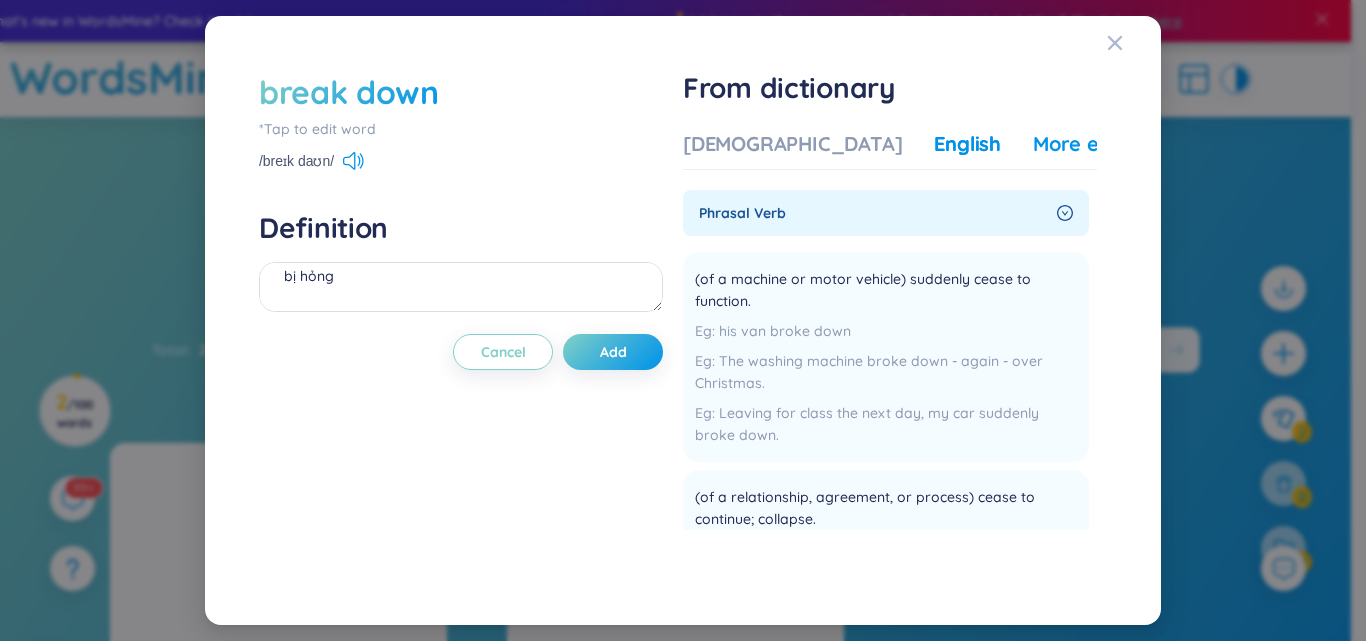 click on "More examples" at bounding box center (1105, 144) 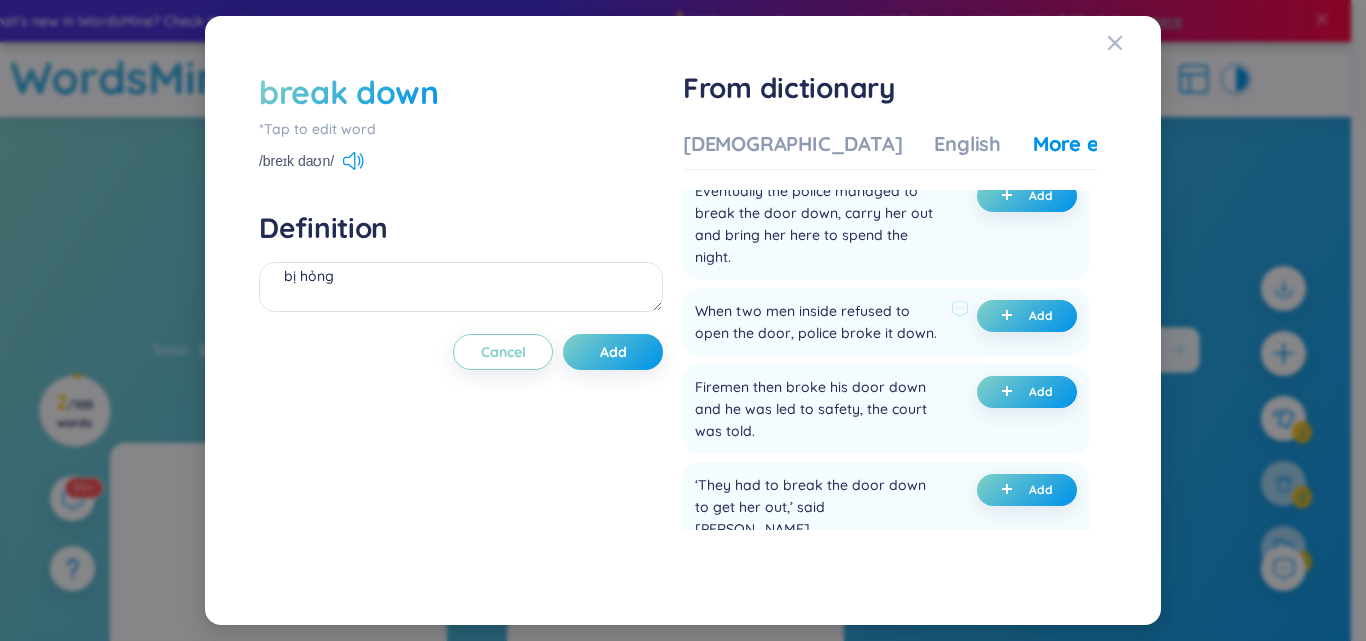 scroll, scrollTop: 1900, scrollLeft: 0, axis: vertical 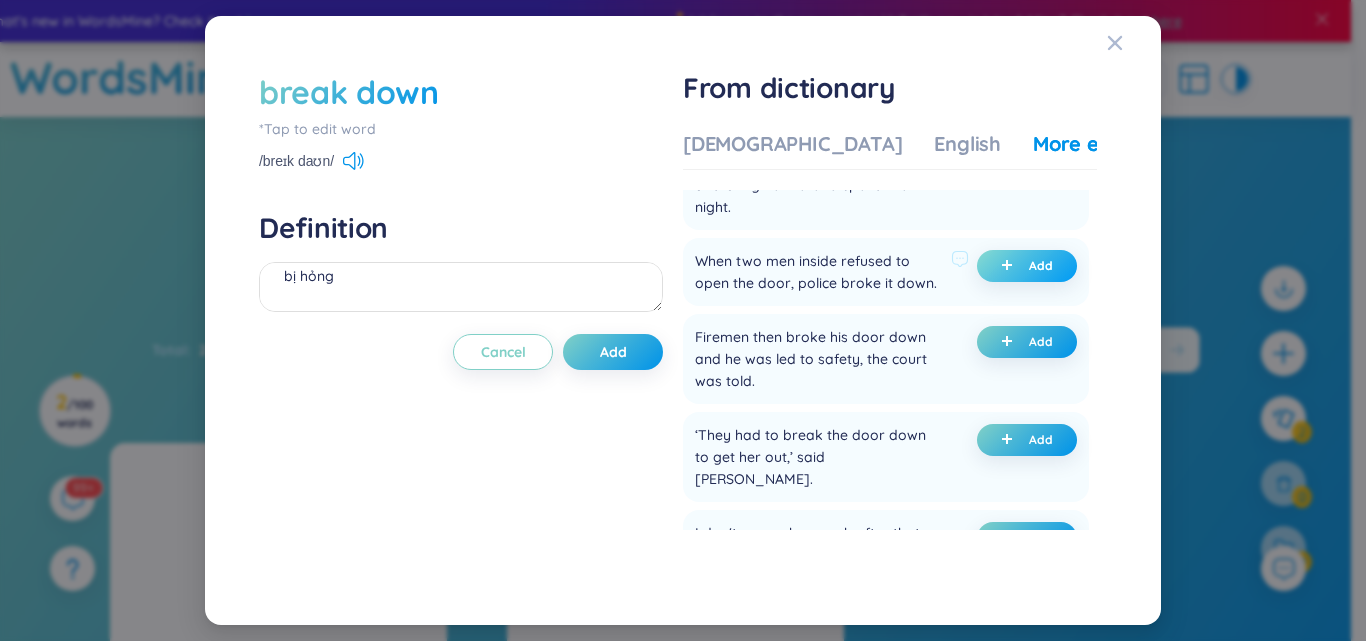click on "Add" at bounding box center (1027, 266) 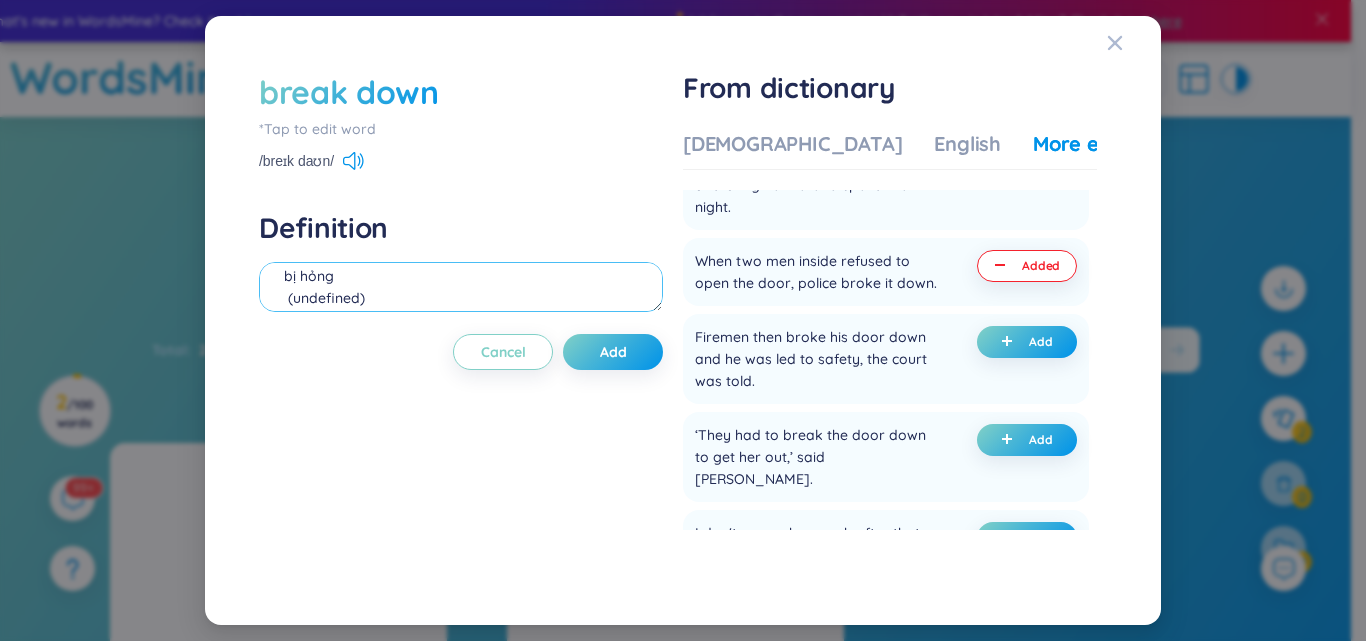 click on "bị hỏng
(undefined)
Eg: When two men inside refused to open the door, police broke it down." at bounding box center [461, 287] 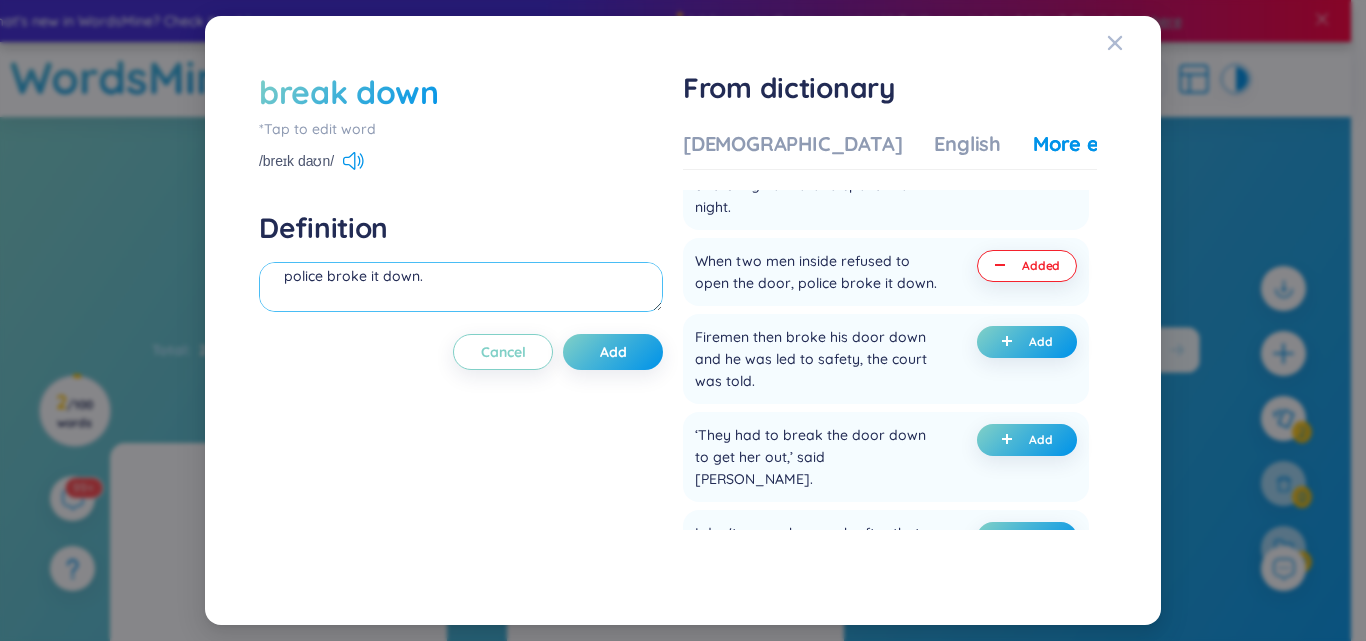 scroll, scrollTop: 110, scrollLeft: 0, axis: vertical 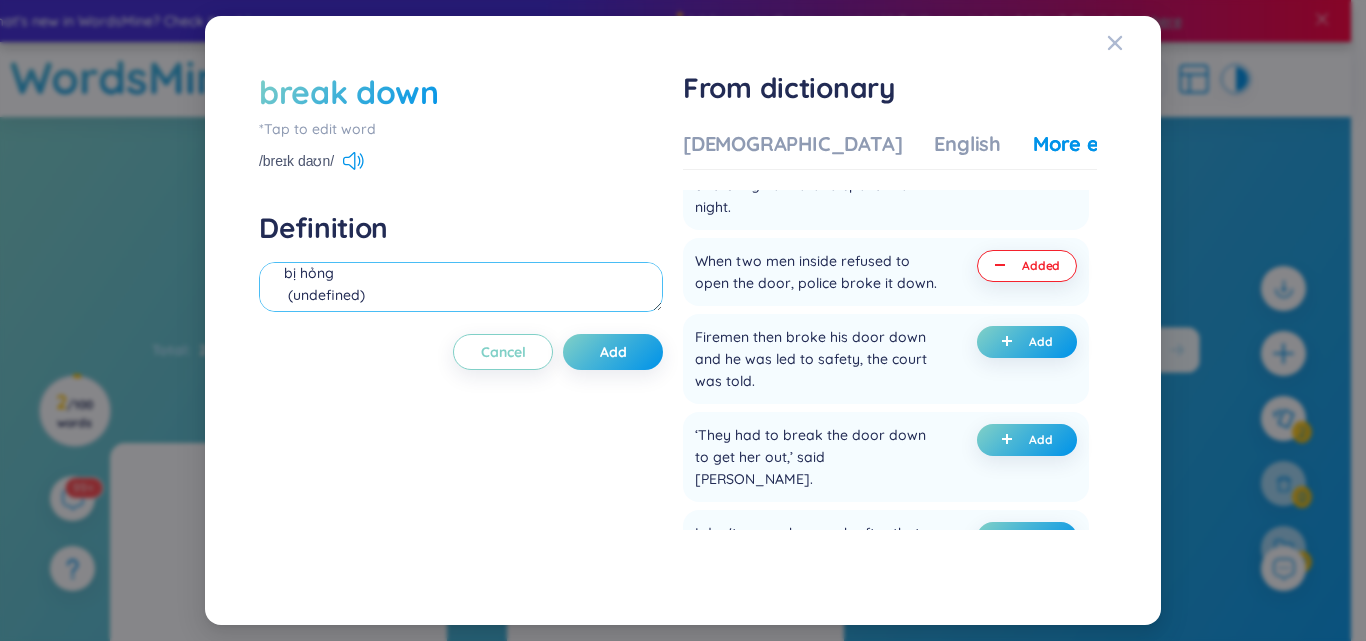 click on "bị hỏng
(undefined)
Eg: When two men inside refused to open the door, police broke it down." at bounding box center (461, 287) 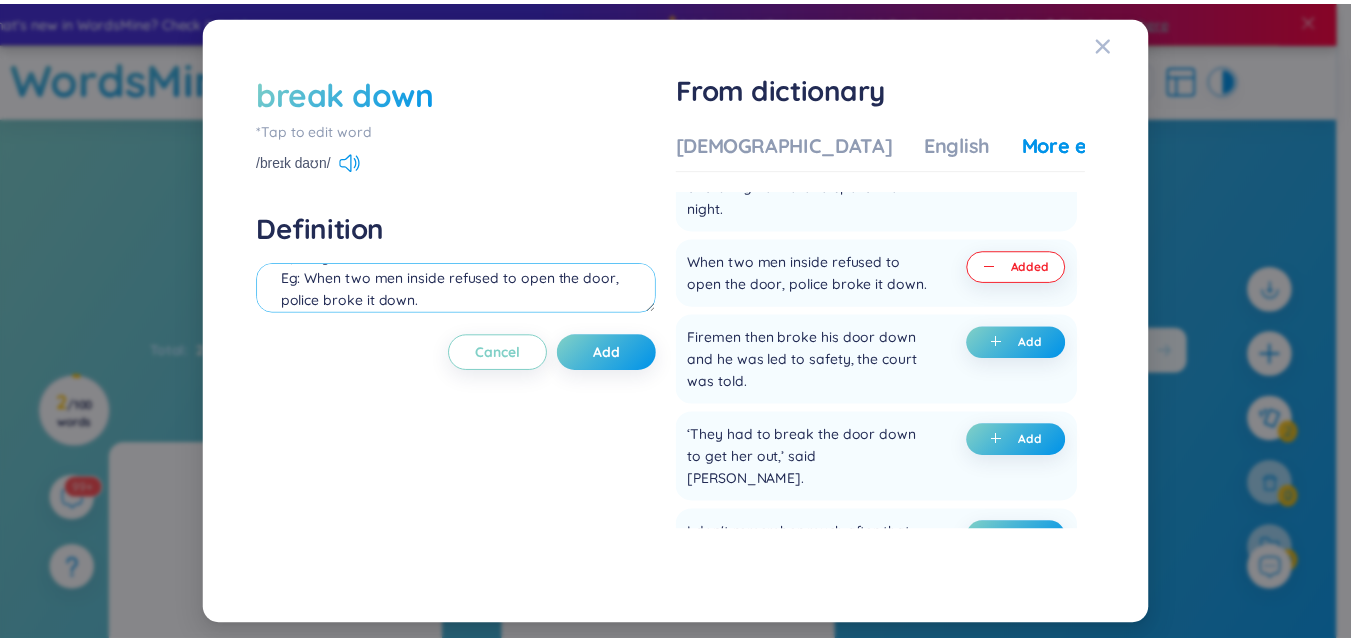 scroll, scrollTop: 0, scrollLeft: 0, axis: both 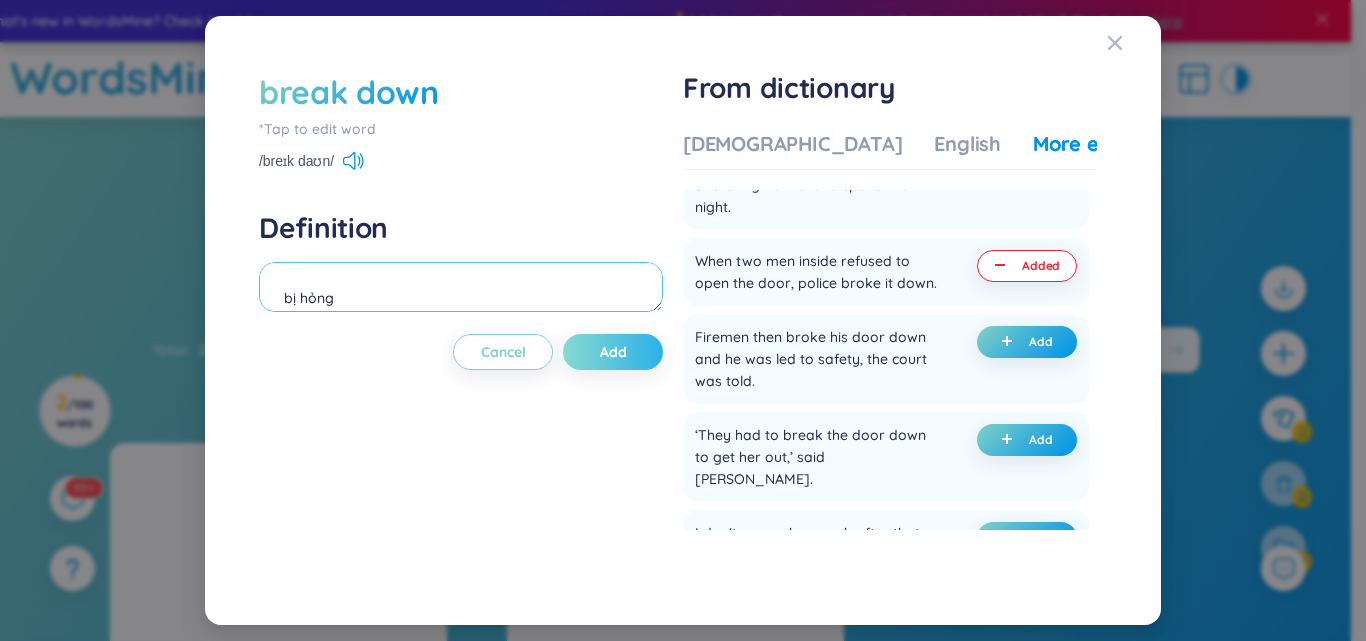 type on "bị hỏng
Eg: When two men inside refused to open the door, police broke it down." 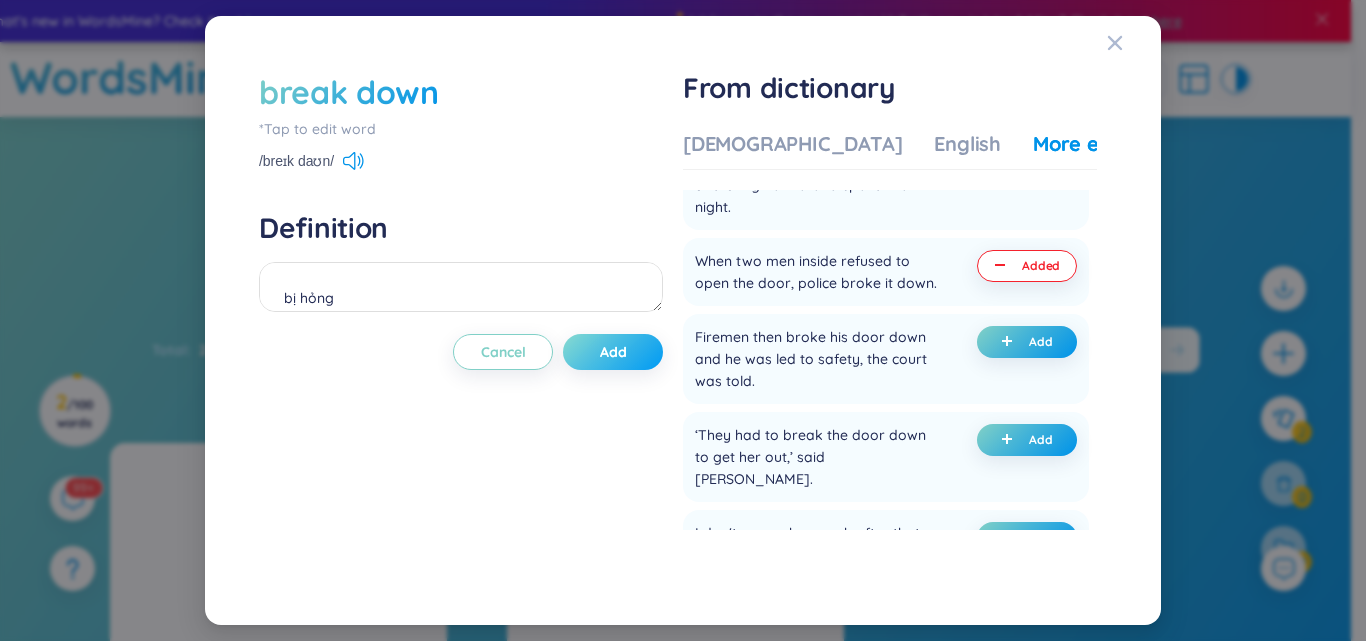 click on "Add" at bounding box center [613, 352] 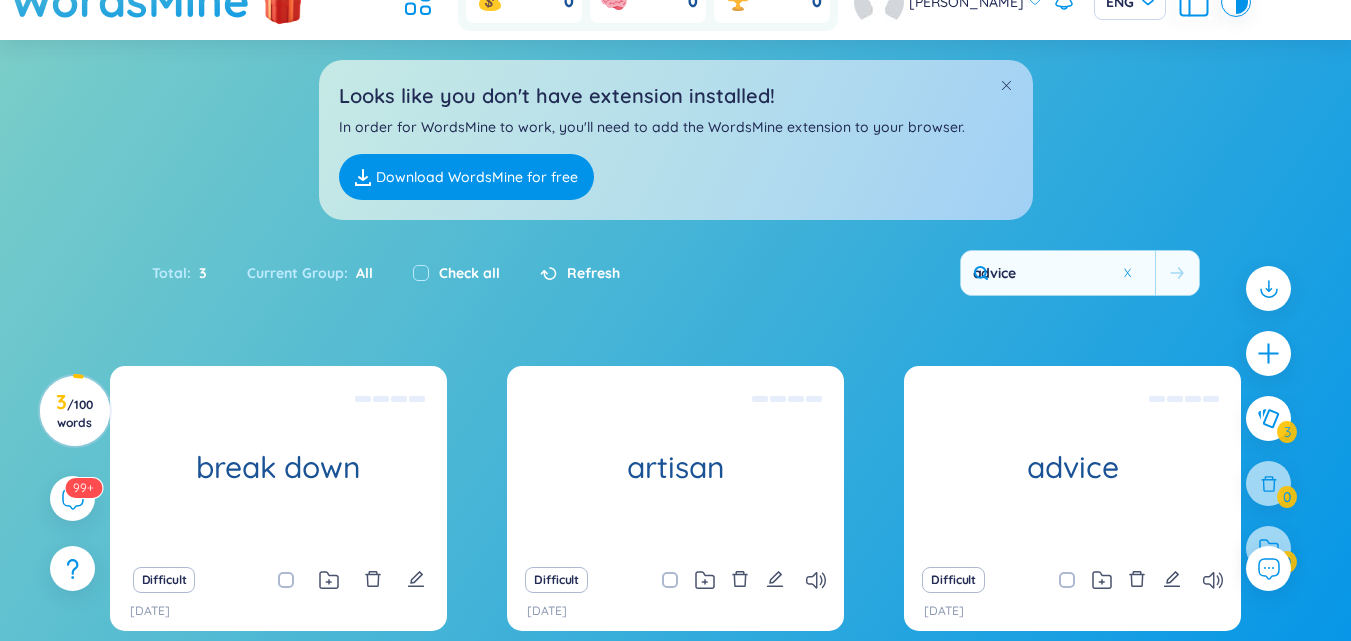 scroll, scrollTop: 0, scrollLeft: 0, axis: both 